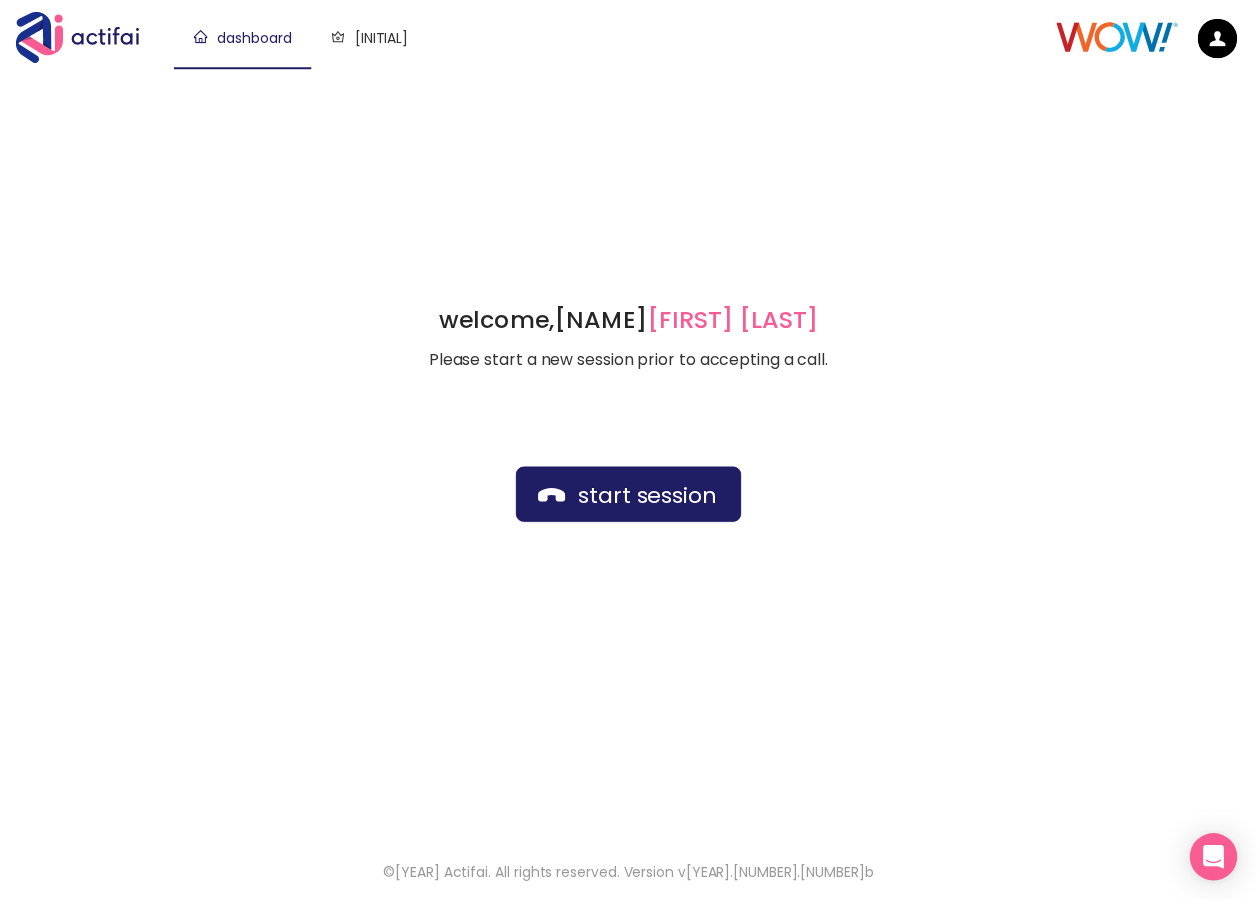 scroll, scrollTop: 0, scrollLeft: 0, axis: both 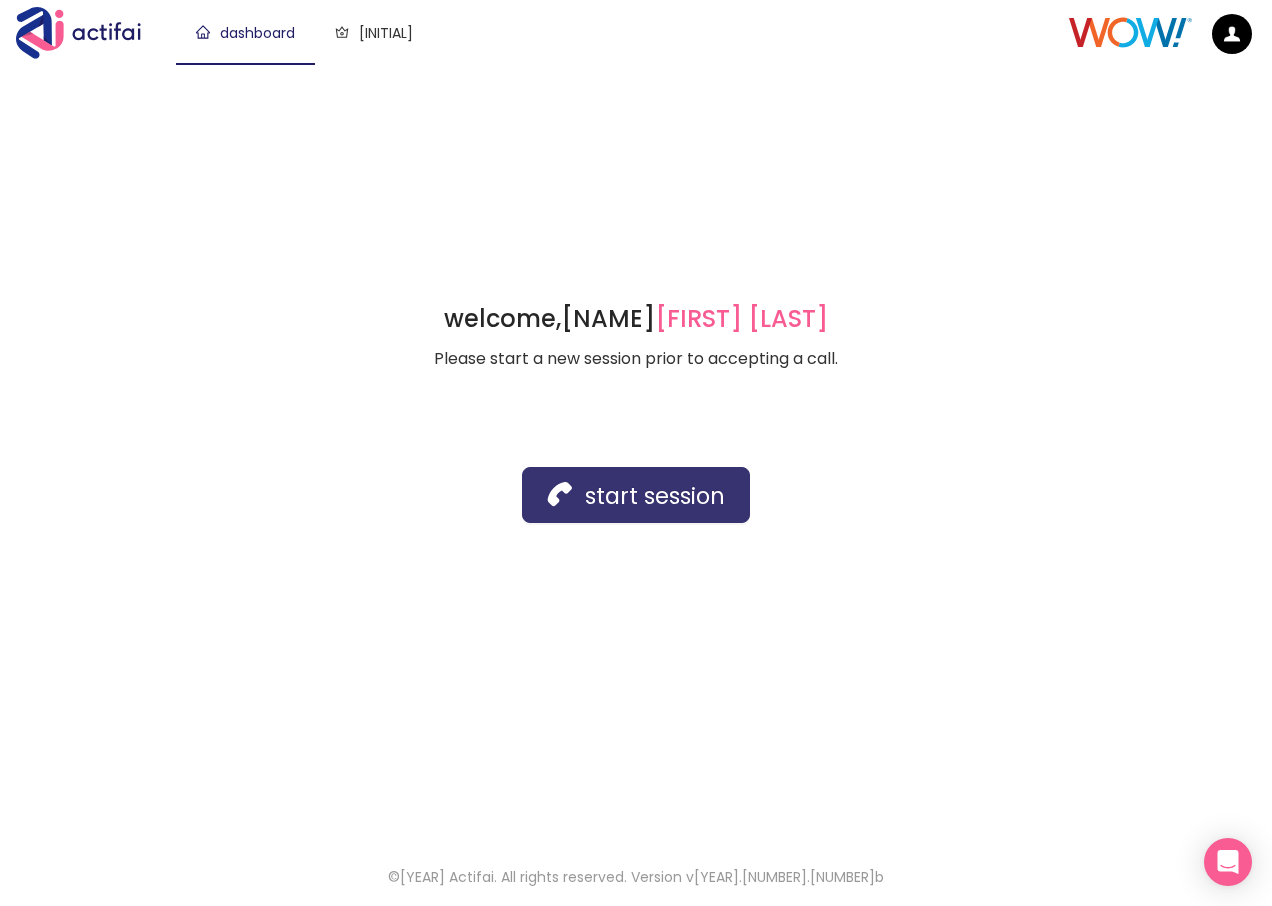 click on "start session" at bounding box center (636, 495) 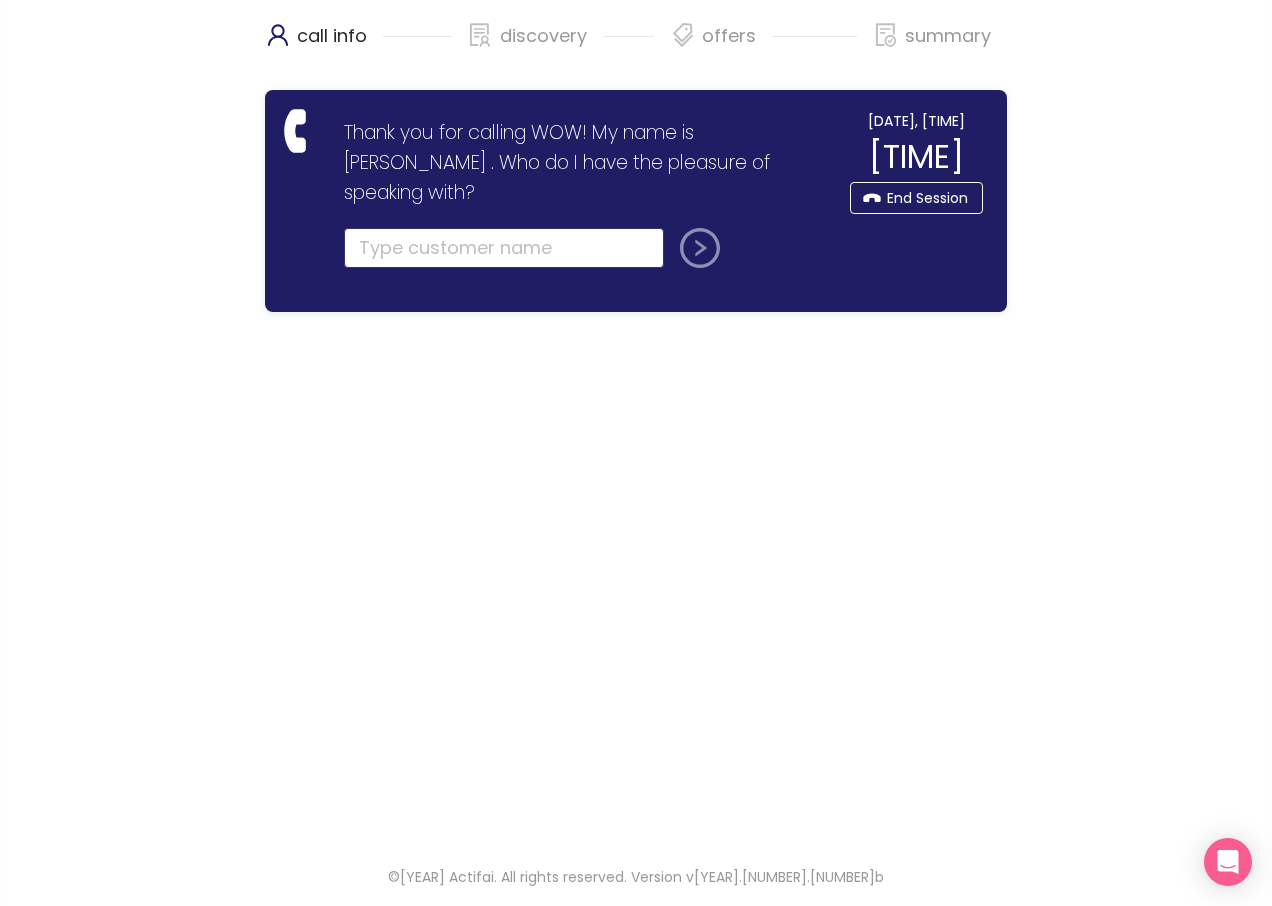 click 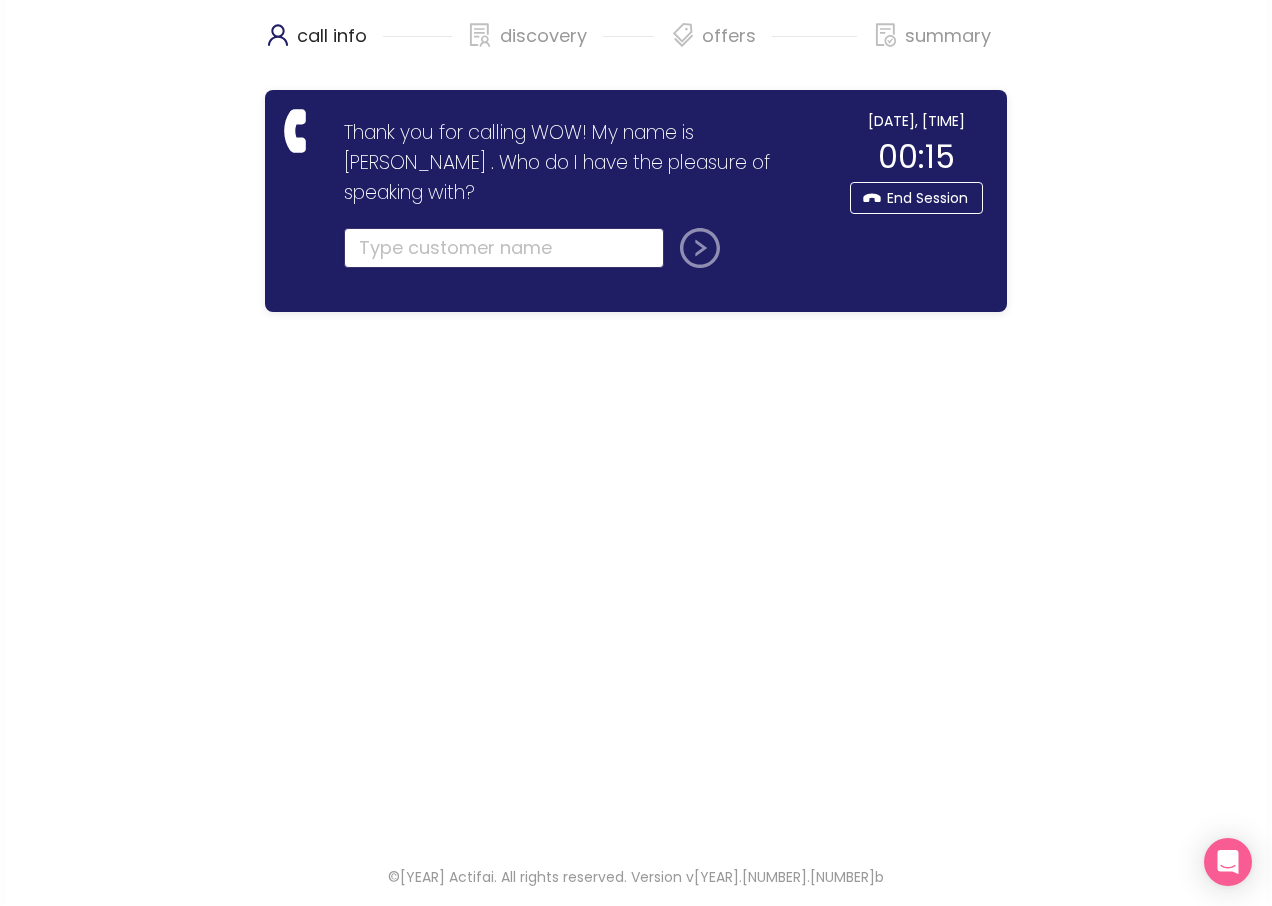 click 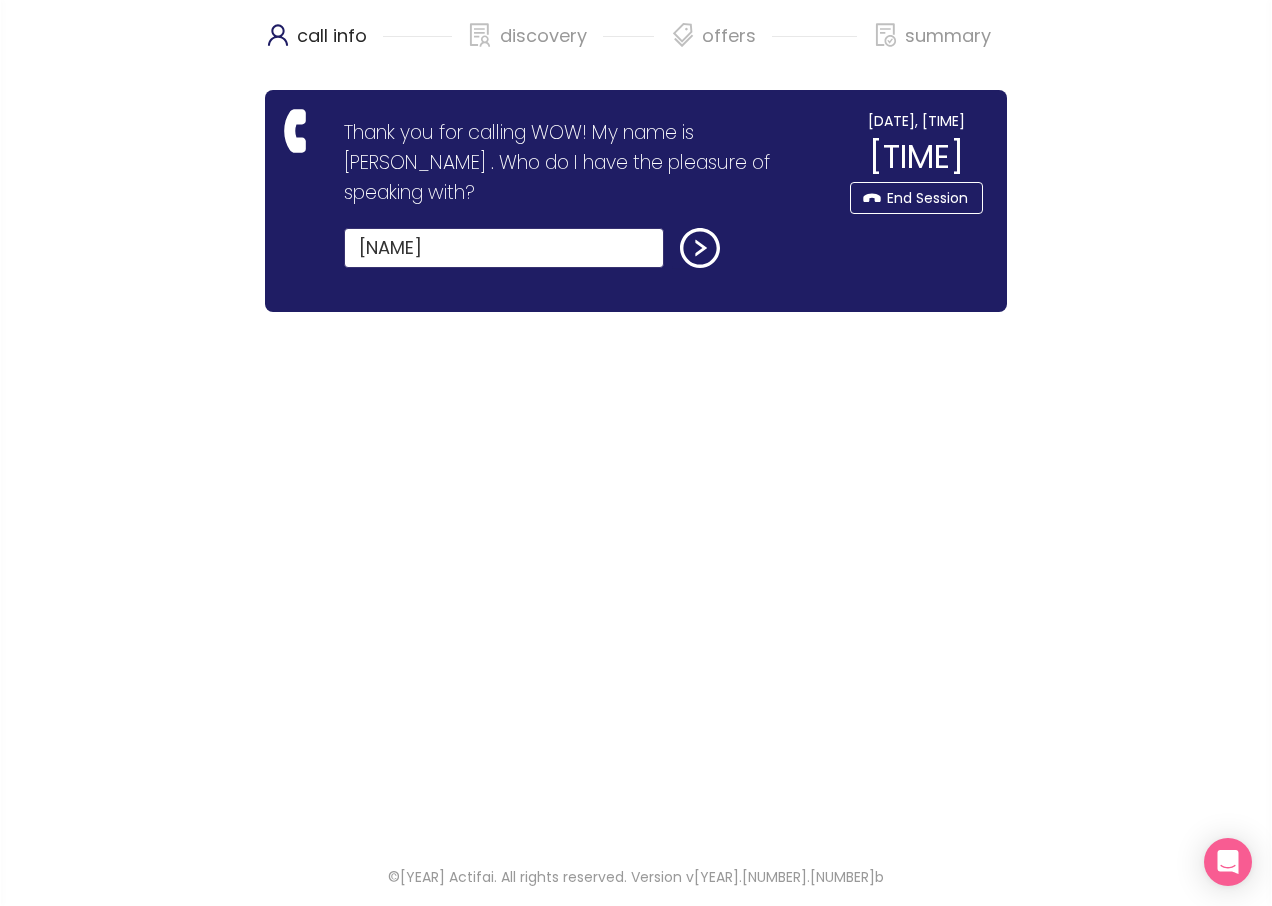 type on "[NAME]" 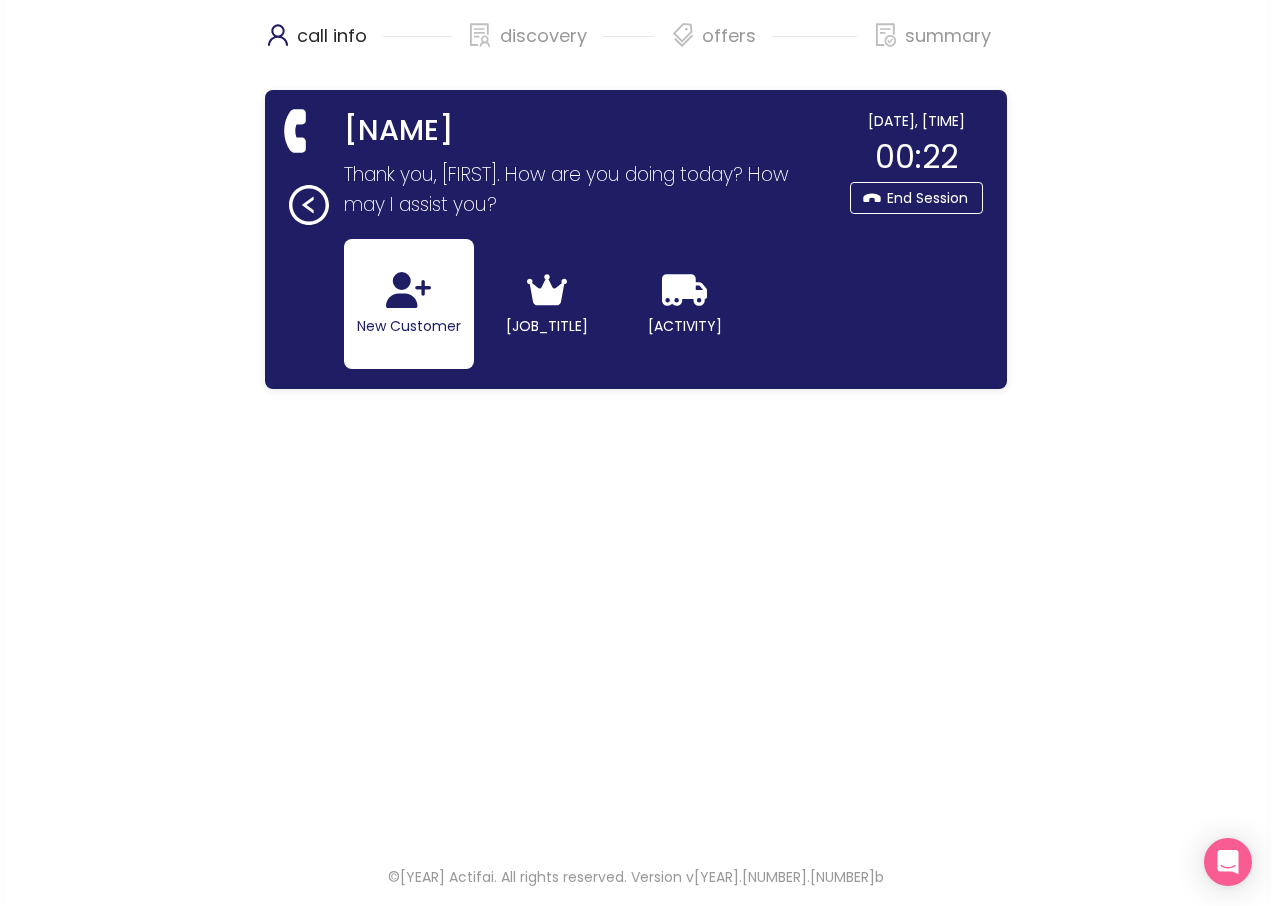 click on "New Customer" 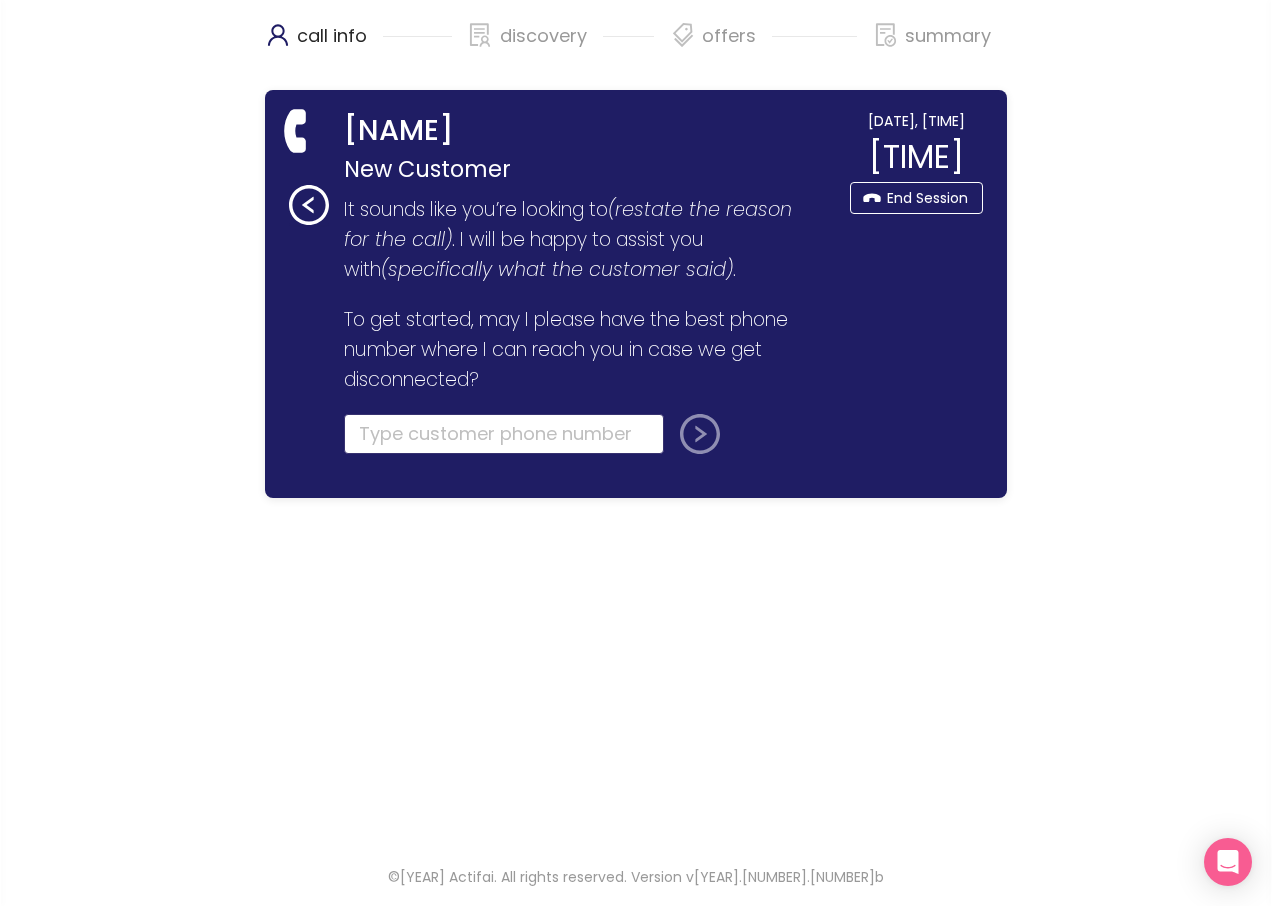 click 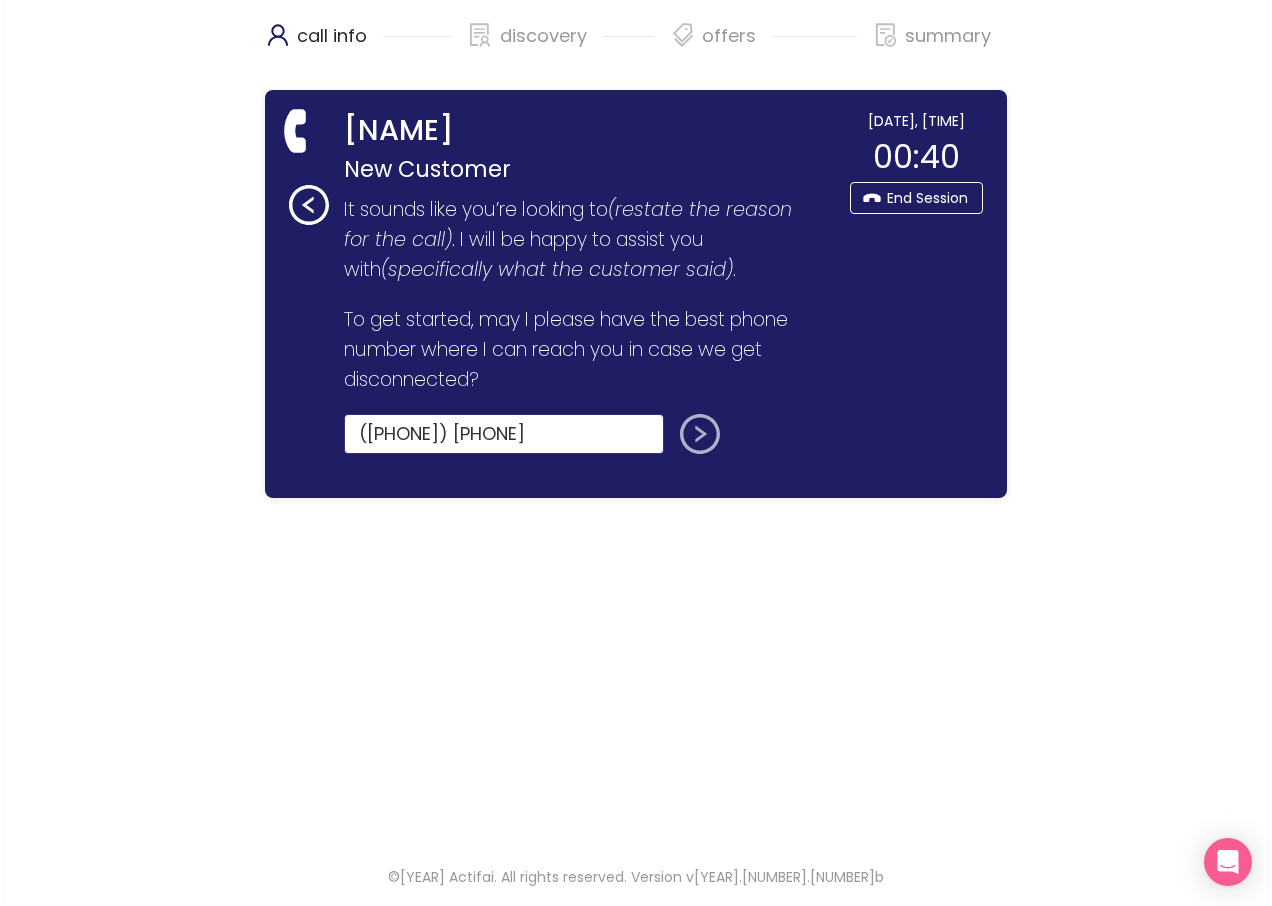 type on "([PHONE]) [PHONE]" 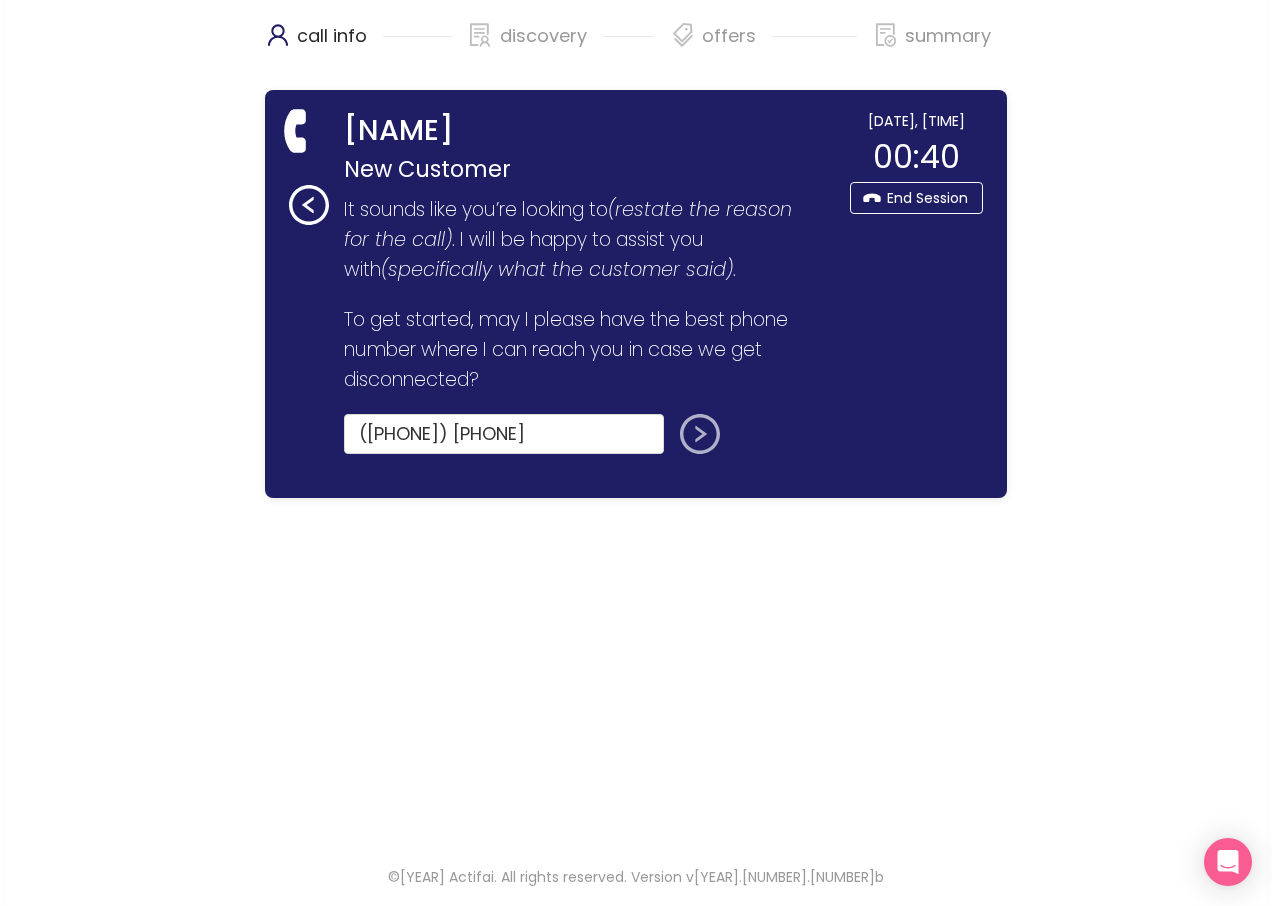 click 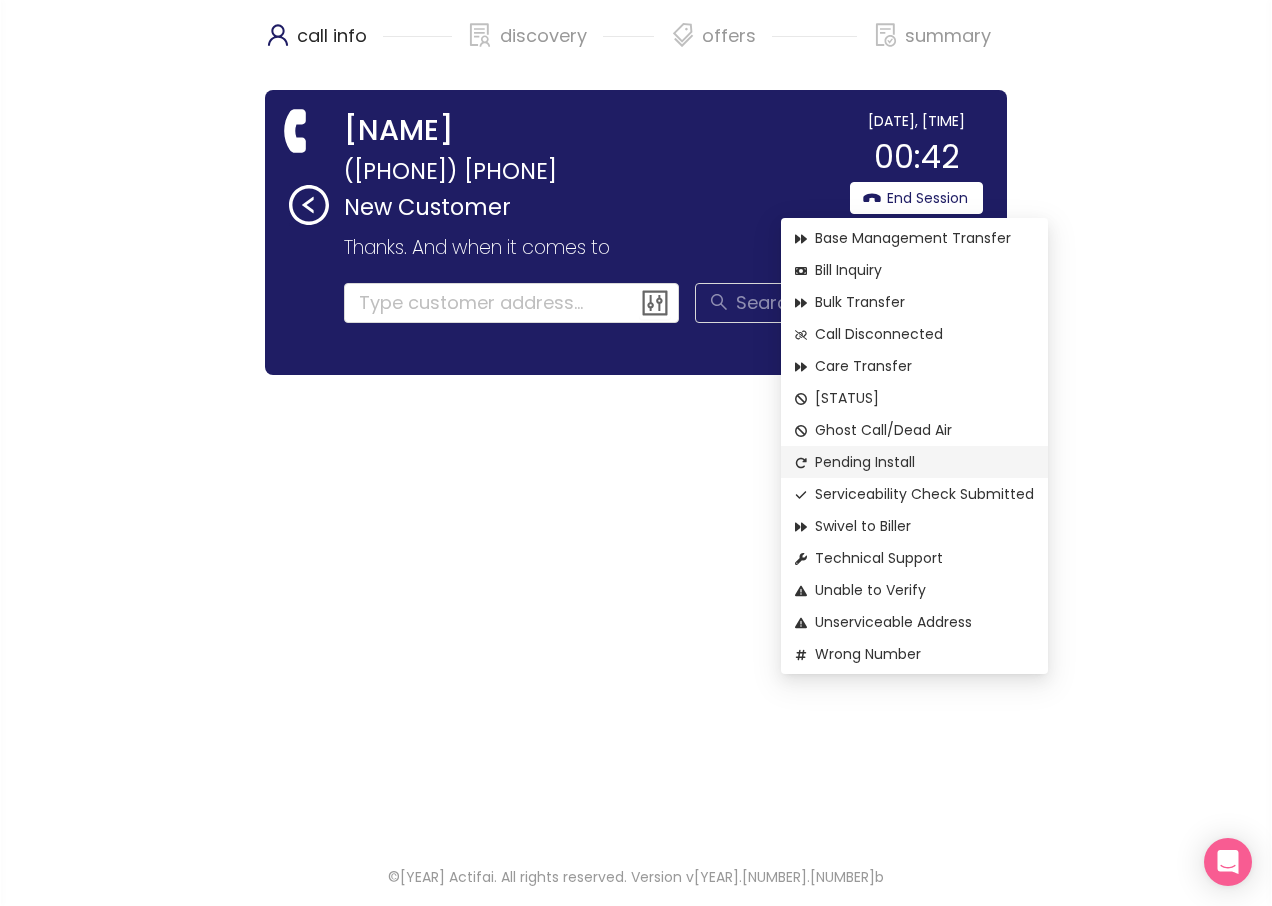 click on "Pending Install" 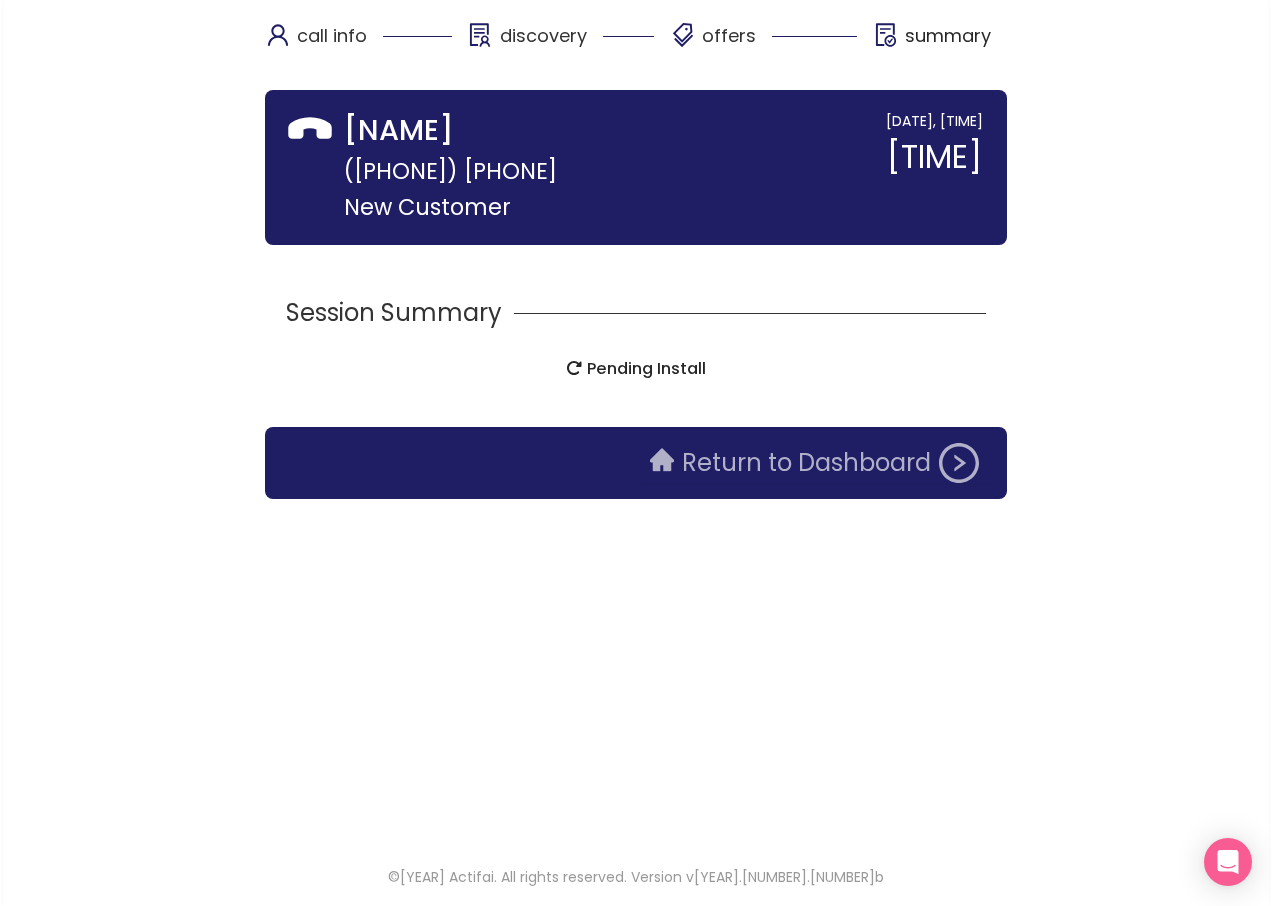 click on "Return to Dashboard" 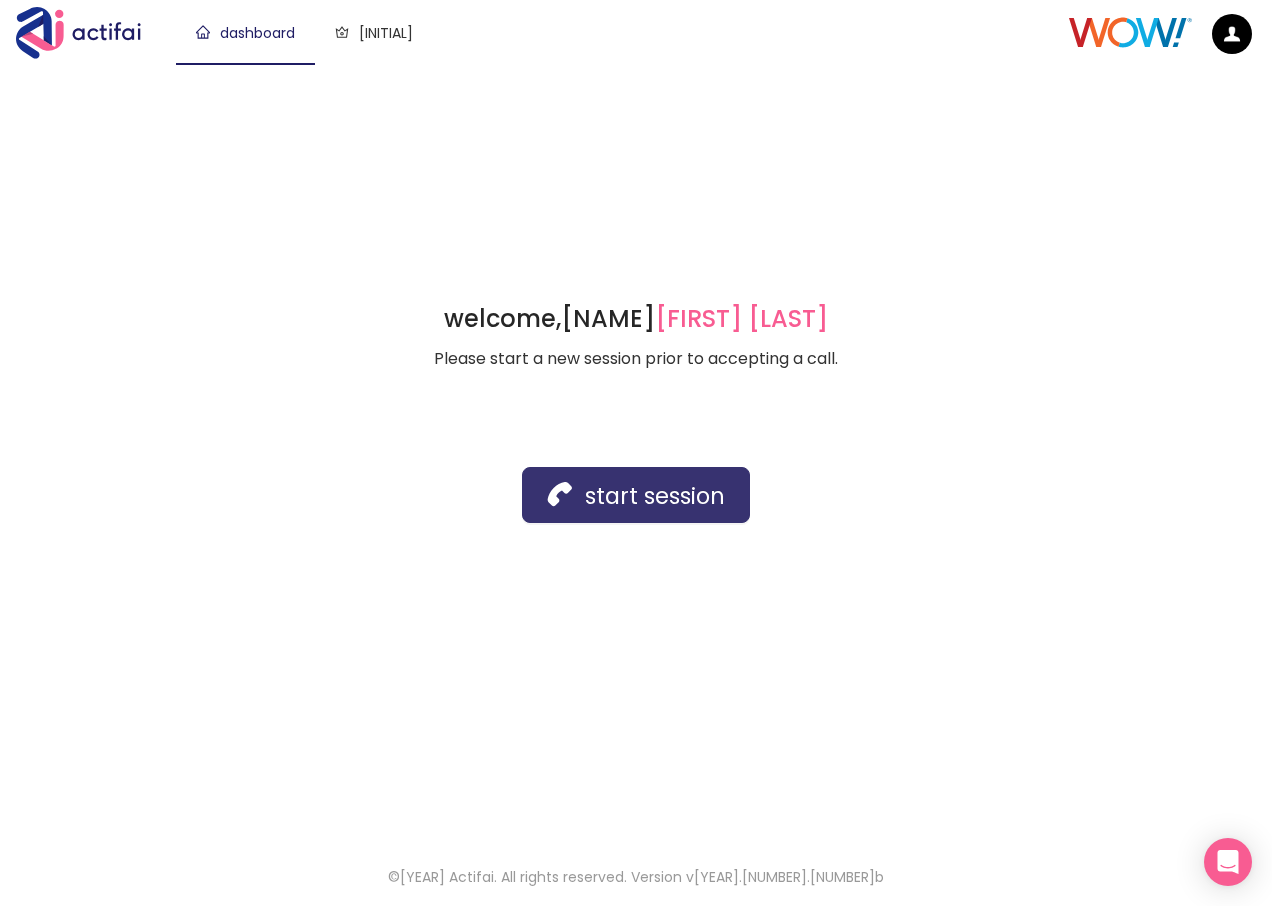 click on "start session" at bounding box center [636, 495] 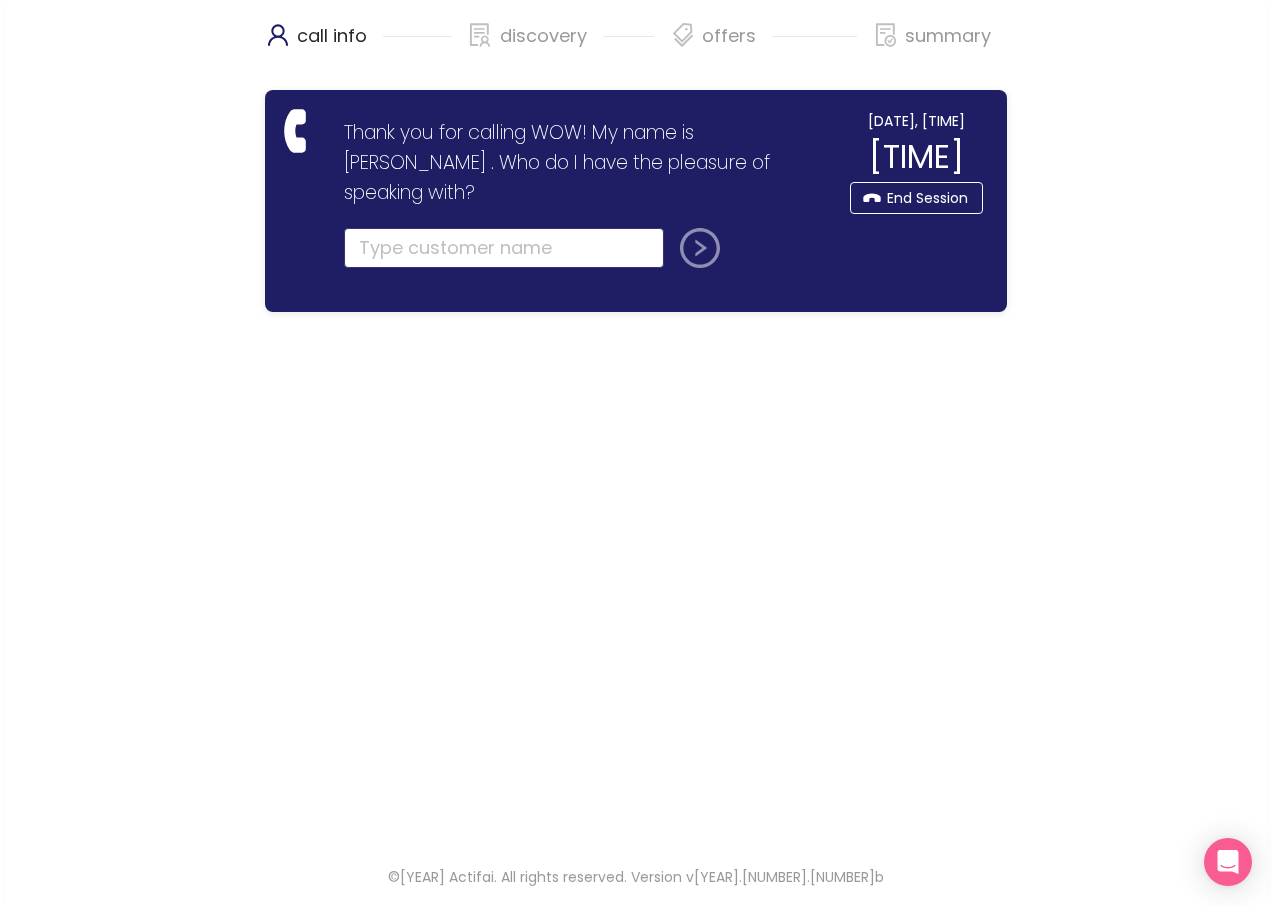 click 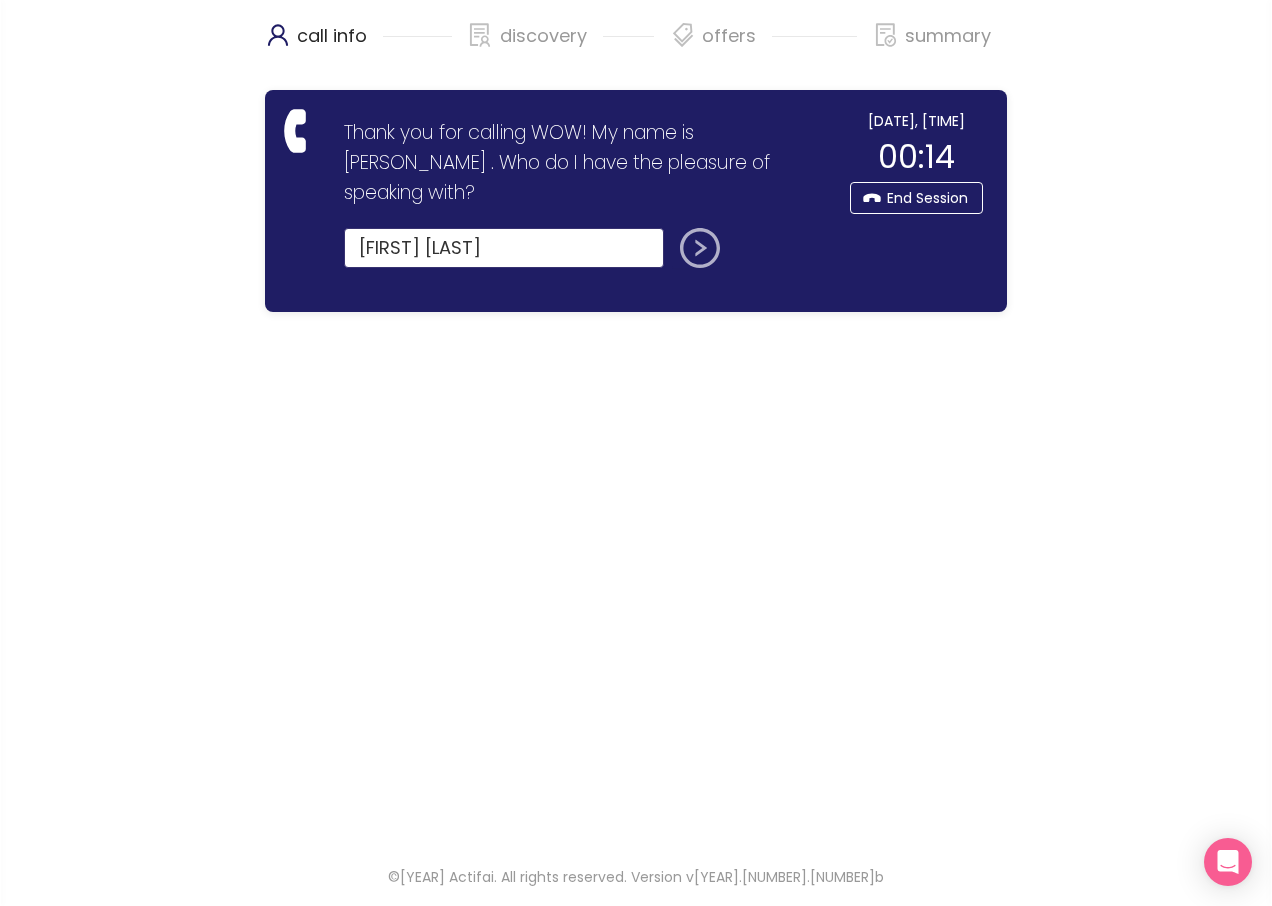 type on "[FIRST] [LAST]" 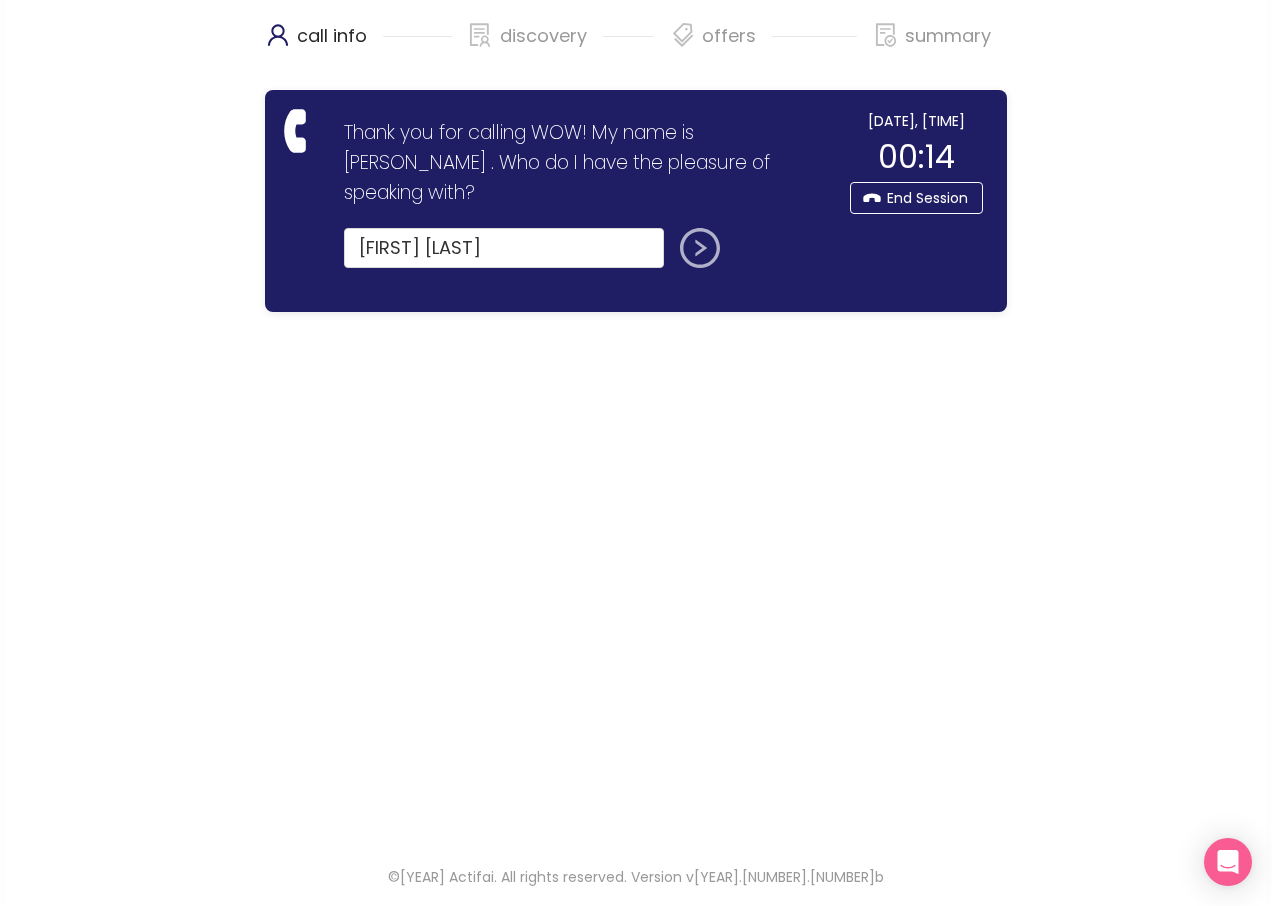 click 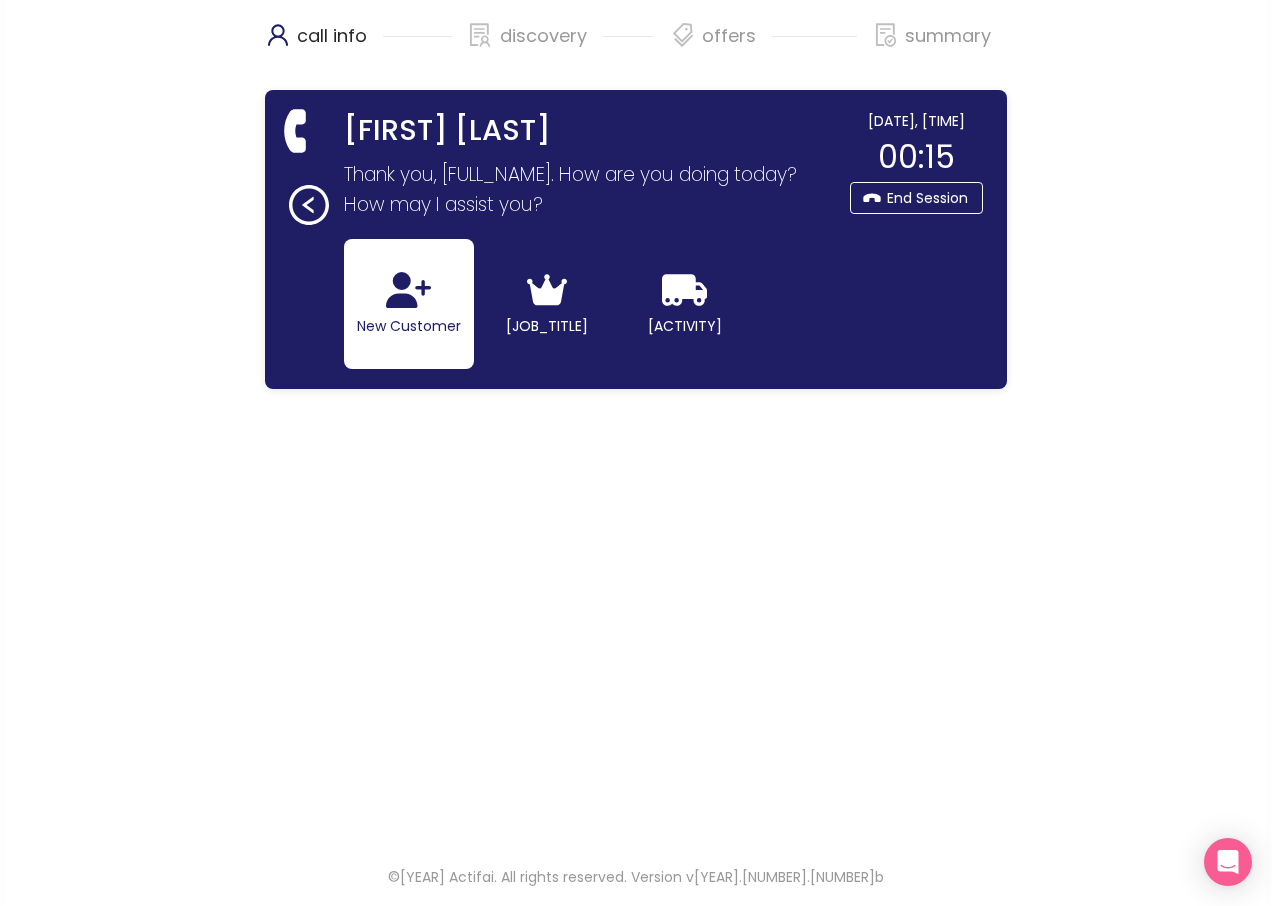 click on "New Customer" 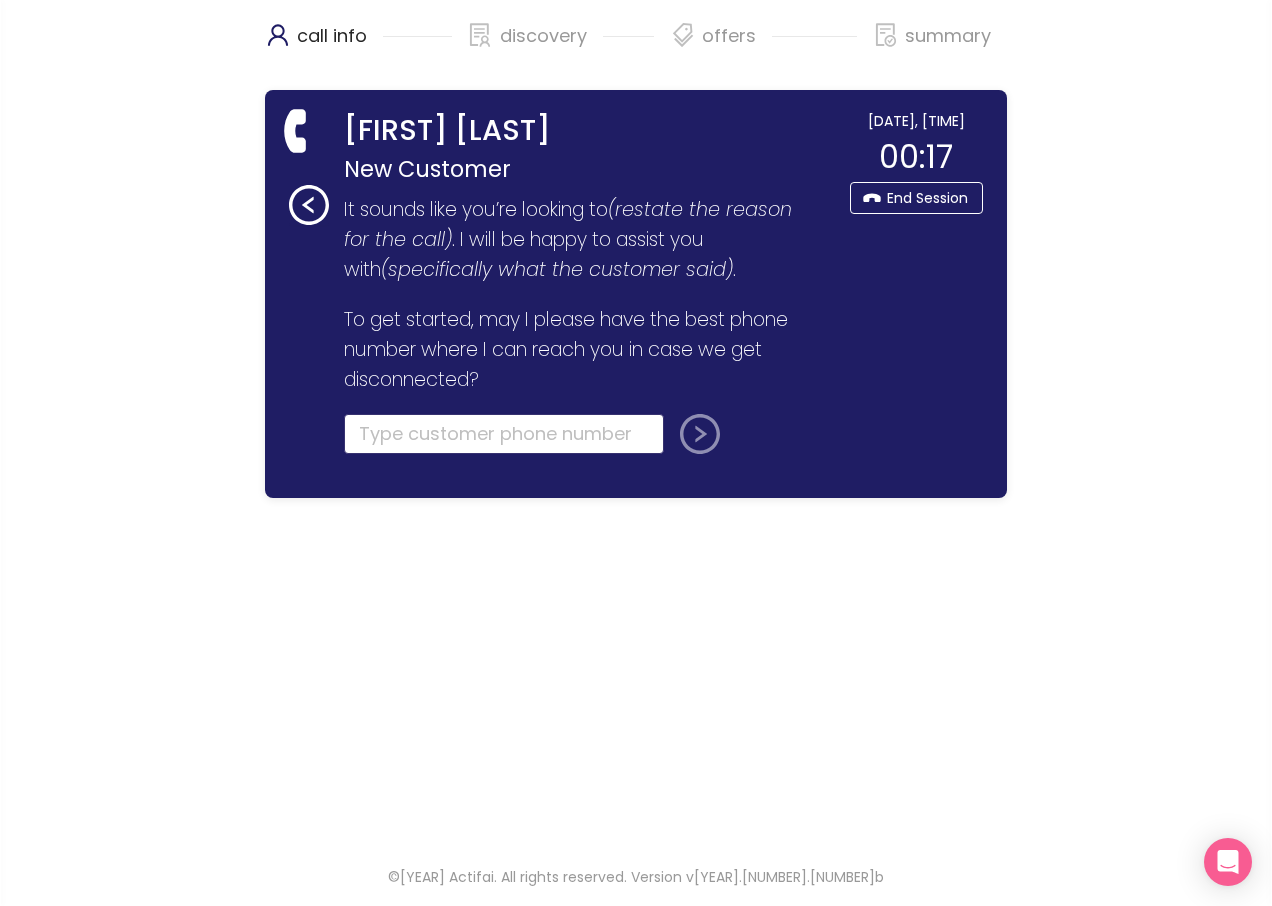 click 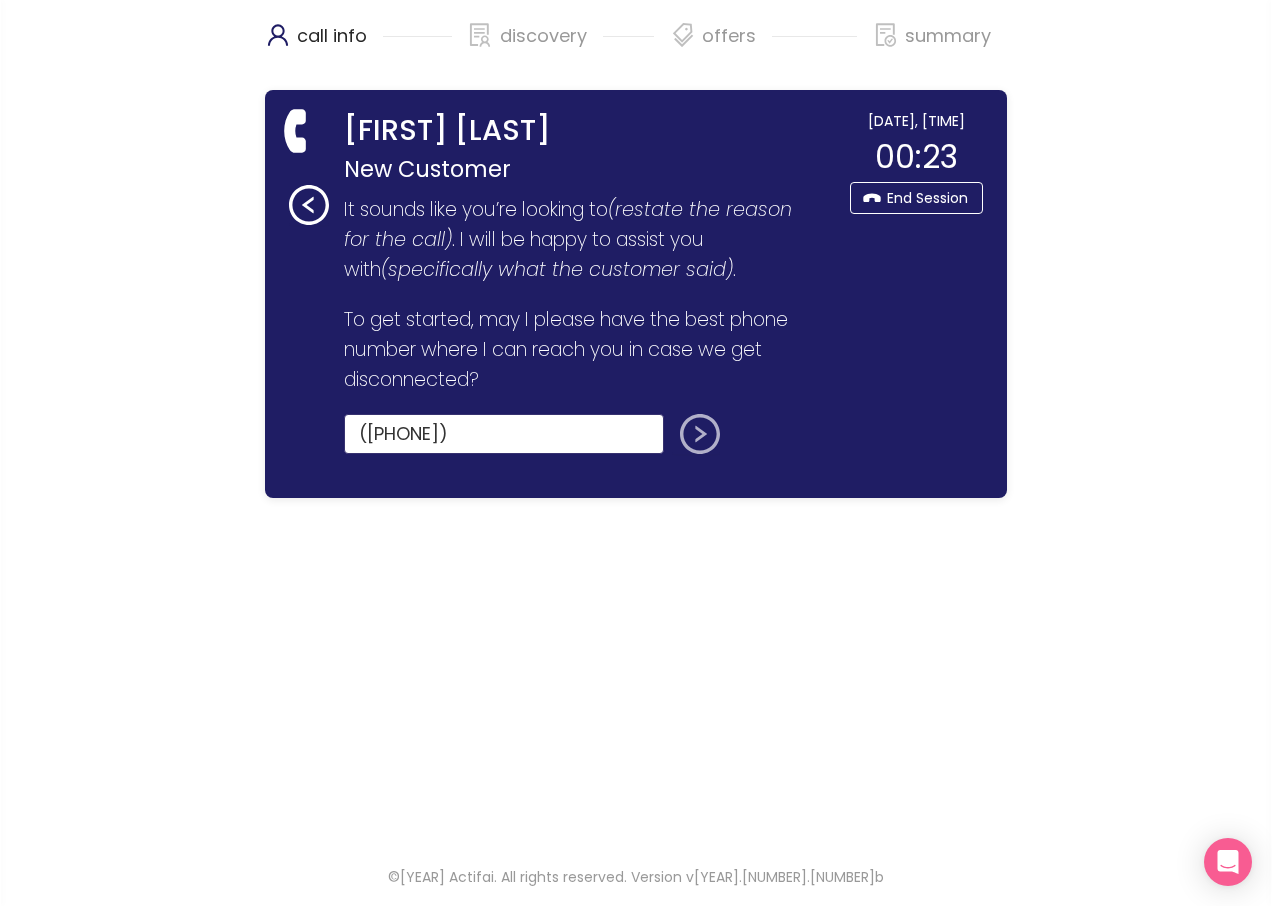type on "([PHONE])" 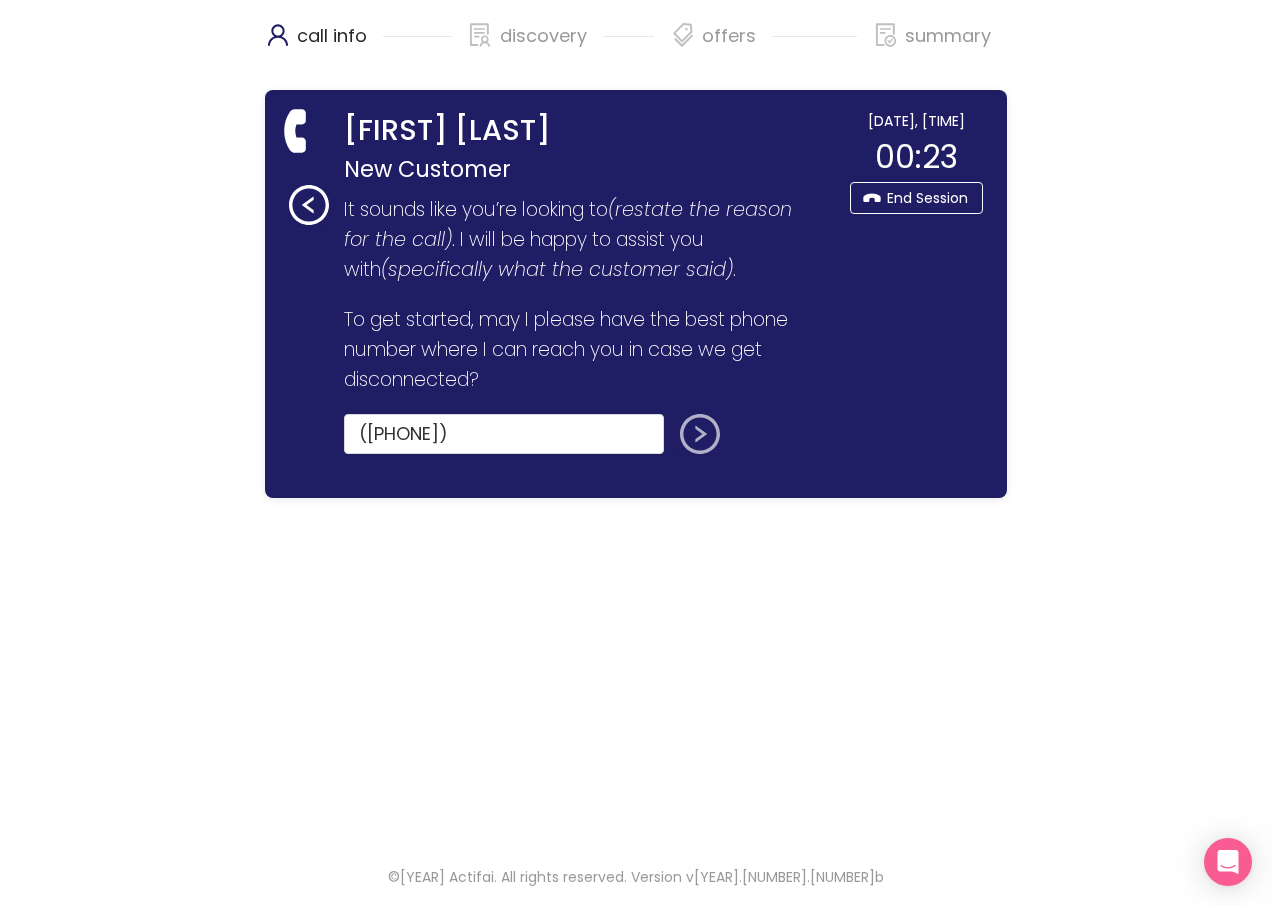 click 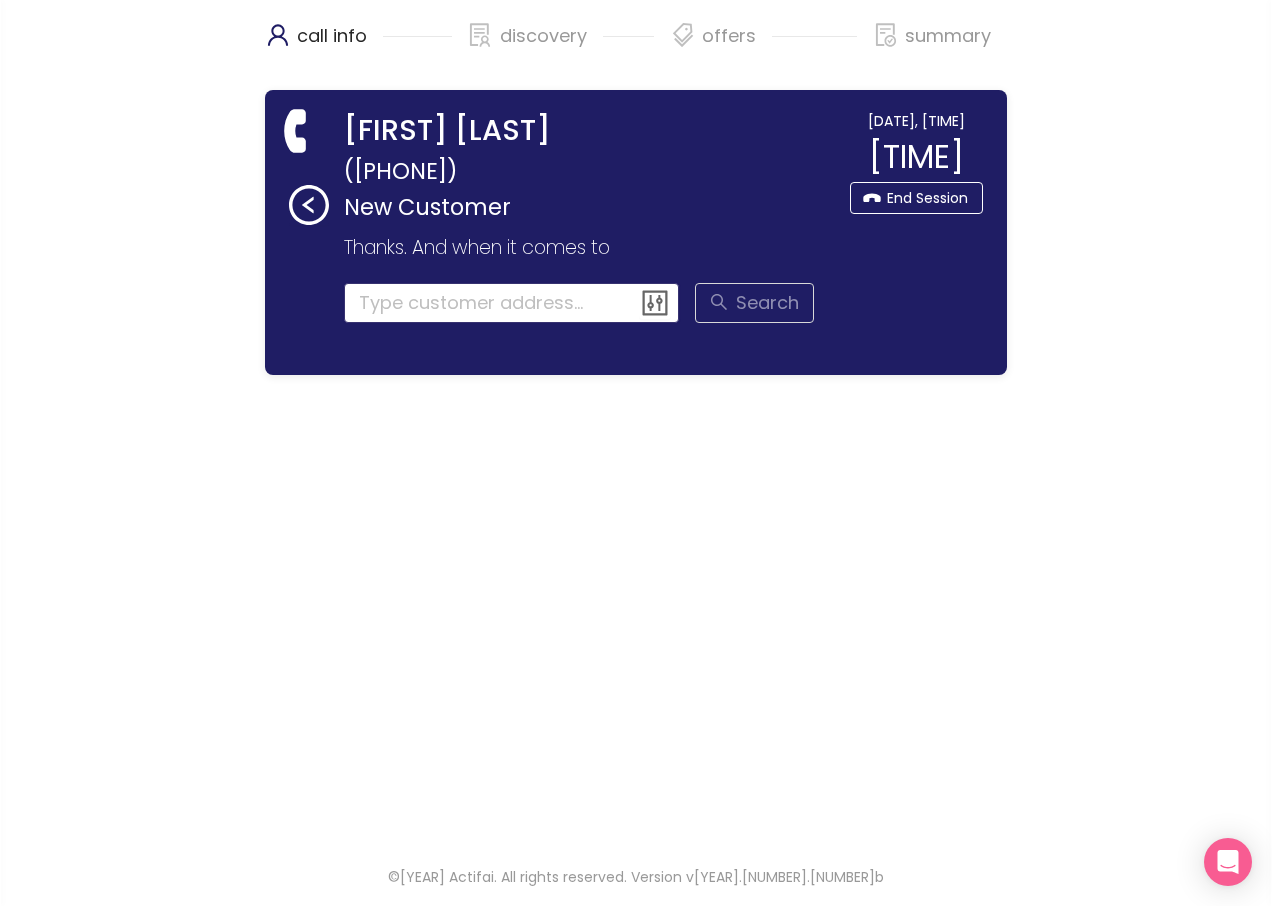 click at bounding box center [512, 303] 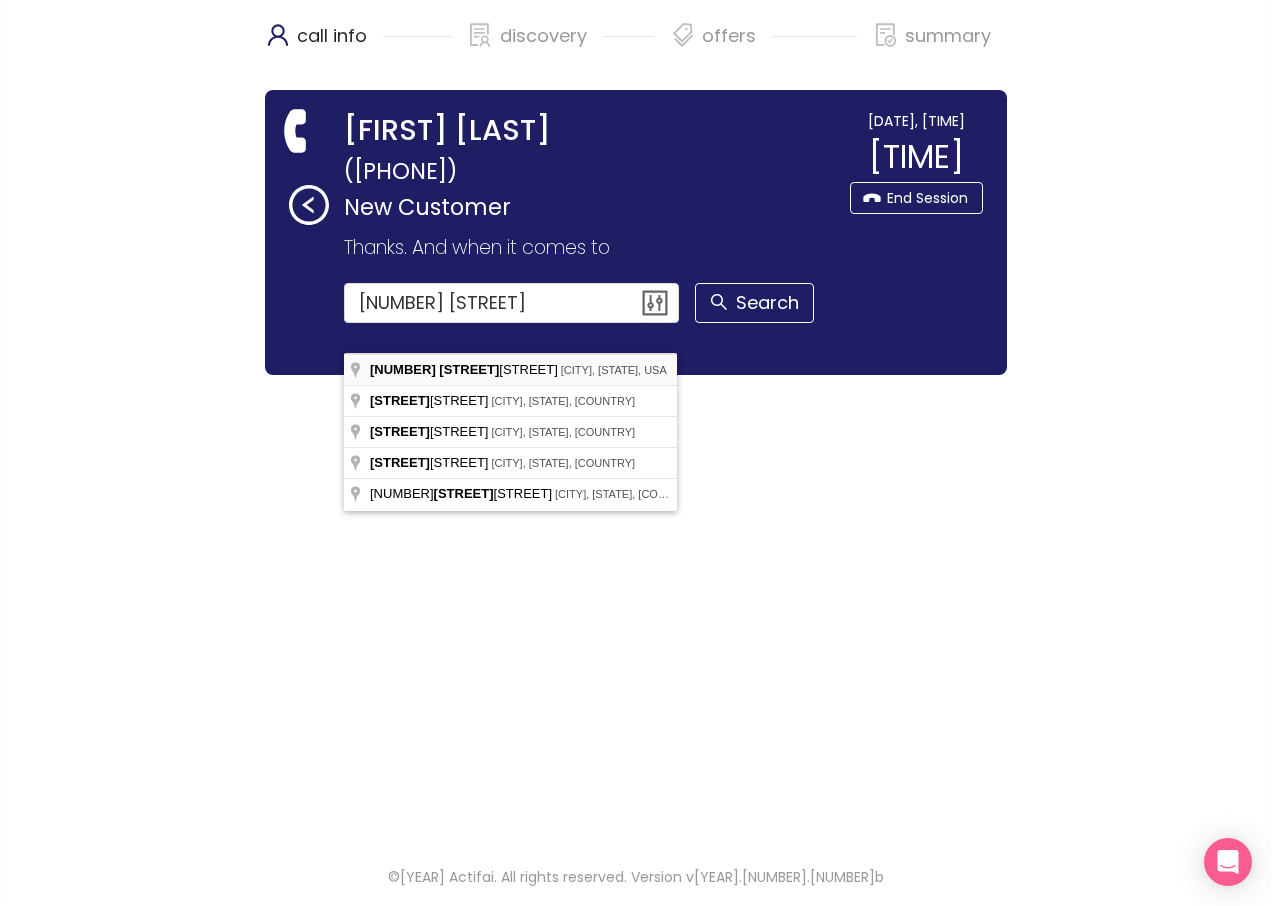 type on "[NUMBER] [STREET], [CITY], [STATE], [COUNTRY]" 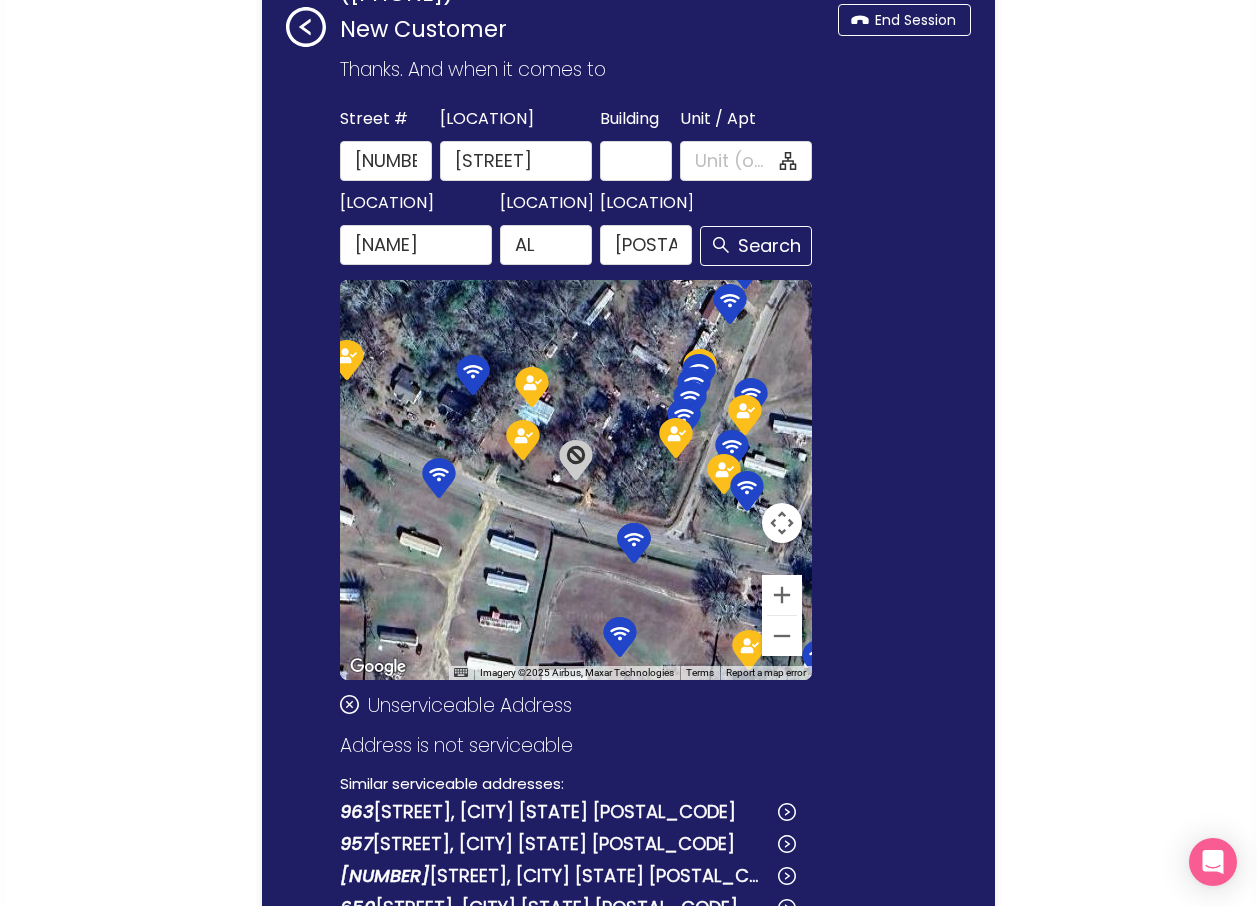 scroll, scrollTop: 200, scrollLeft: 0, axis: vertical 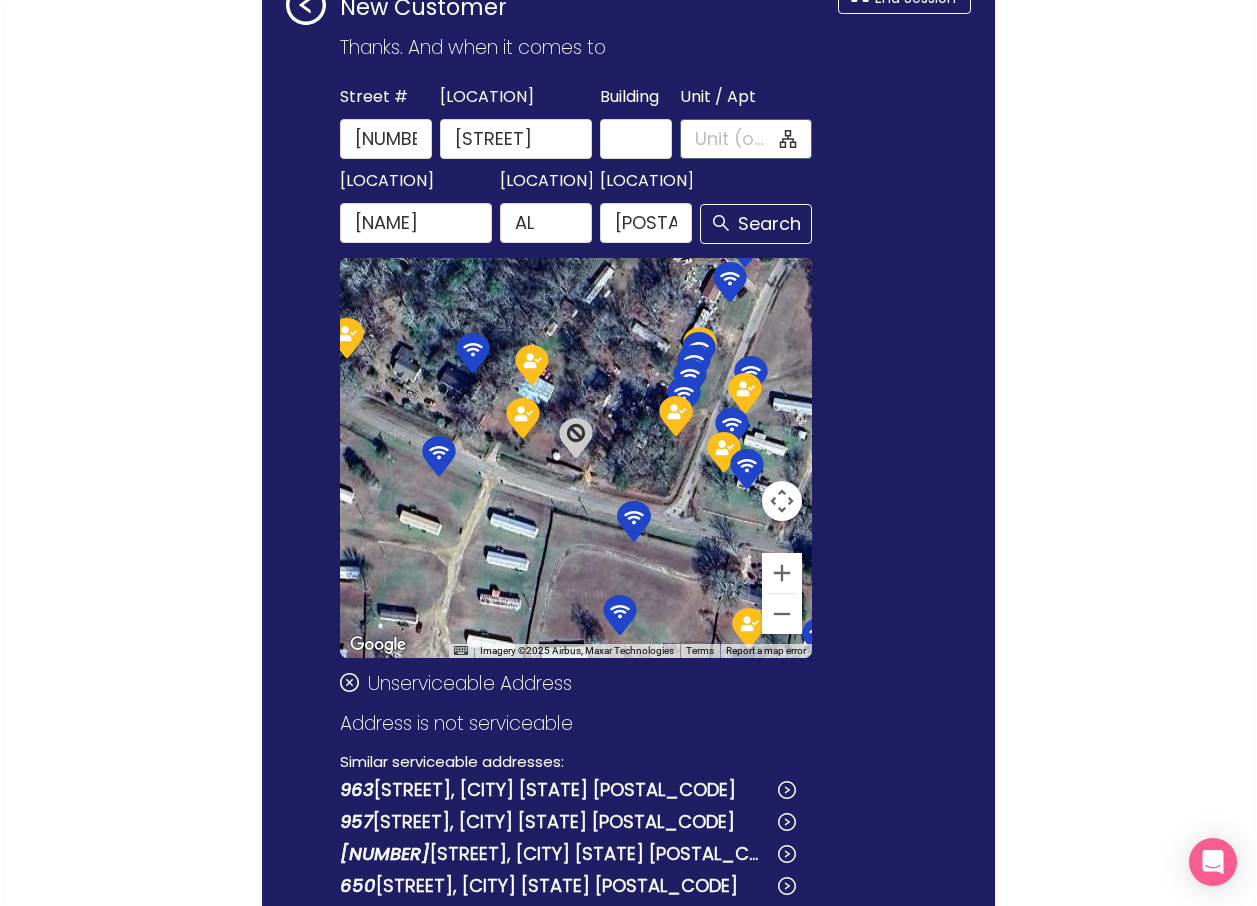 click at bounding box center [746, 139] 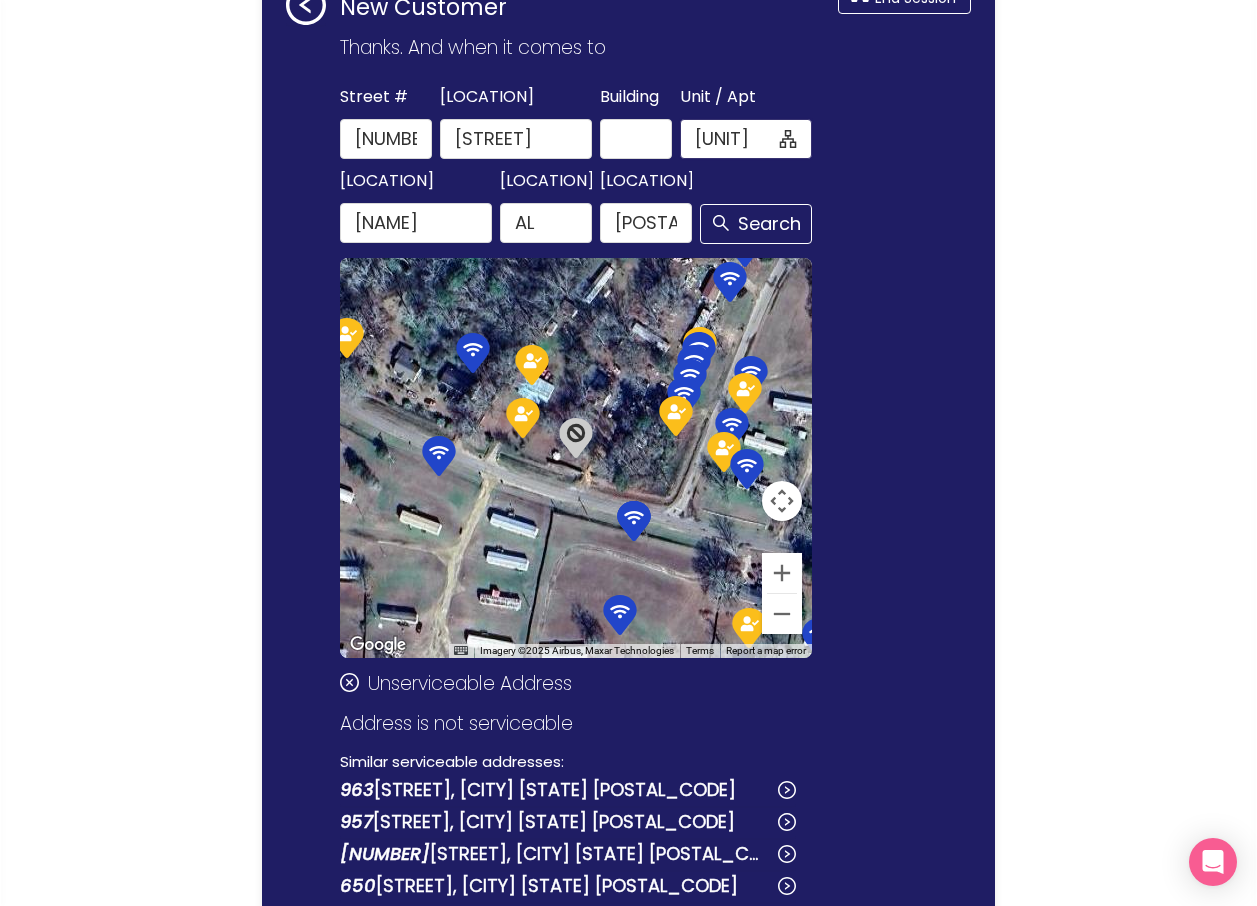 type on "[UNIT]" 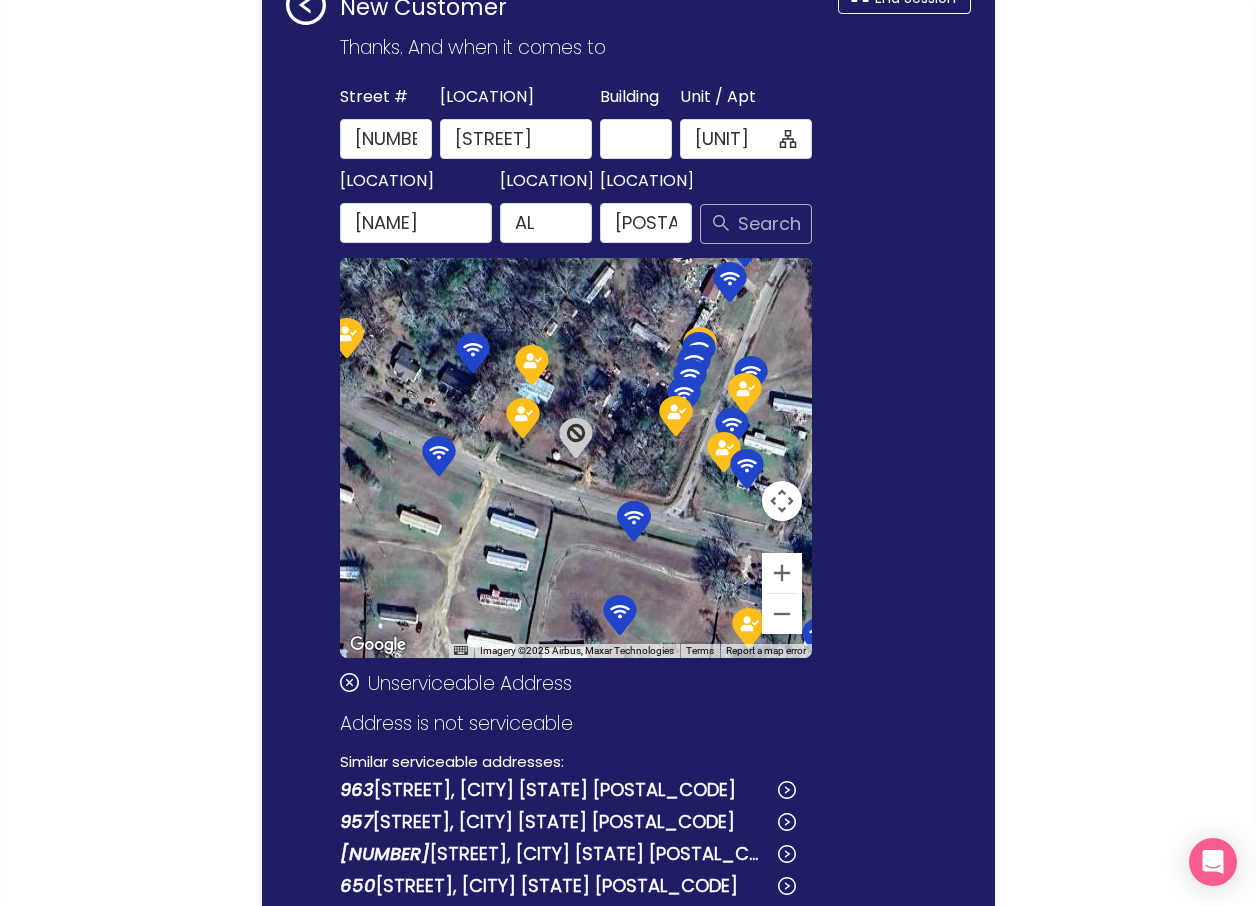 click on "Search" 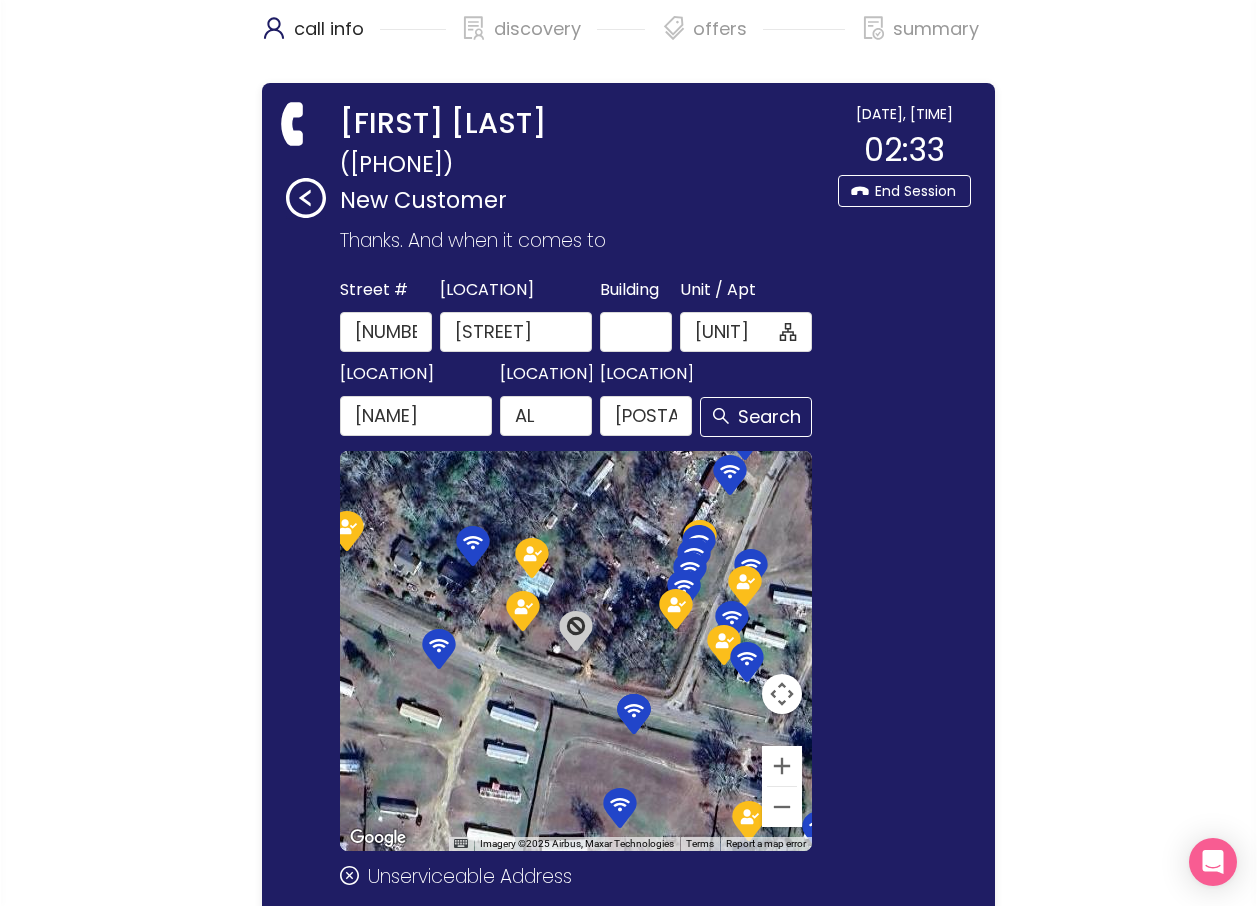 scroll, scrollTop: 0, scrollLeft: 0, axis: both 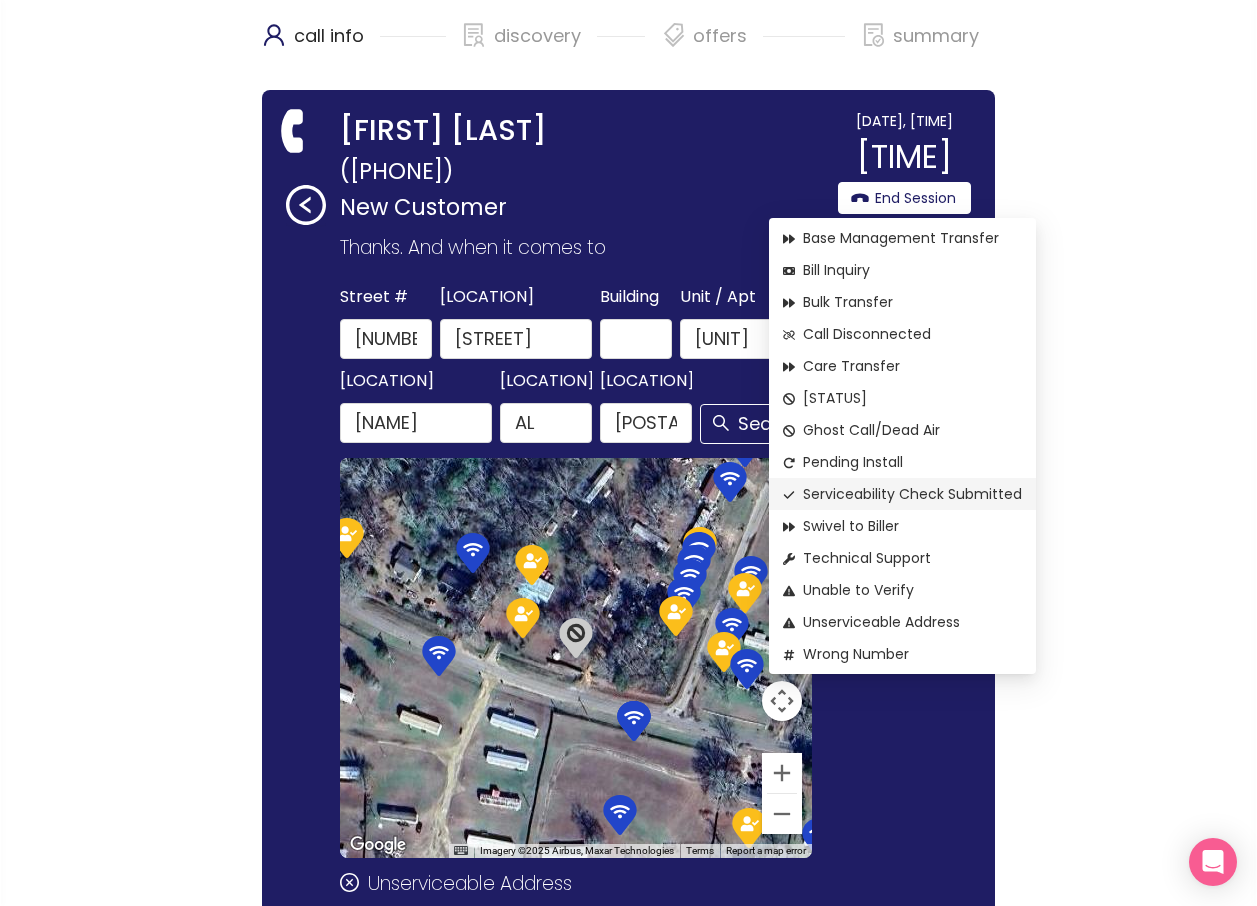 click on "Serviceability Check Submitted" 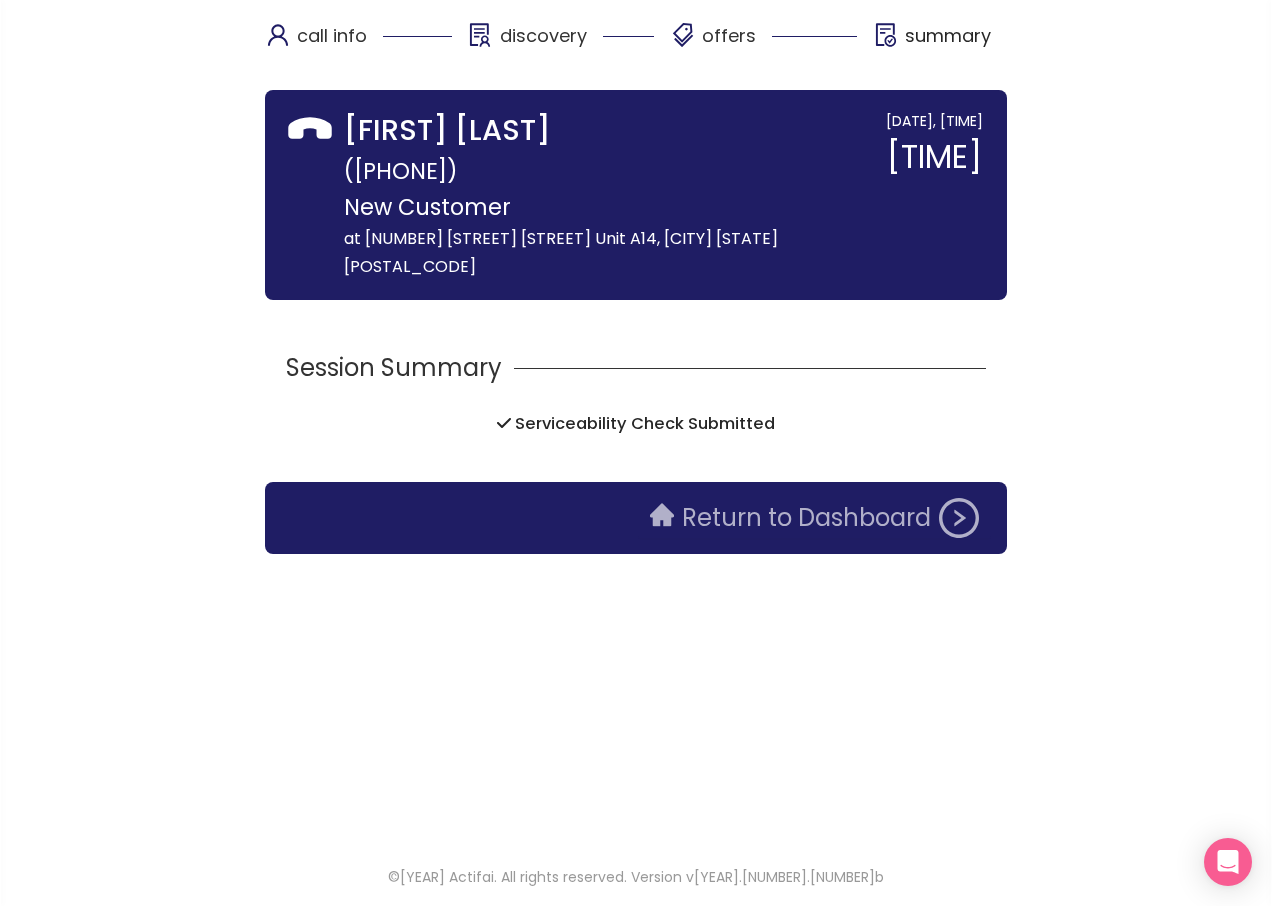 click on "Return to Dashboard" 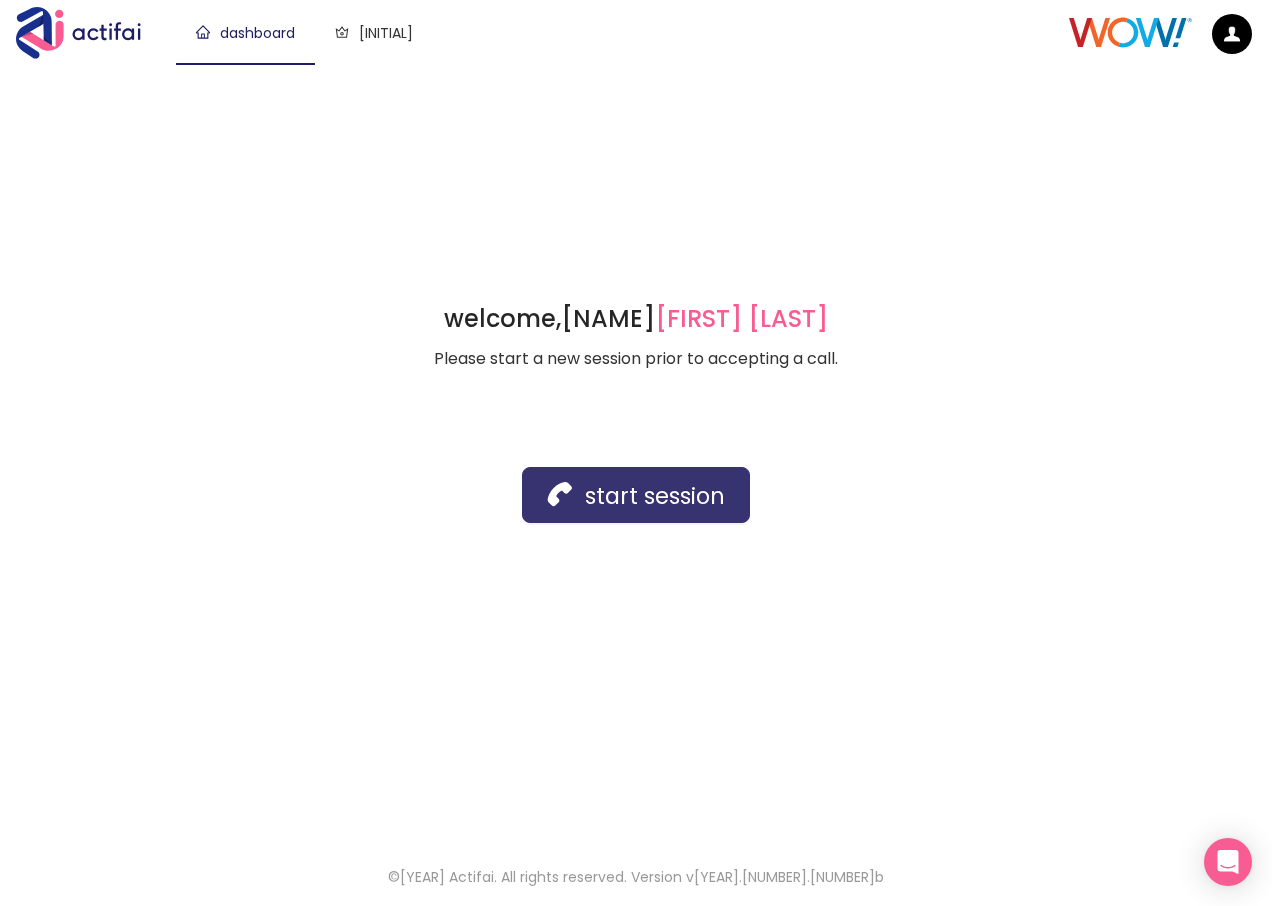 click on "start session" at bounding box center (636, 495) 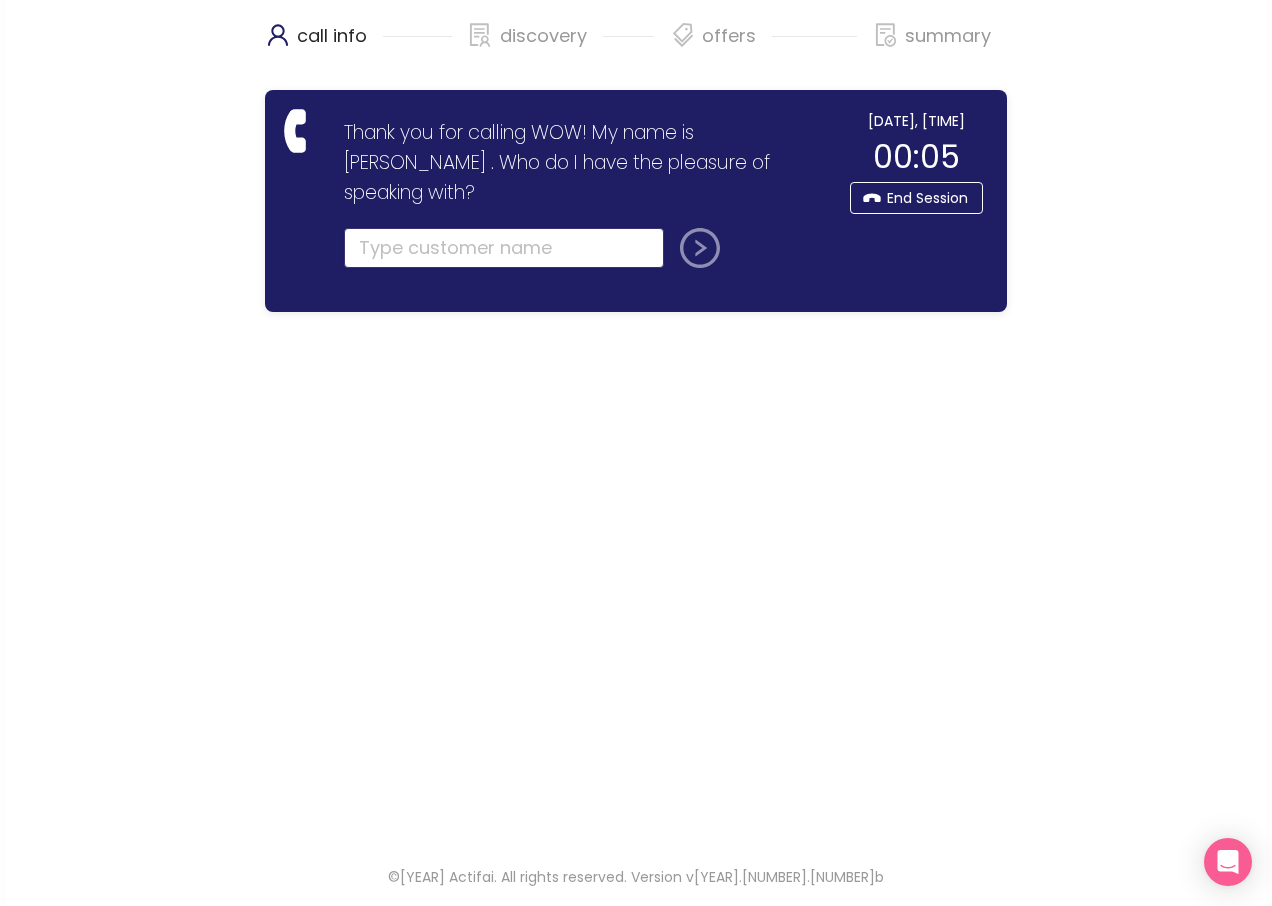 click 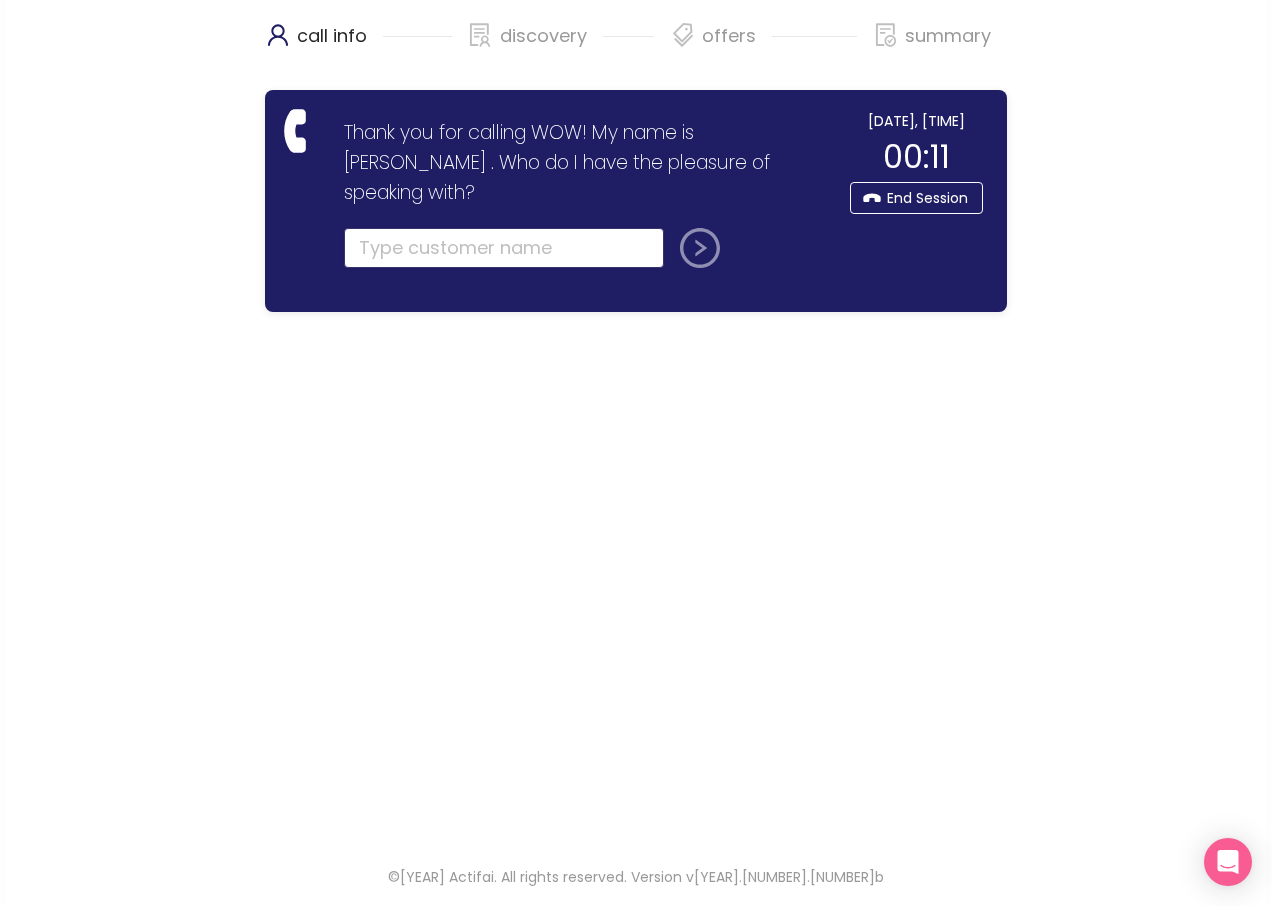 click 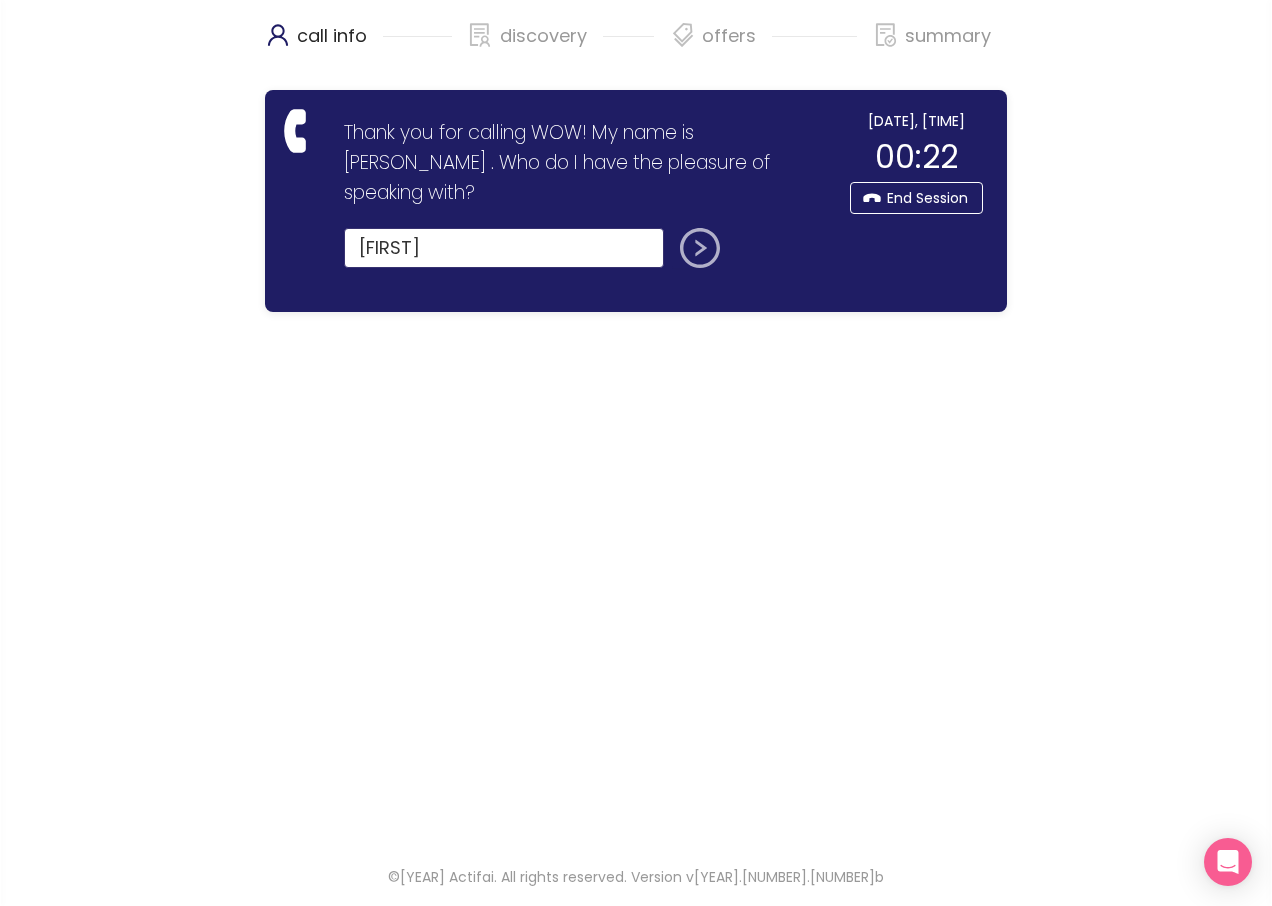 type on "[FIRST]" 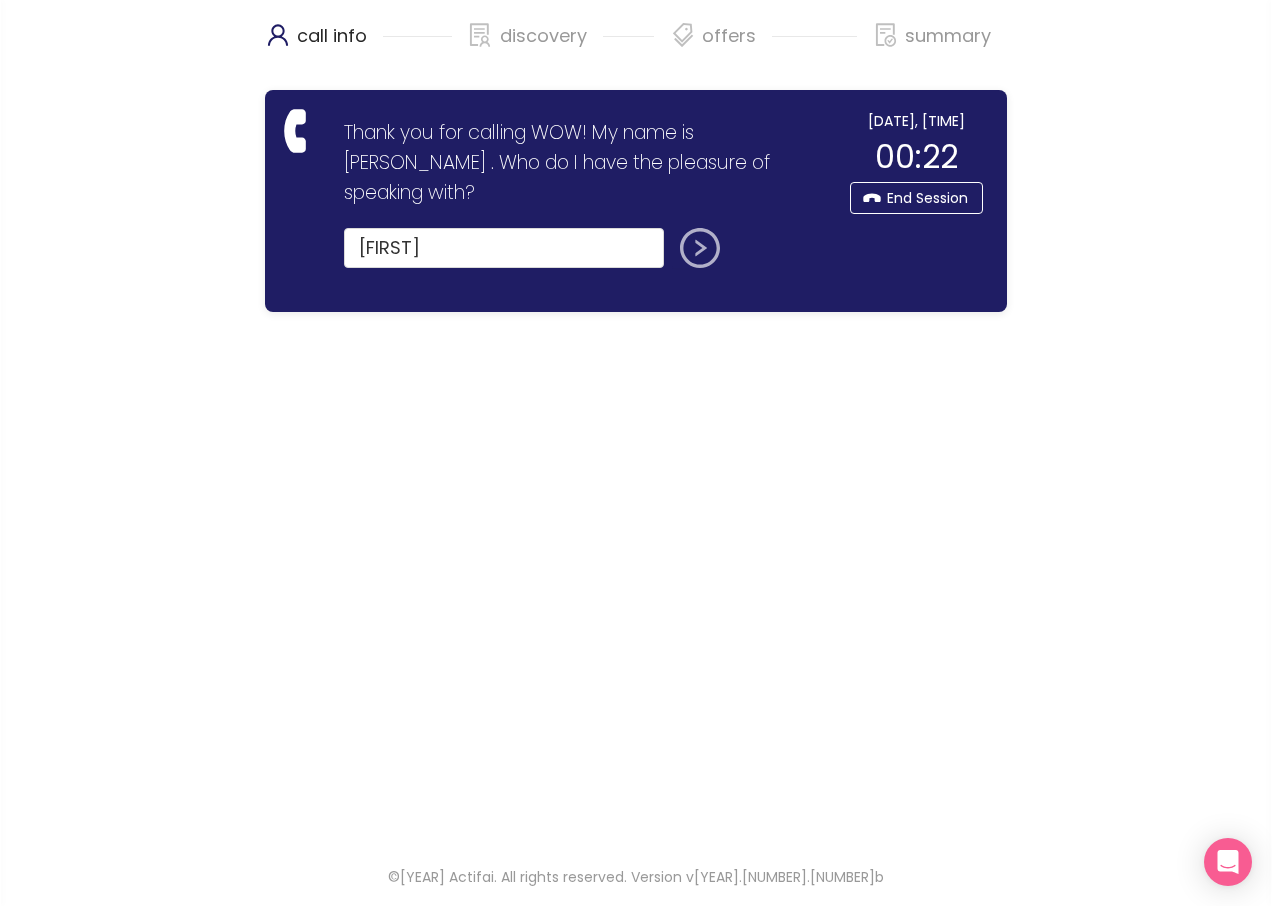 click 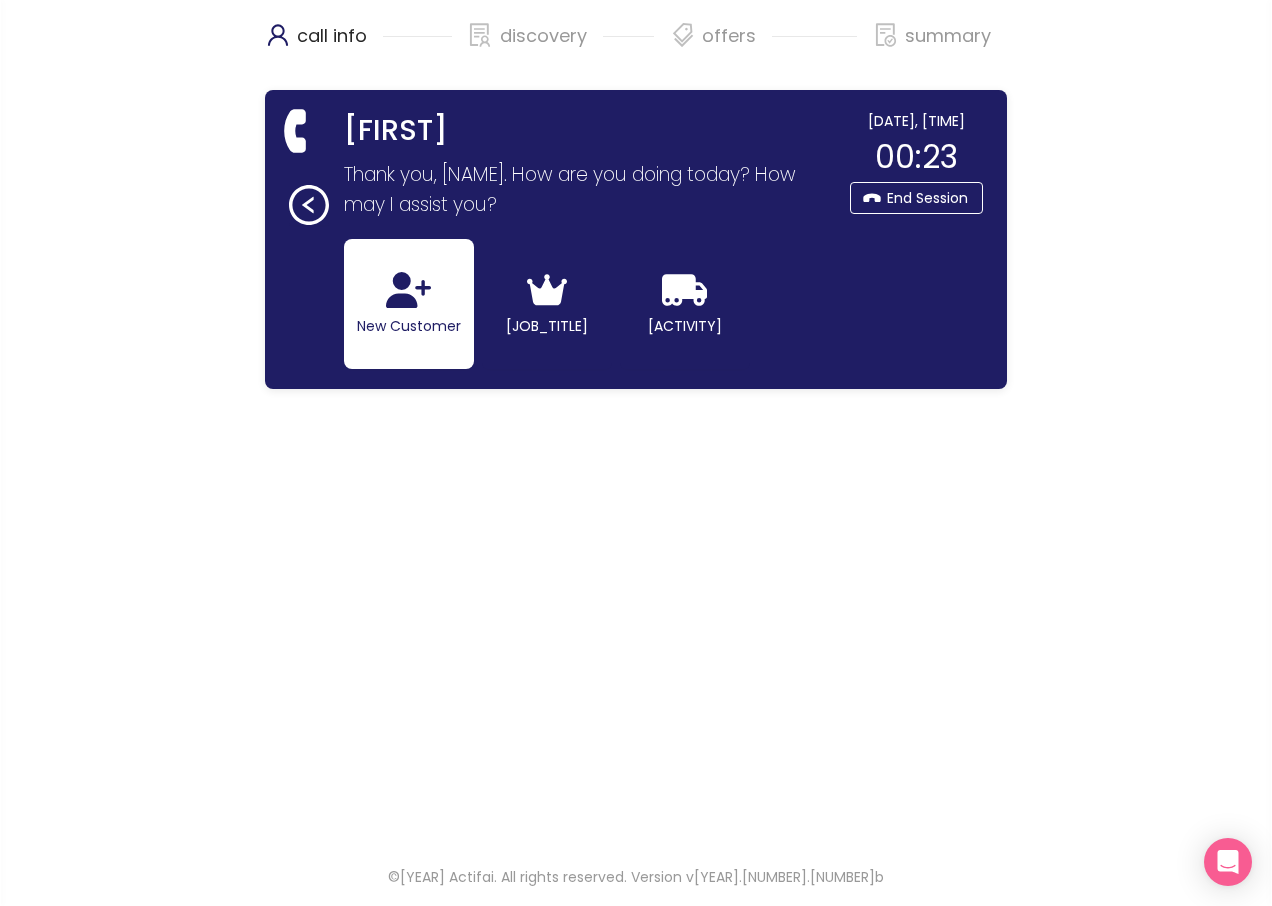 click on "New Customer" 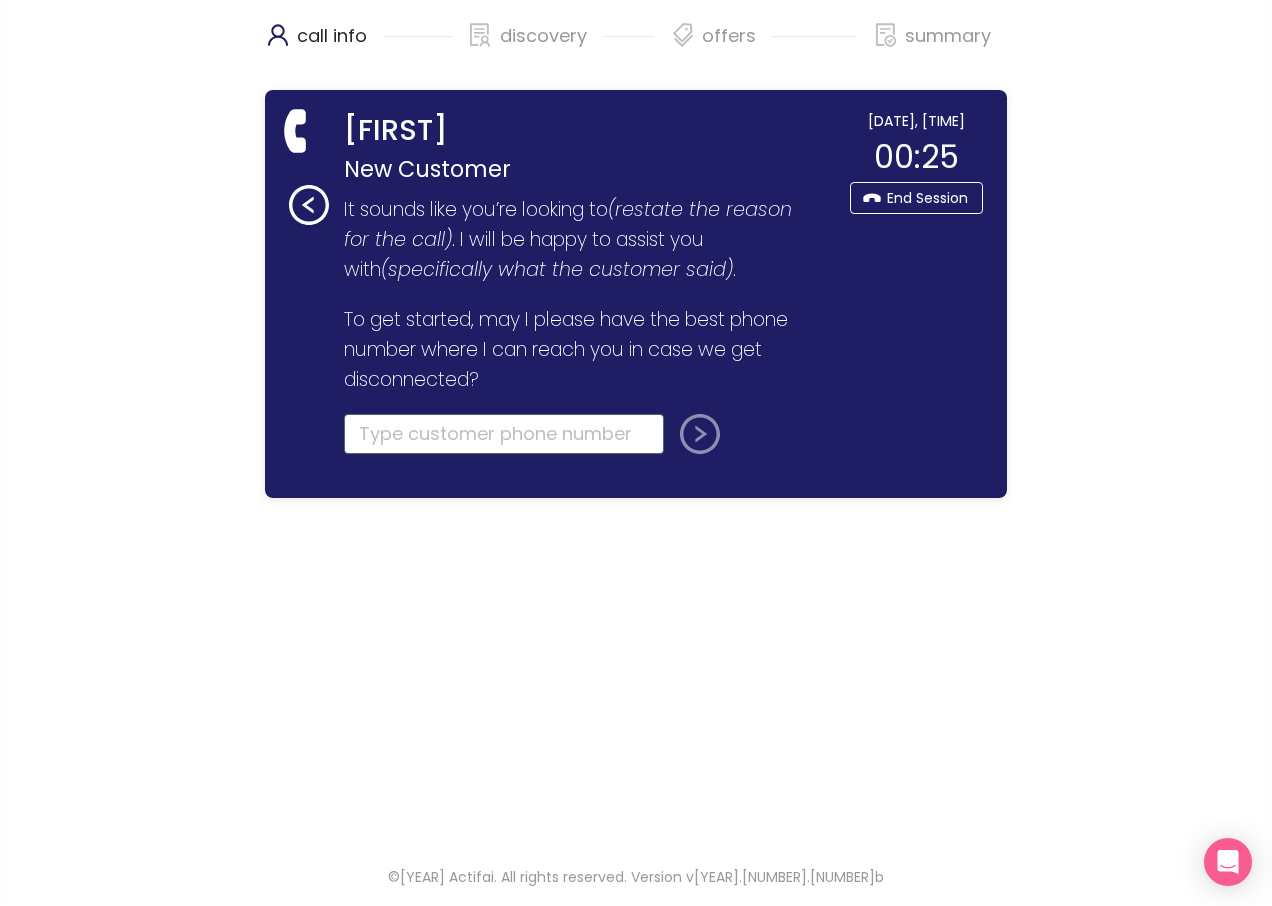 click 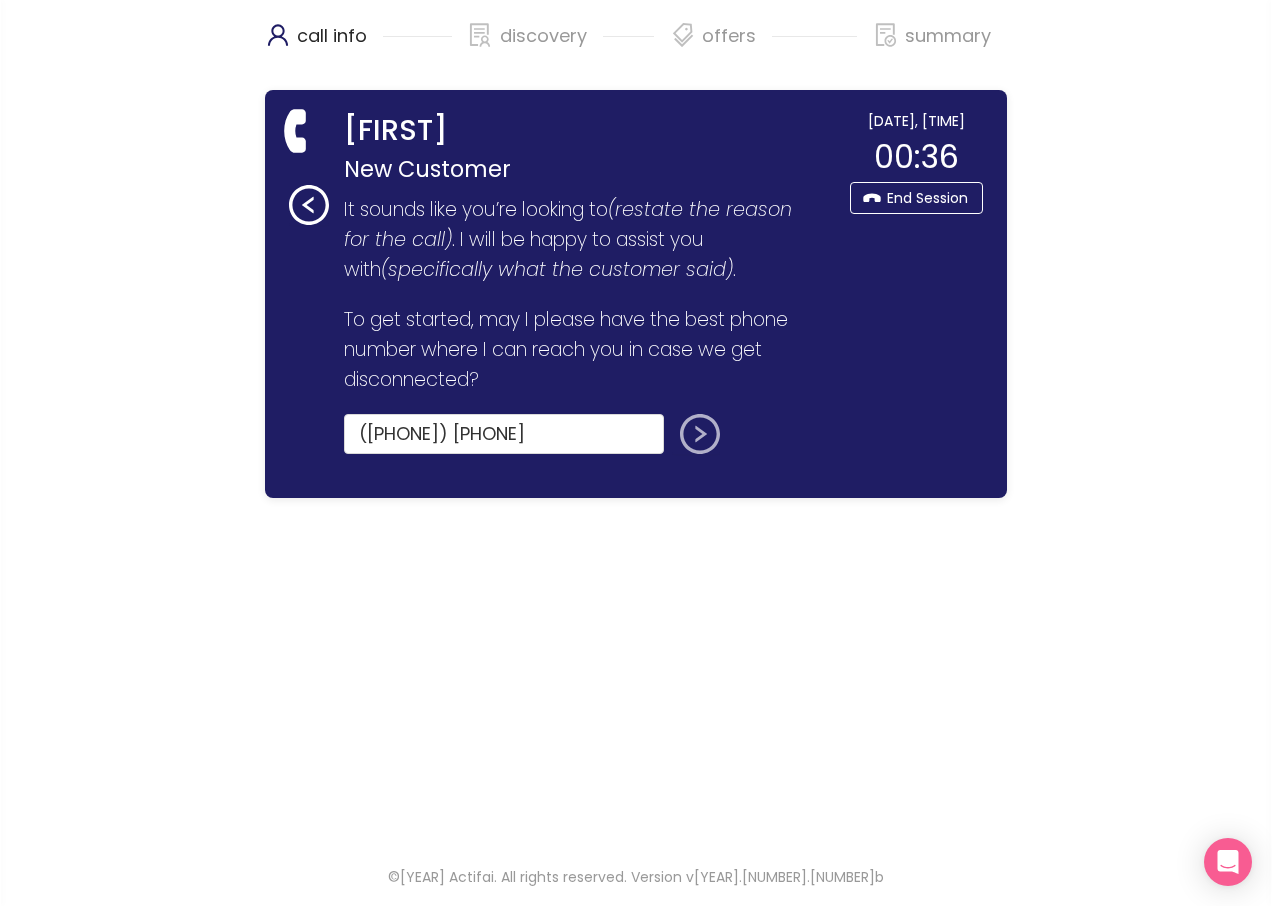 type on "([PHONE]) [PHONE]" 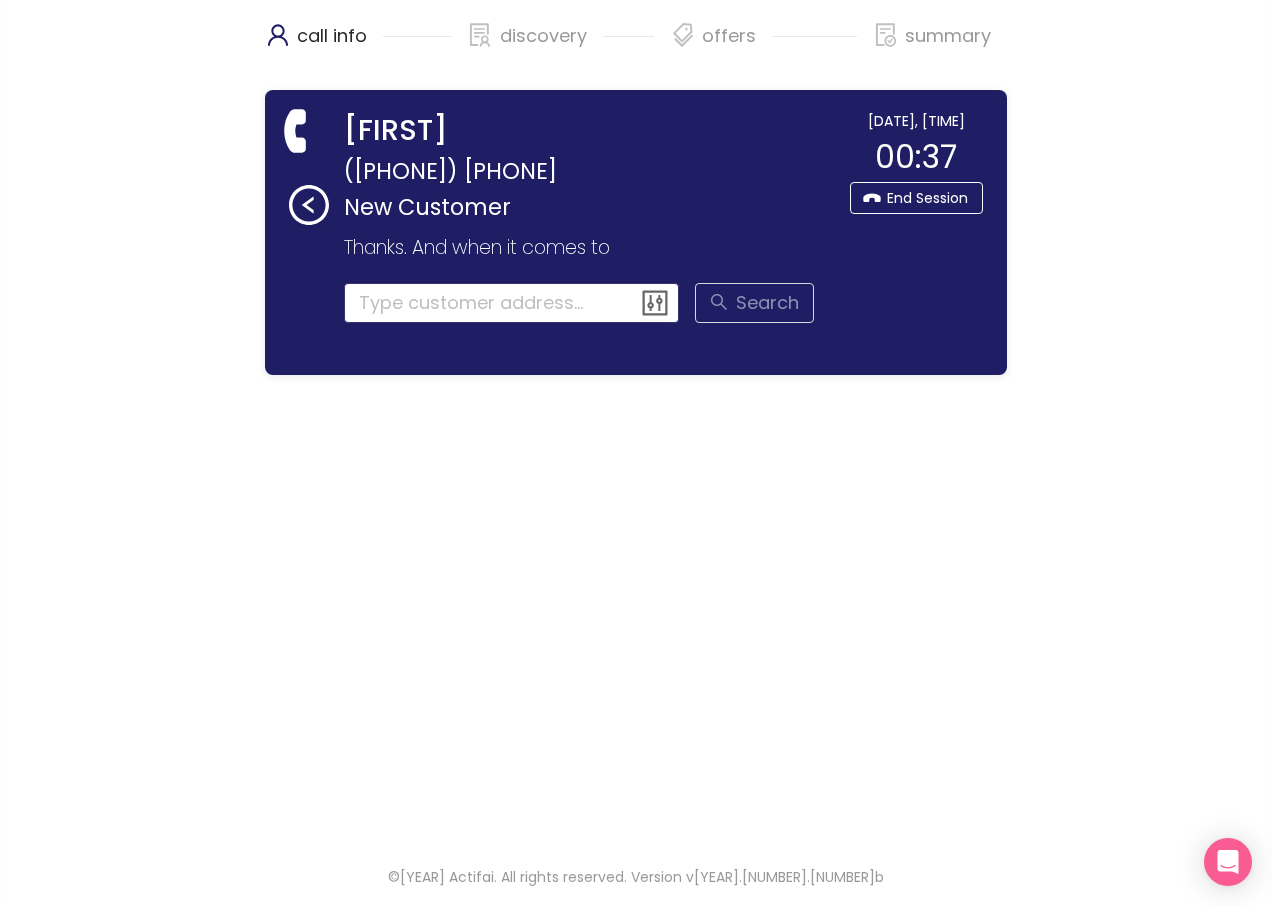 click at bounding box center [512, 303] 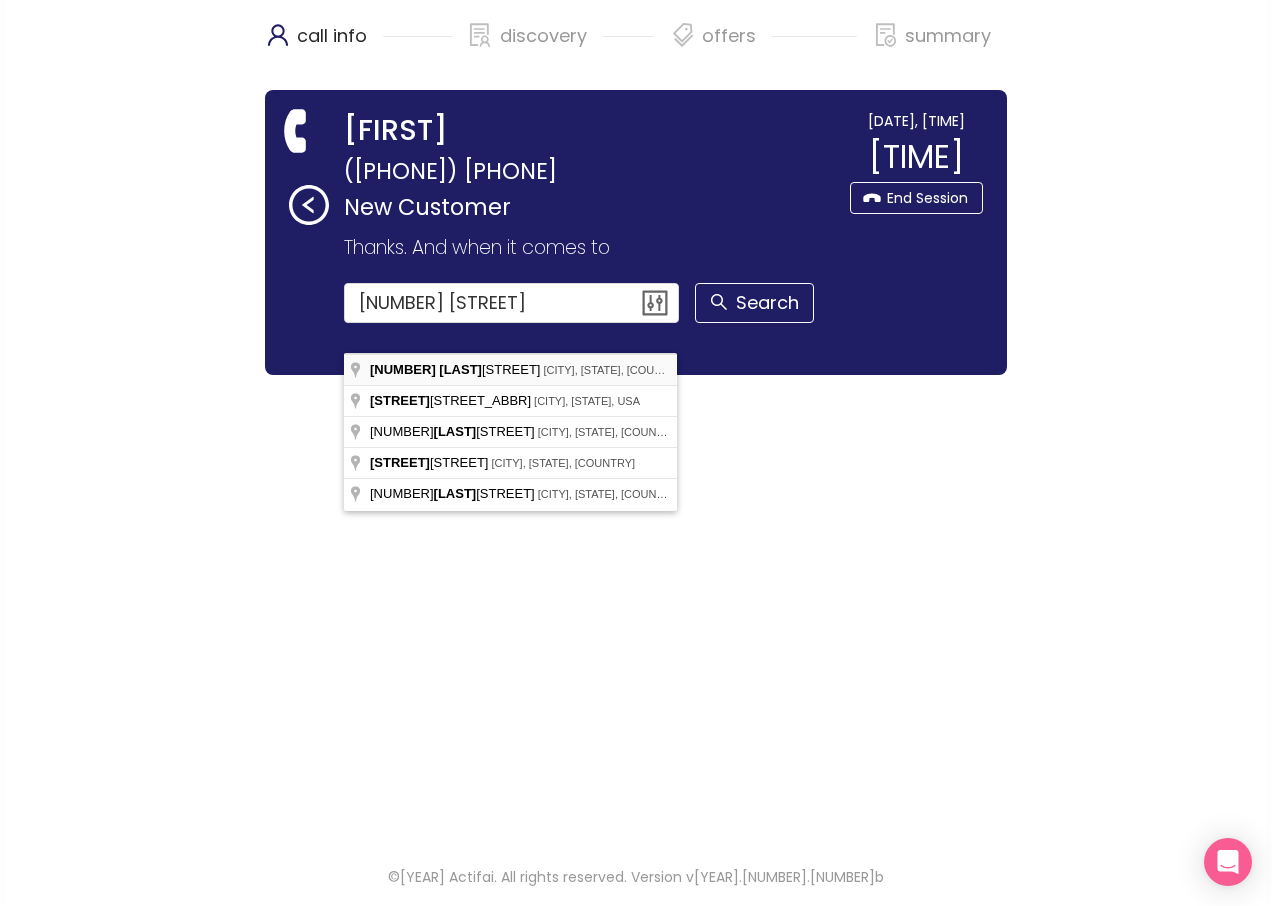 type on "[NUMBER] [STREET], [CITY], [STATE], [COUNTRY]" 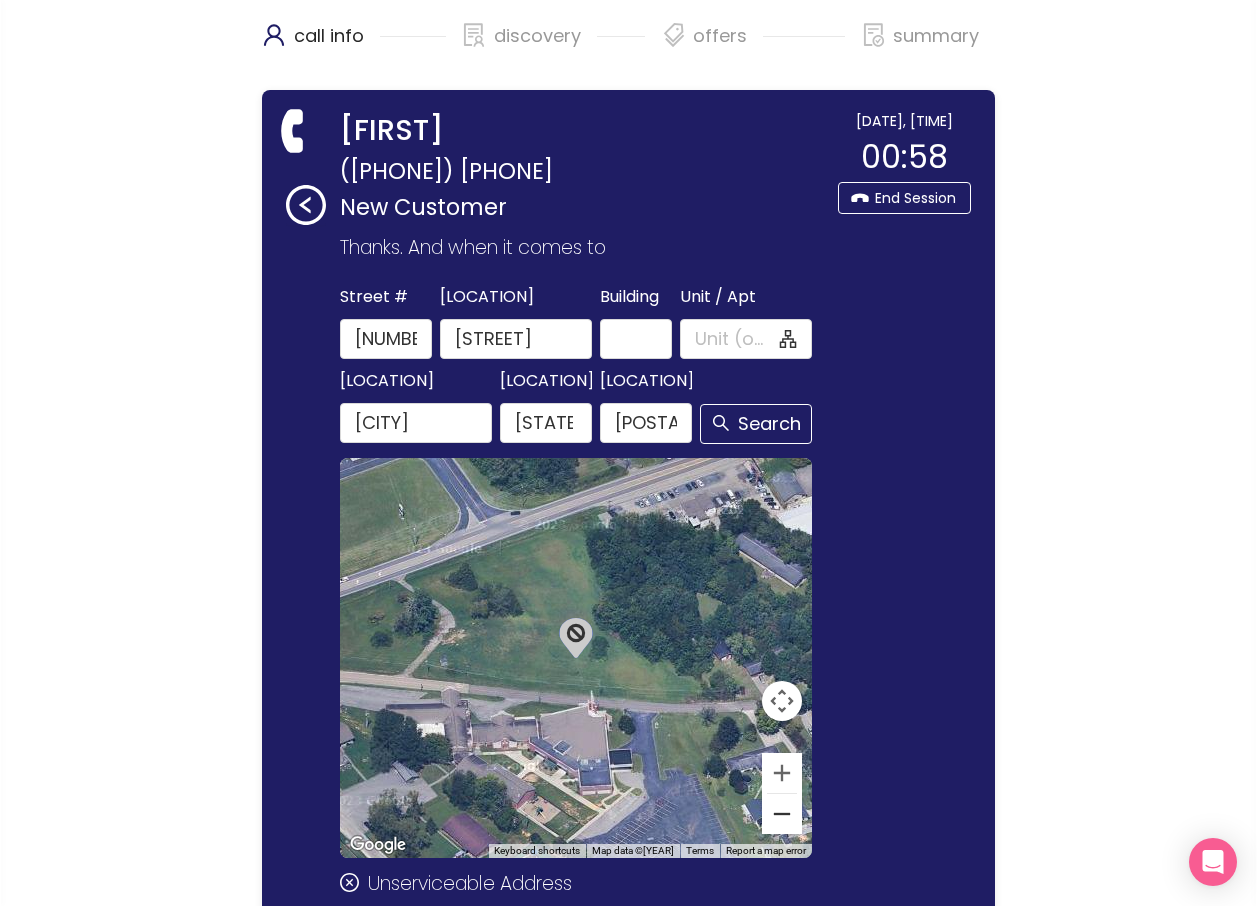 click at bounding box center (782, 814) 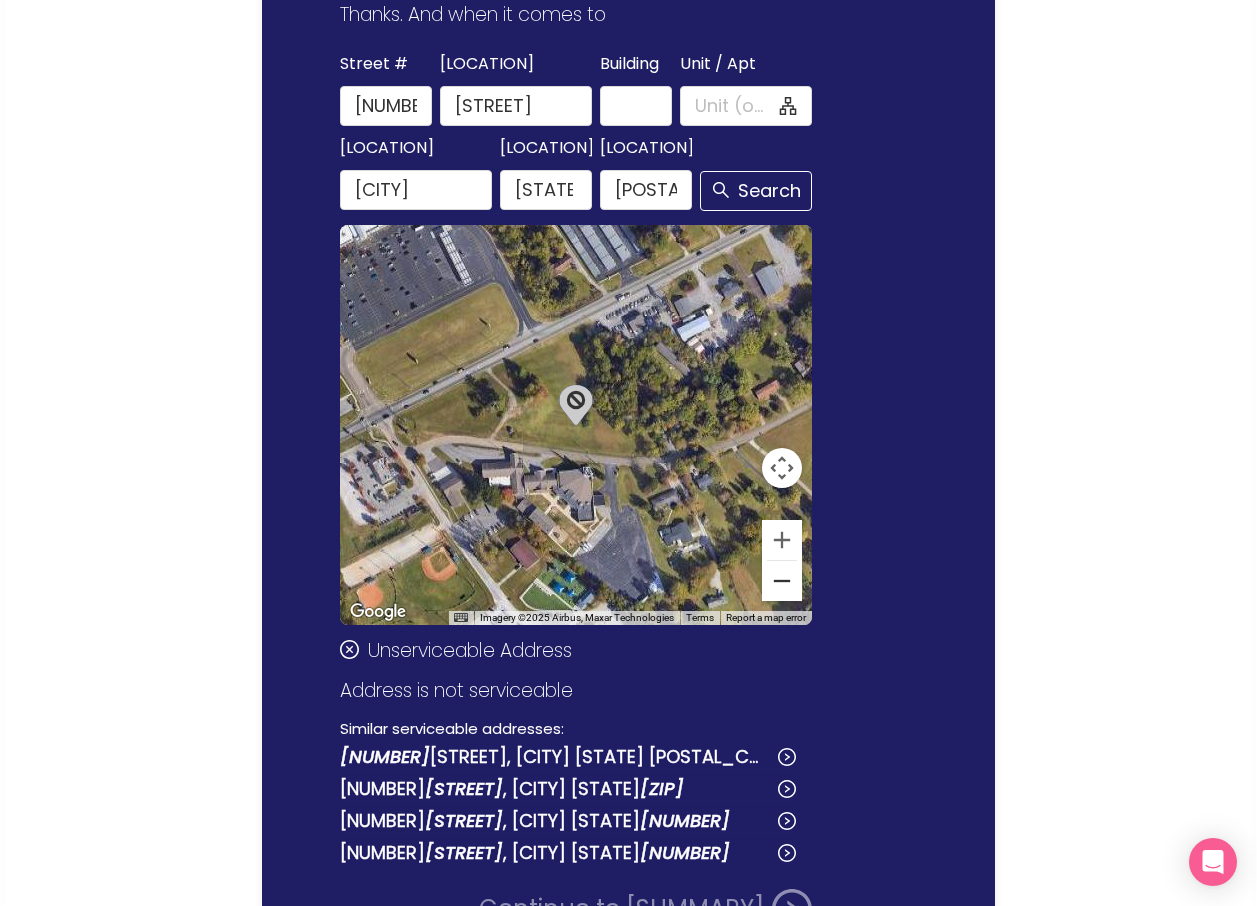 scroll, scrollTop: 300, scrollLeft: 0, axis: vertical 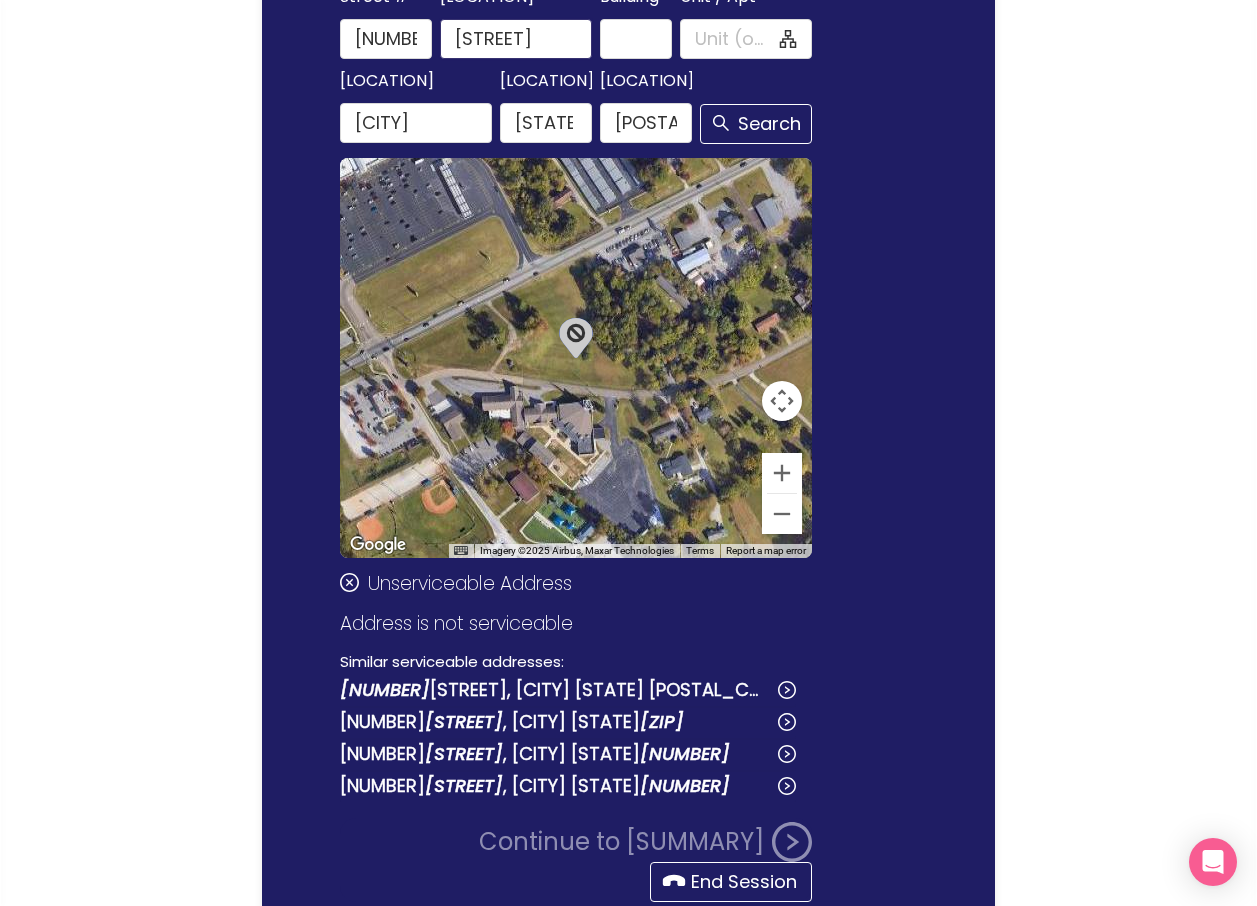 drag, startPoint x: 554, startPoint y: 68, endPoint x: 445, endPoint y: 67, distance: 109.004585 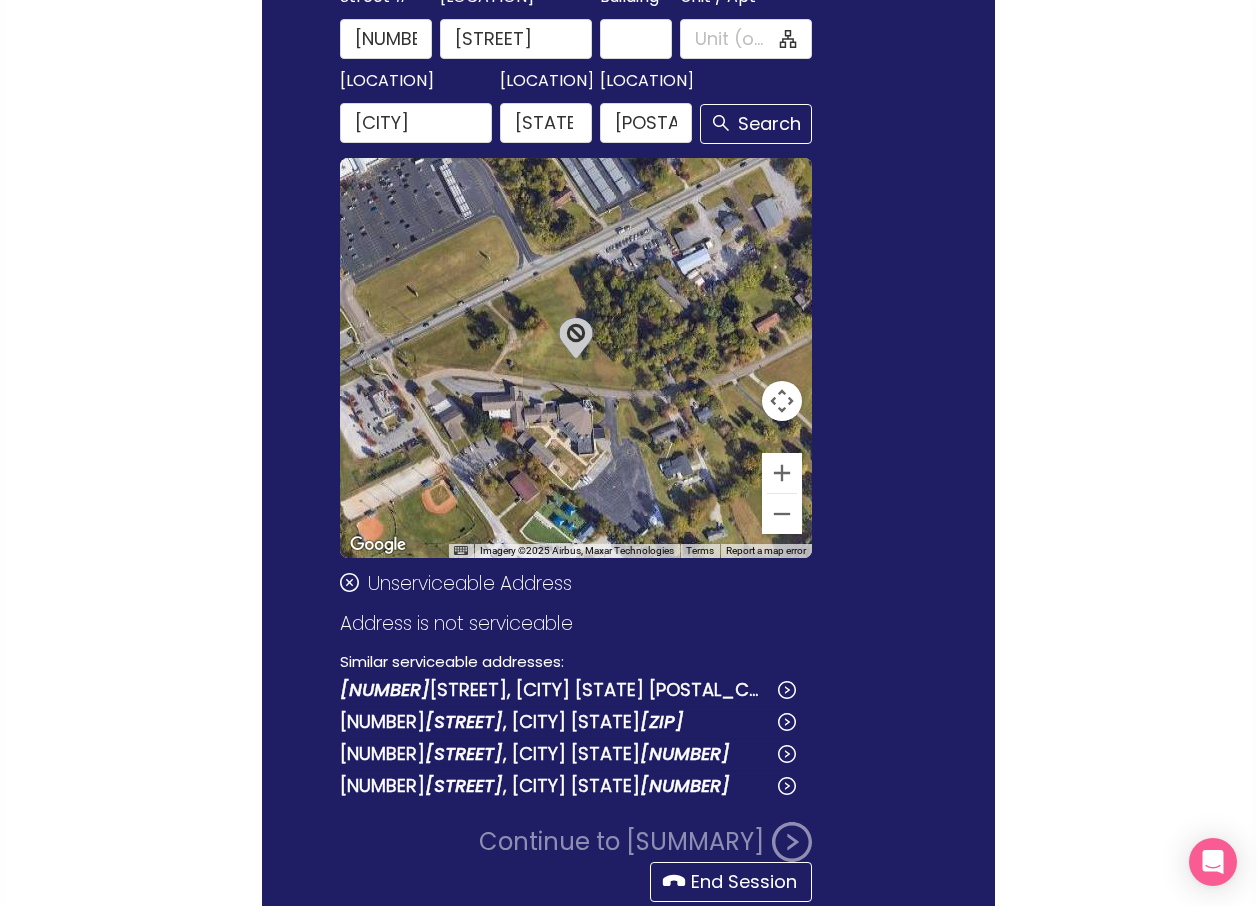scroll, scrollTop: 0, scrollLeft: 0, axis: both 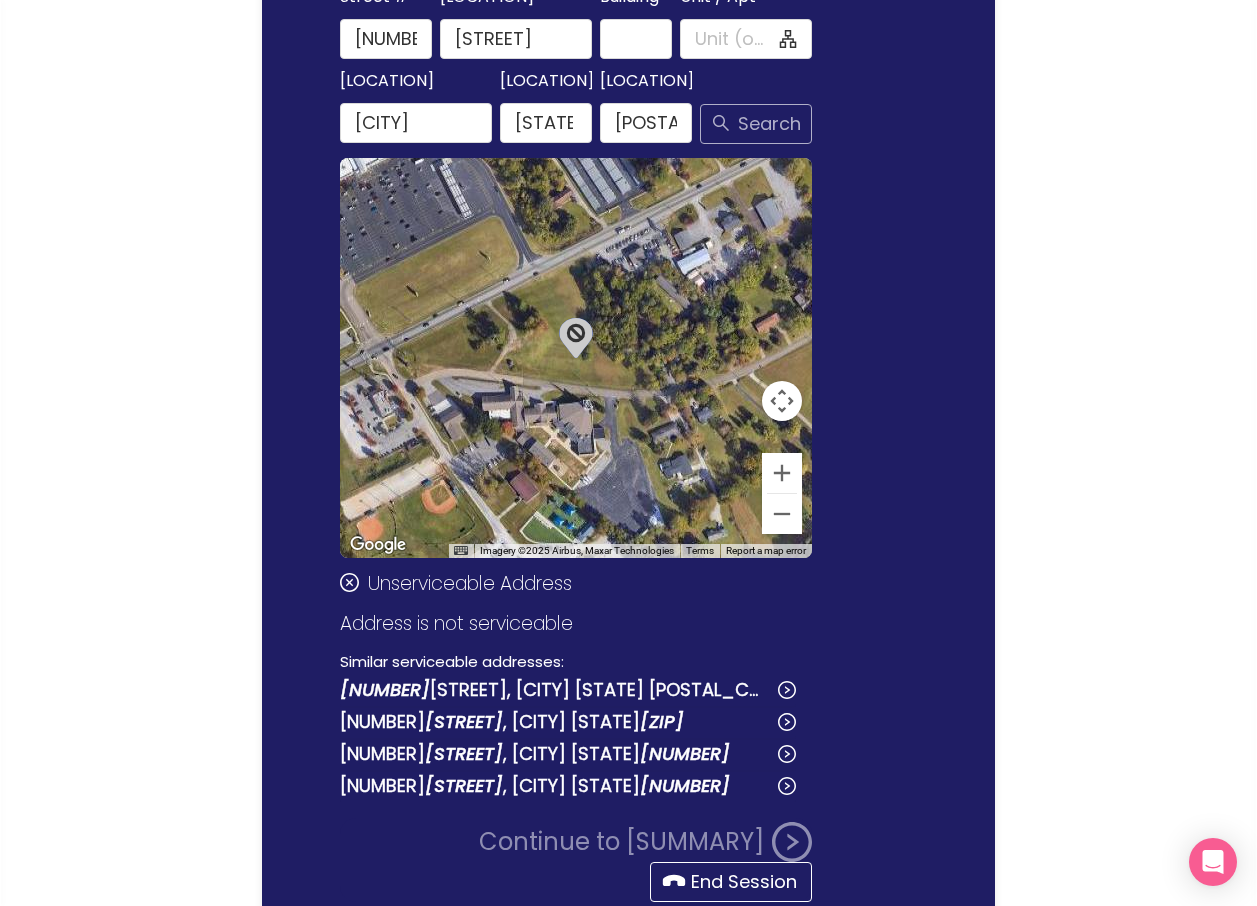 click on "Search" 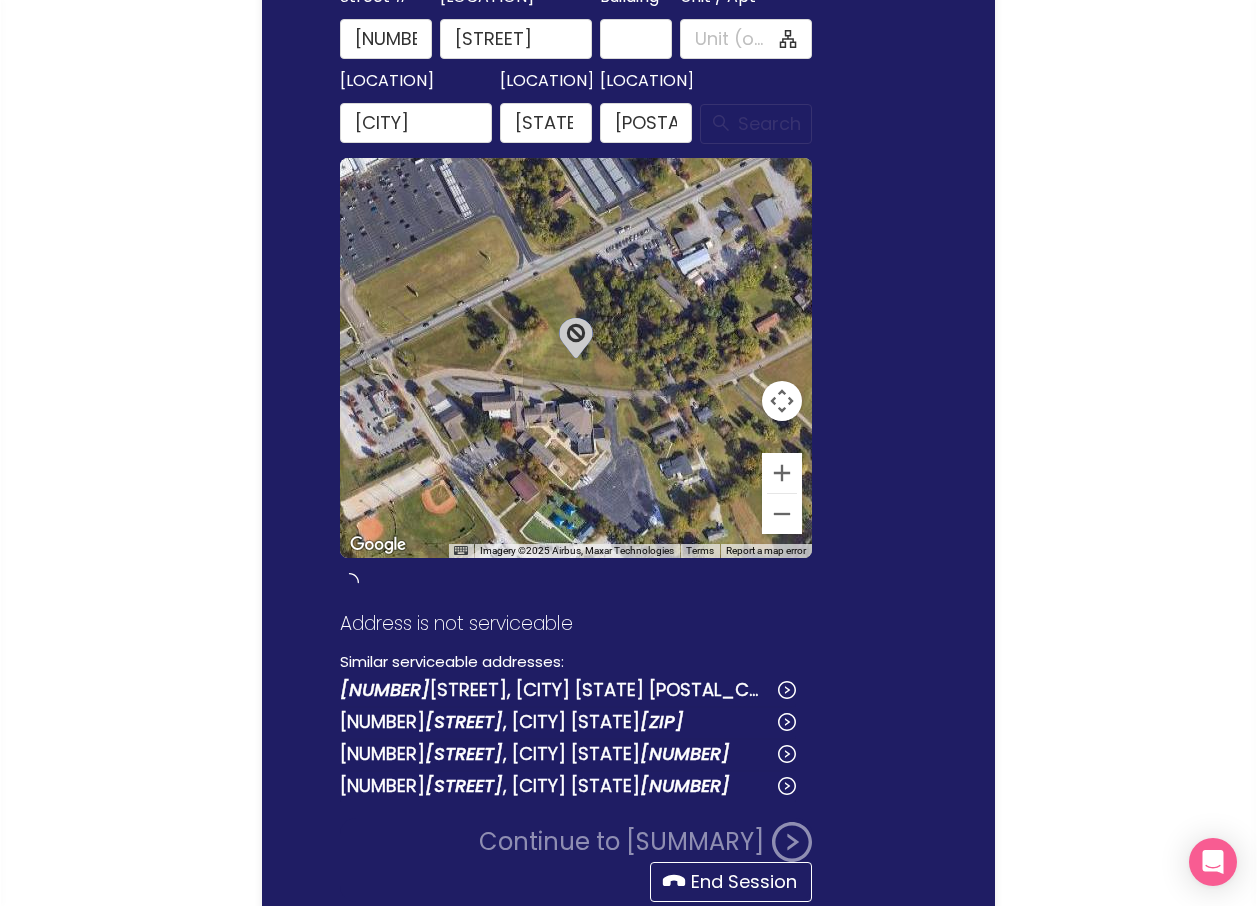 type on "[STREET_NAME]" 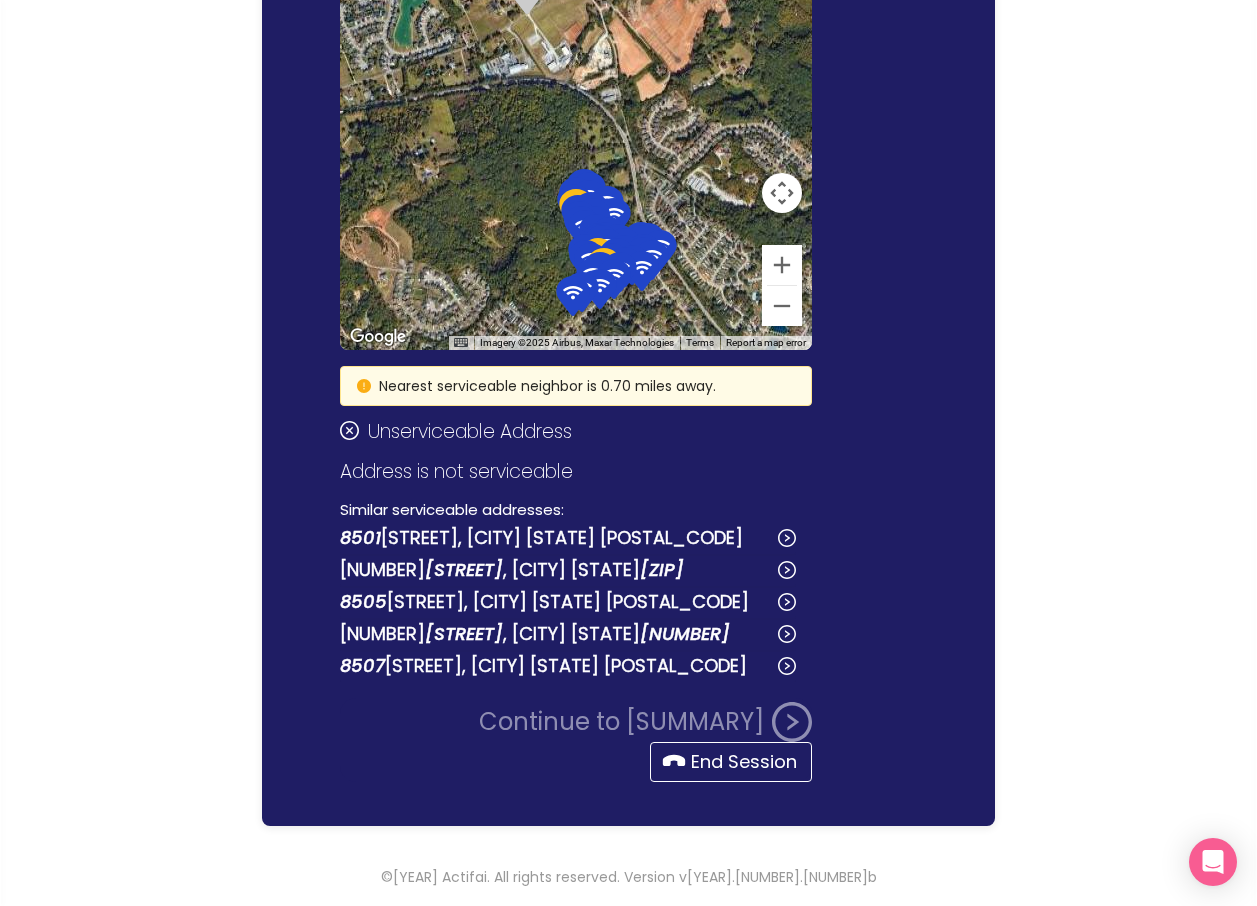 scroll, scrollTop: 538, scrollLeft: 0, axis: vertical 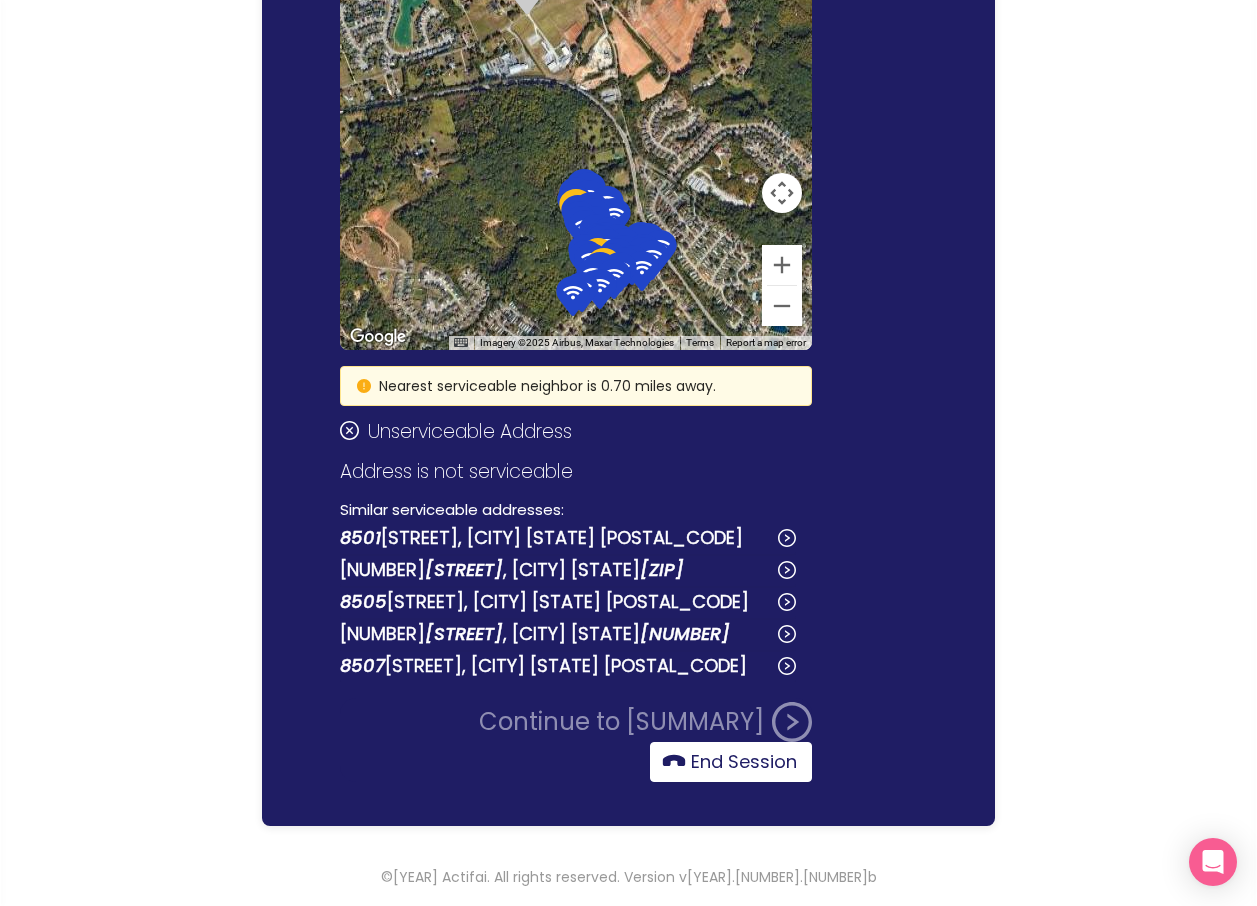 click on "End Session" 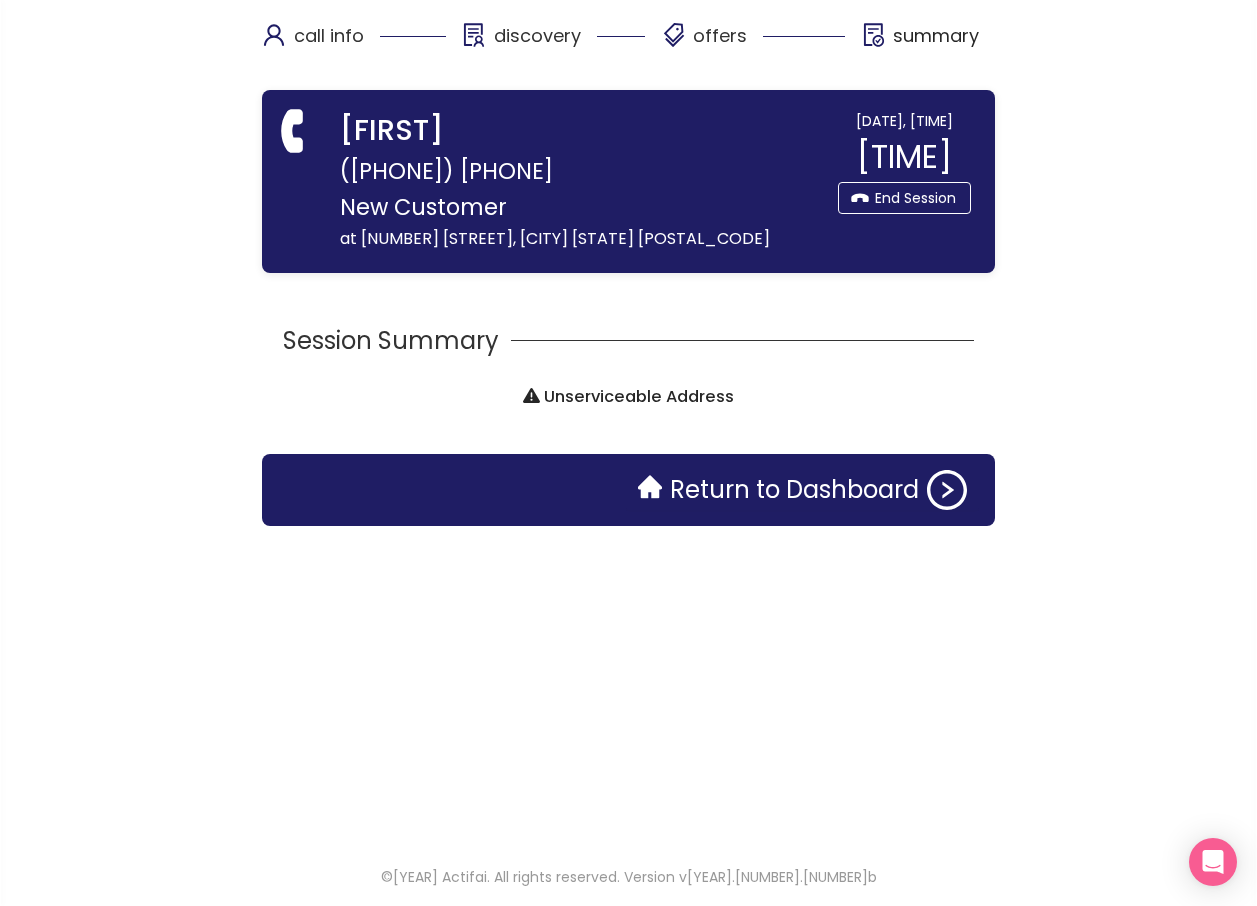 scroll, scrollTop: 0, scrollLeft: 0, axis: both 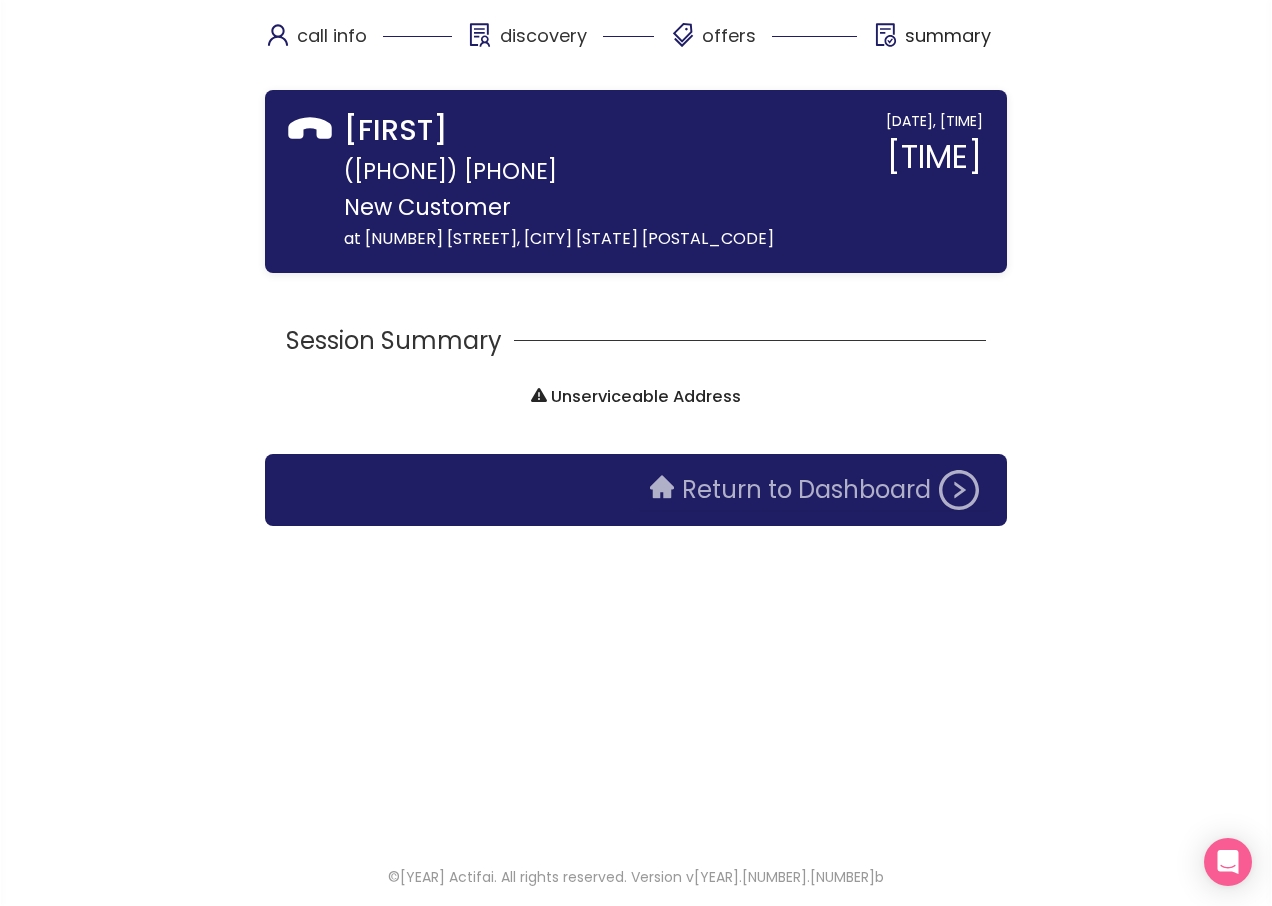 click on "Return to Dashboard" 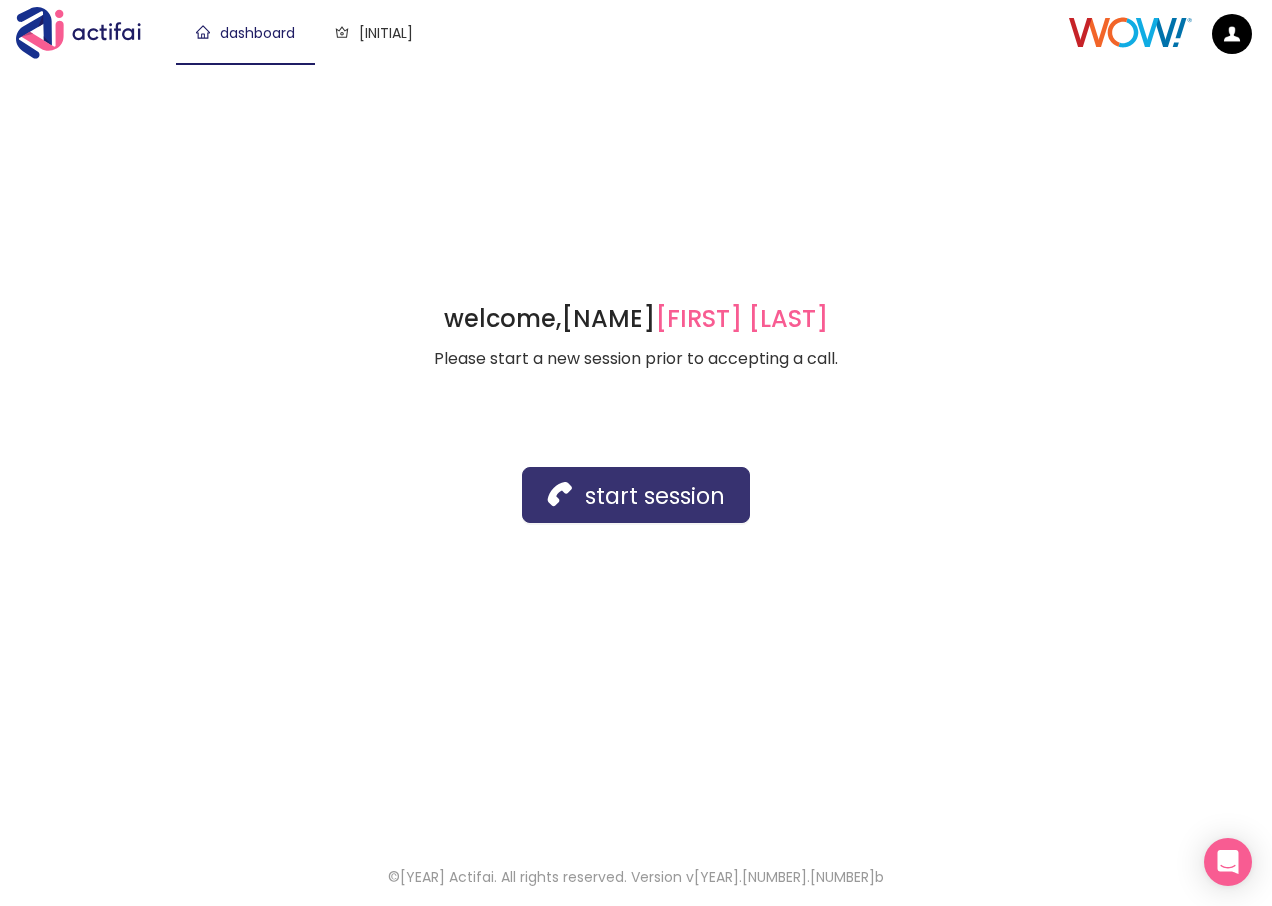 click on "start session" at bounding box center (636, 495) 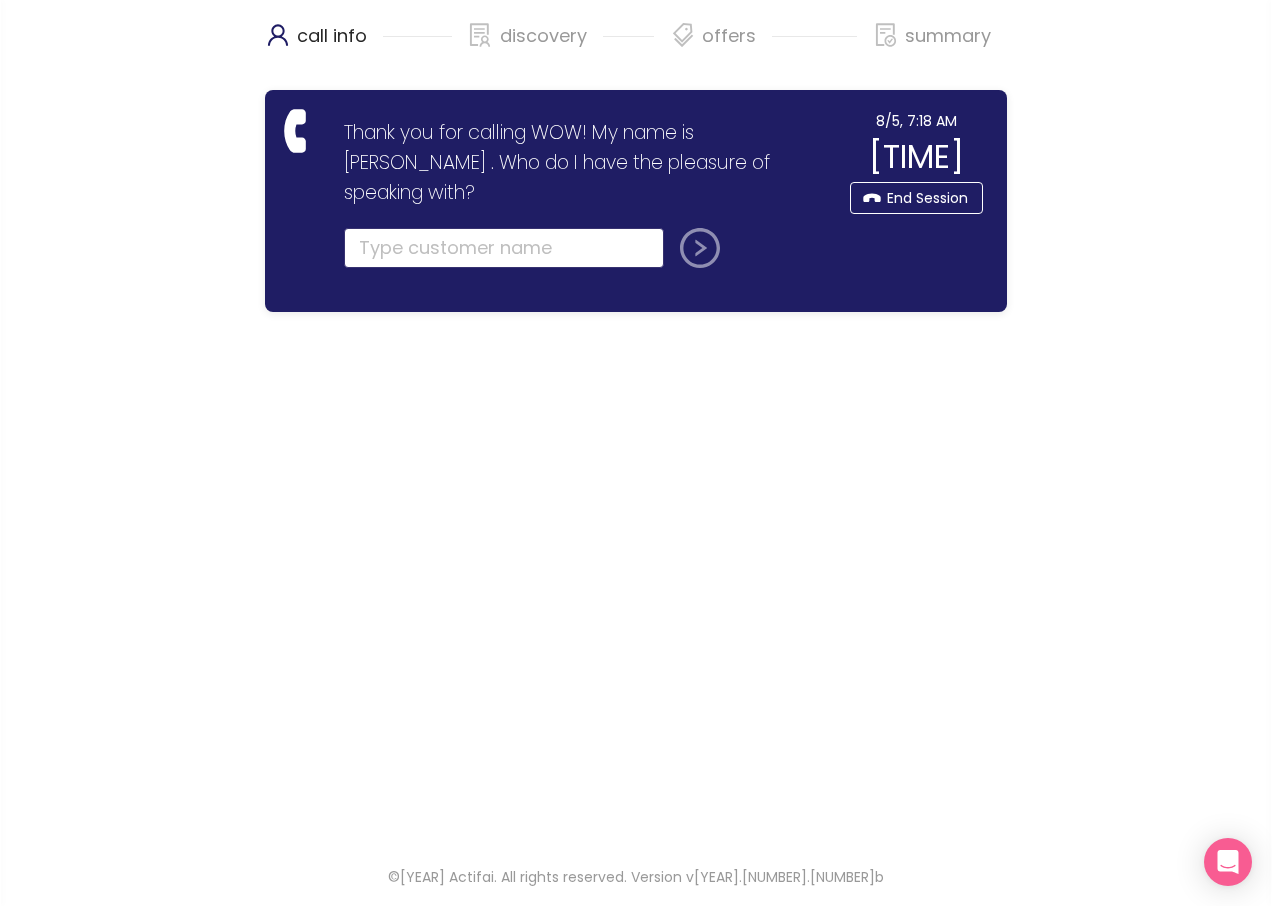 click 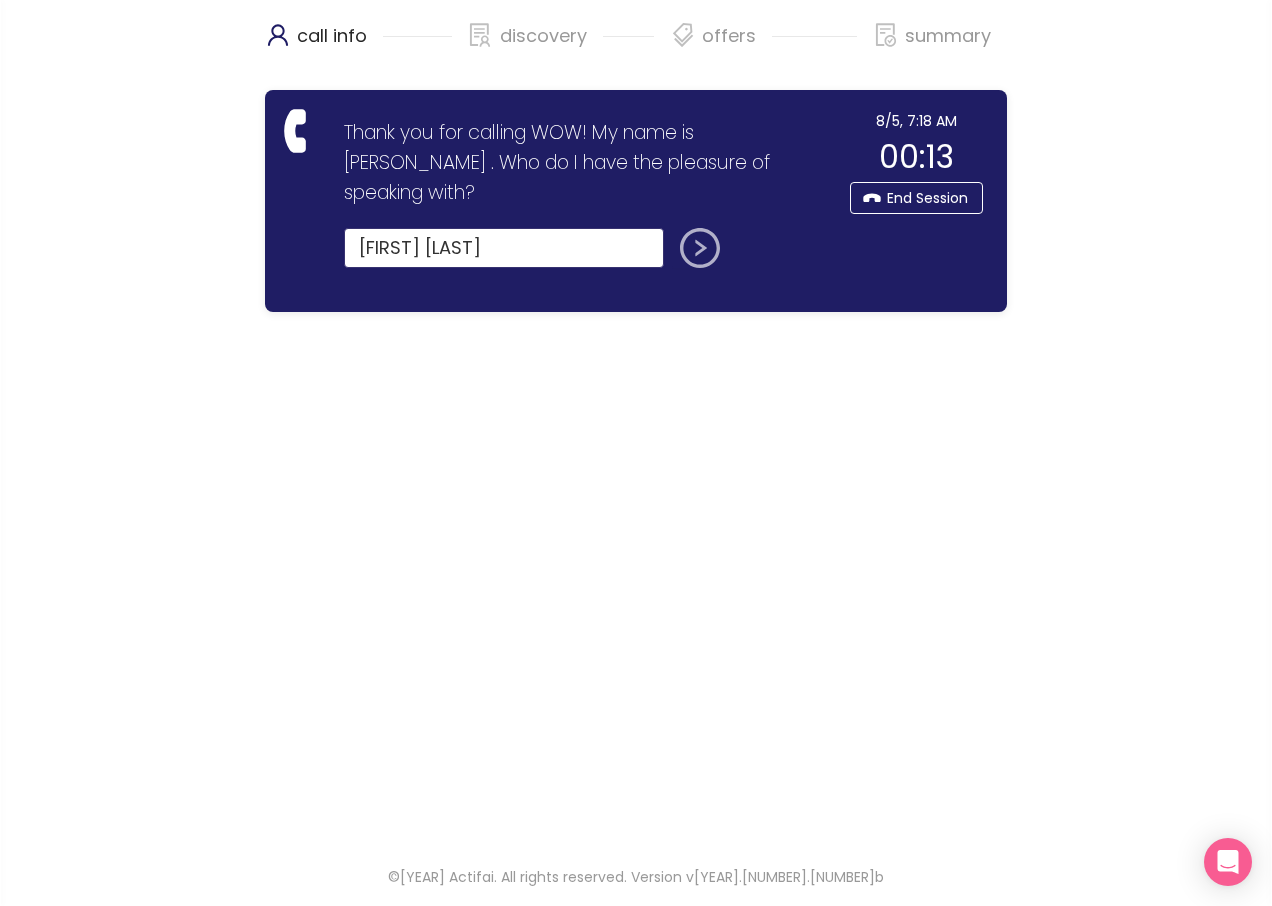 type on "[FIRST] [LAST]" 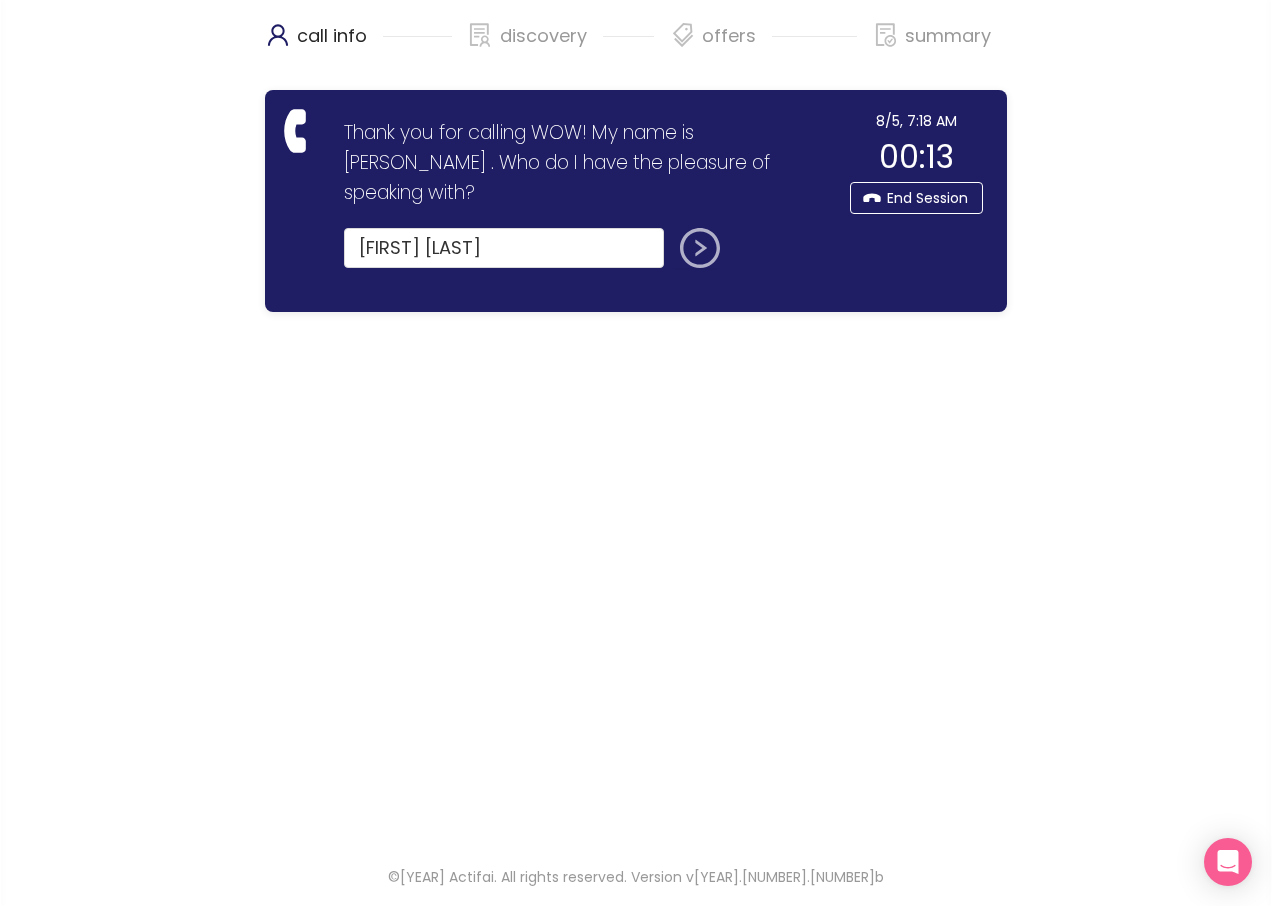click 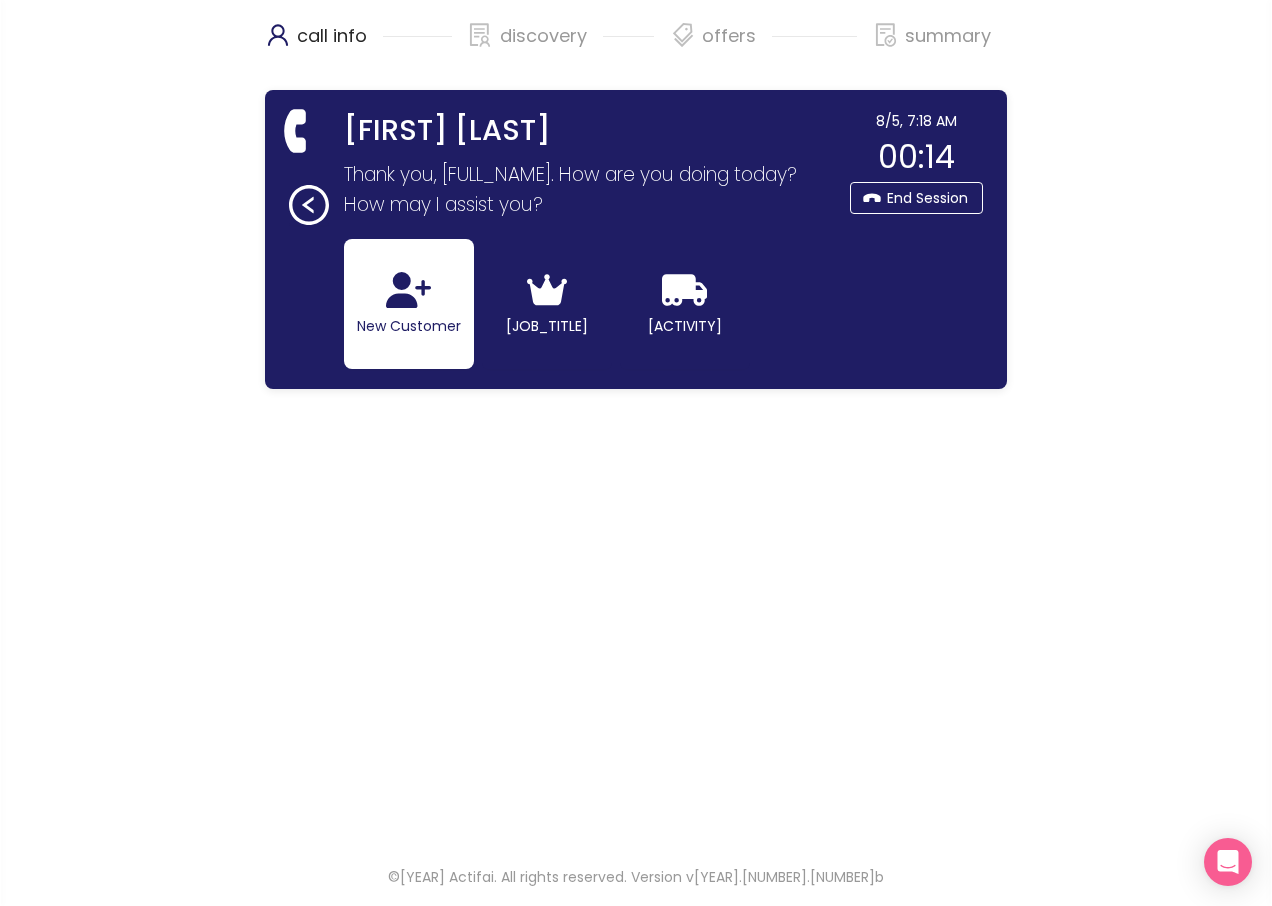 click on "New Customer" 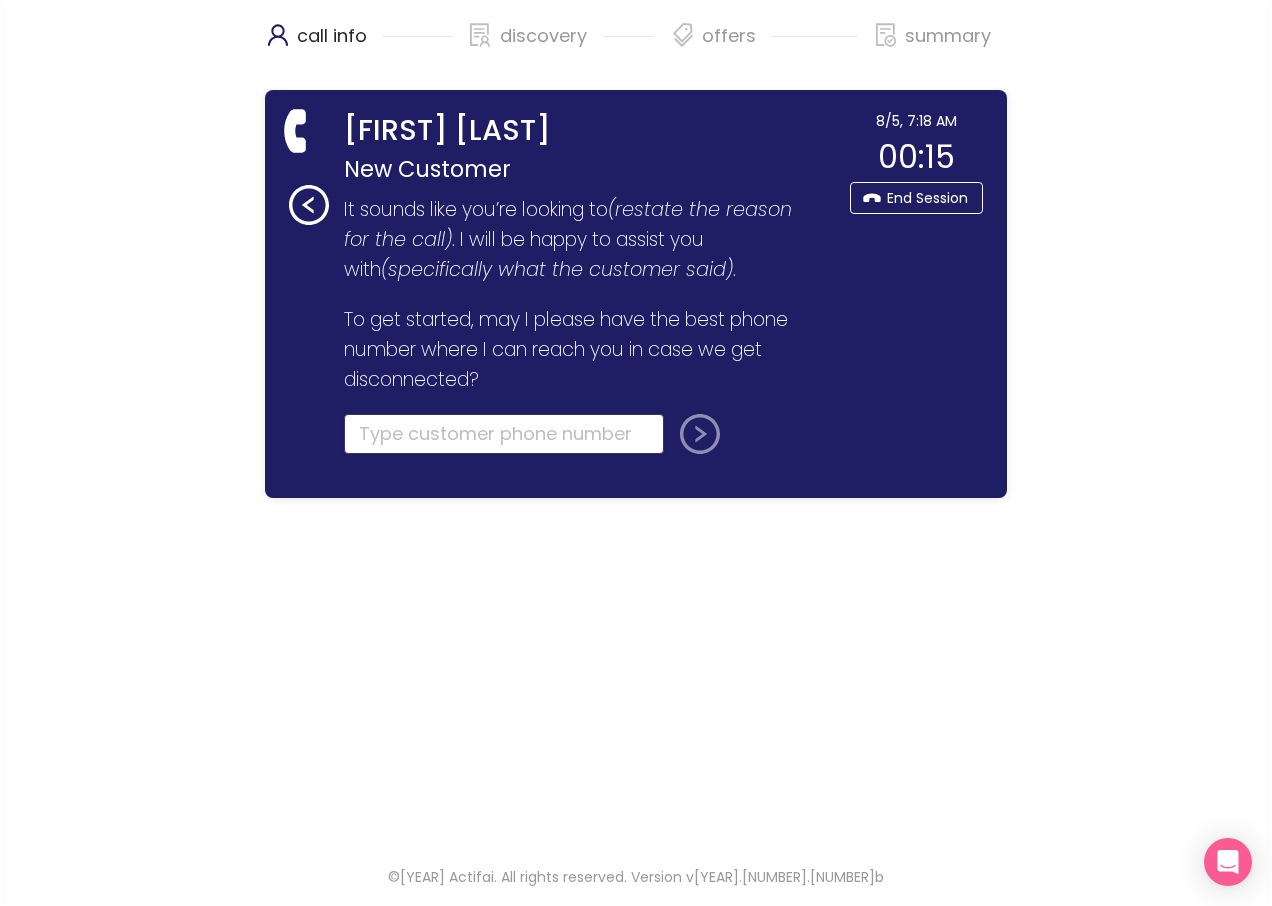 click 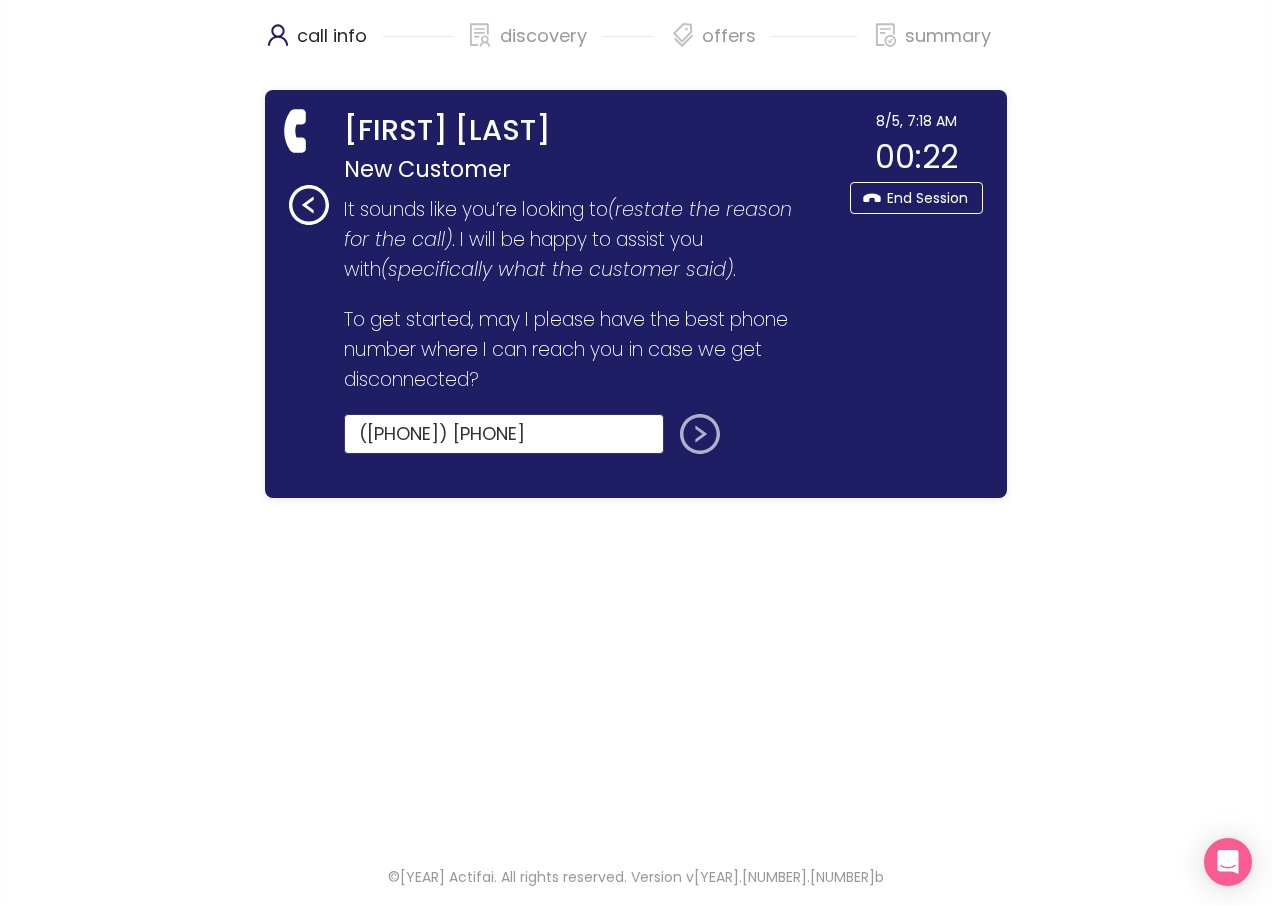 type on "([PHONE]) [PHONE]" 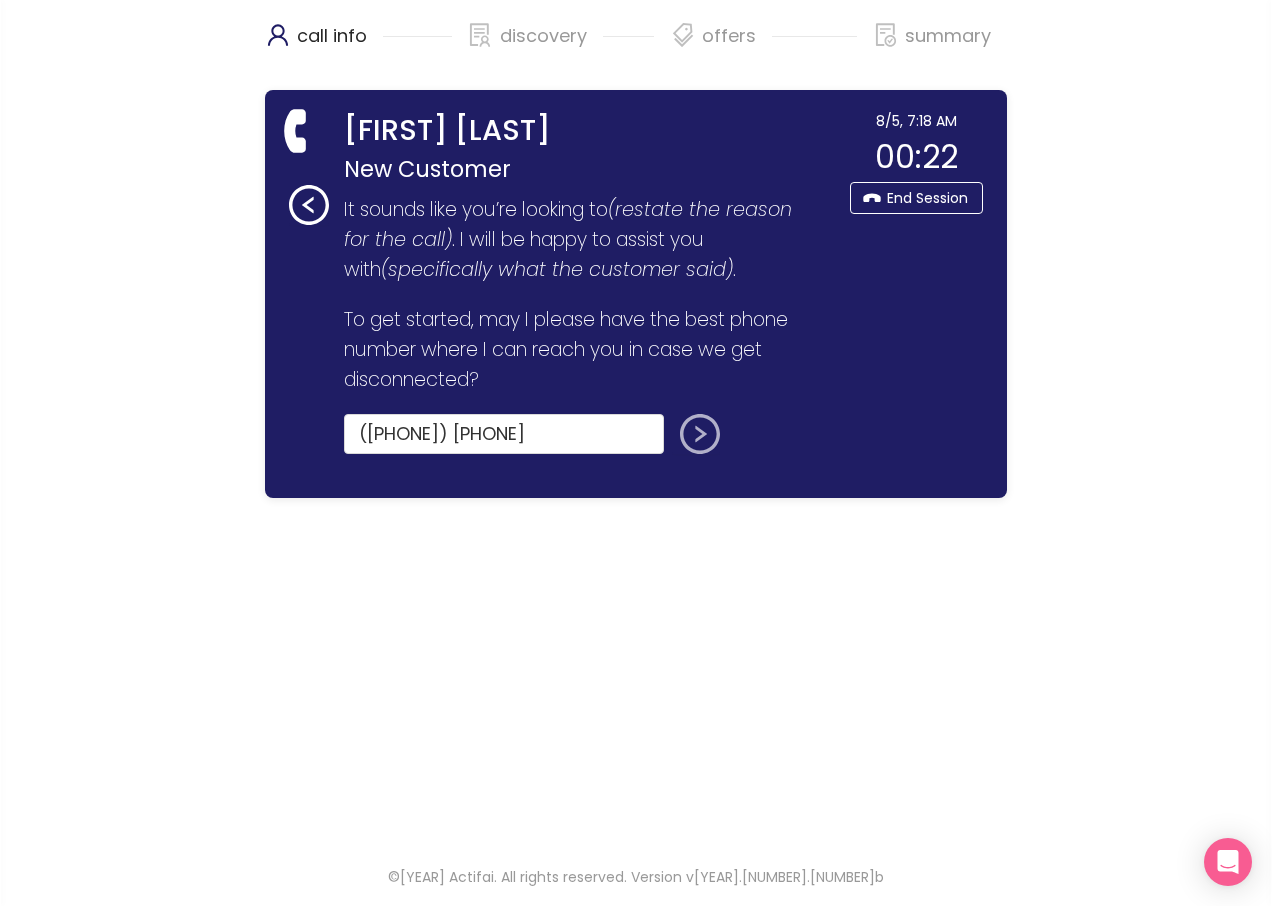 click 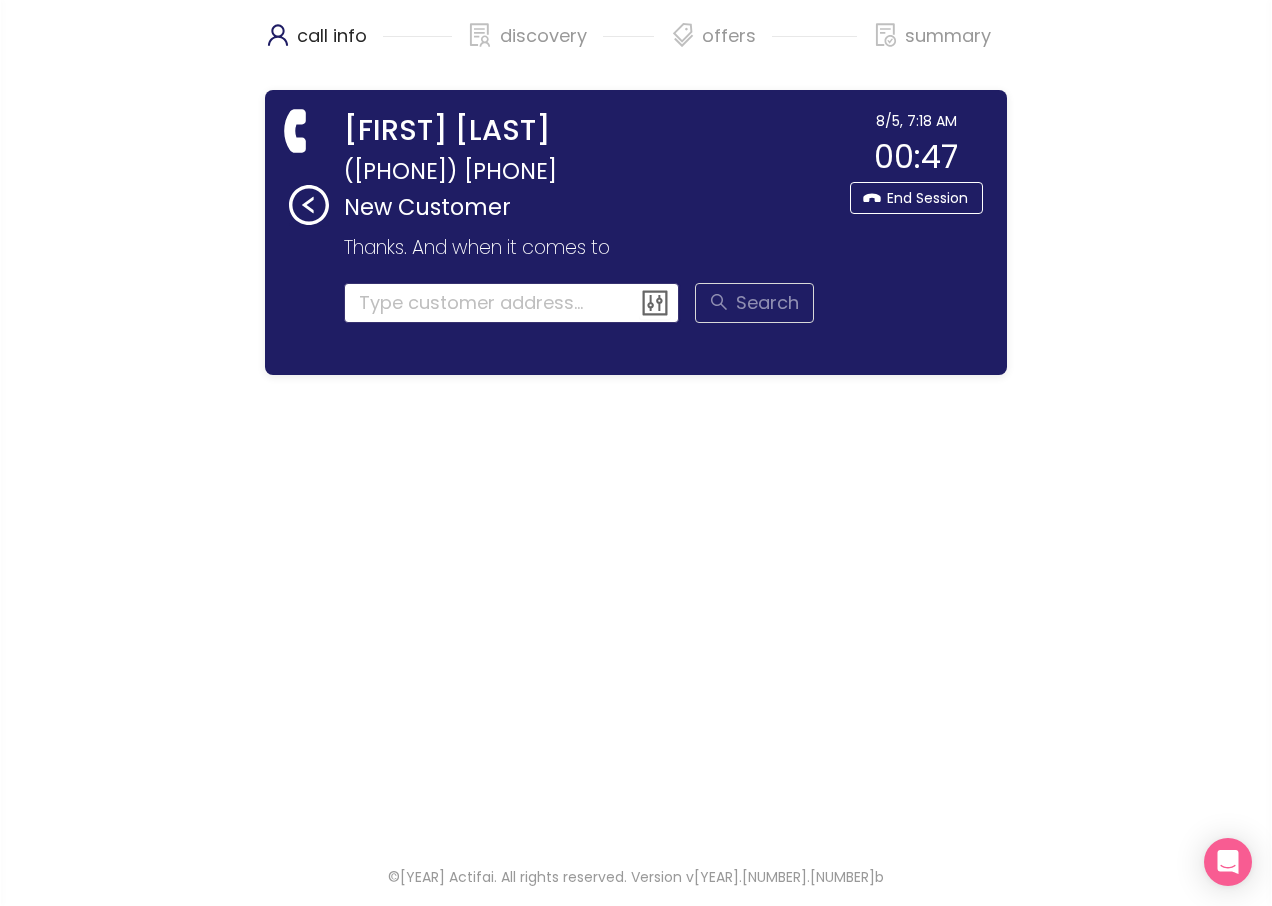 click at bounding box center [512, 303] 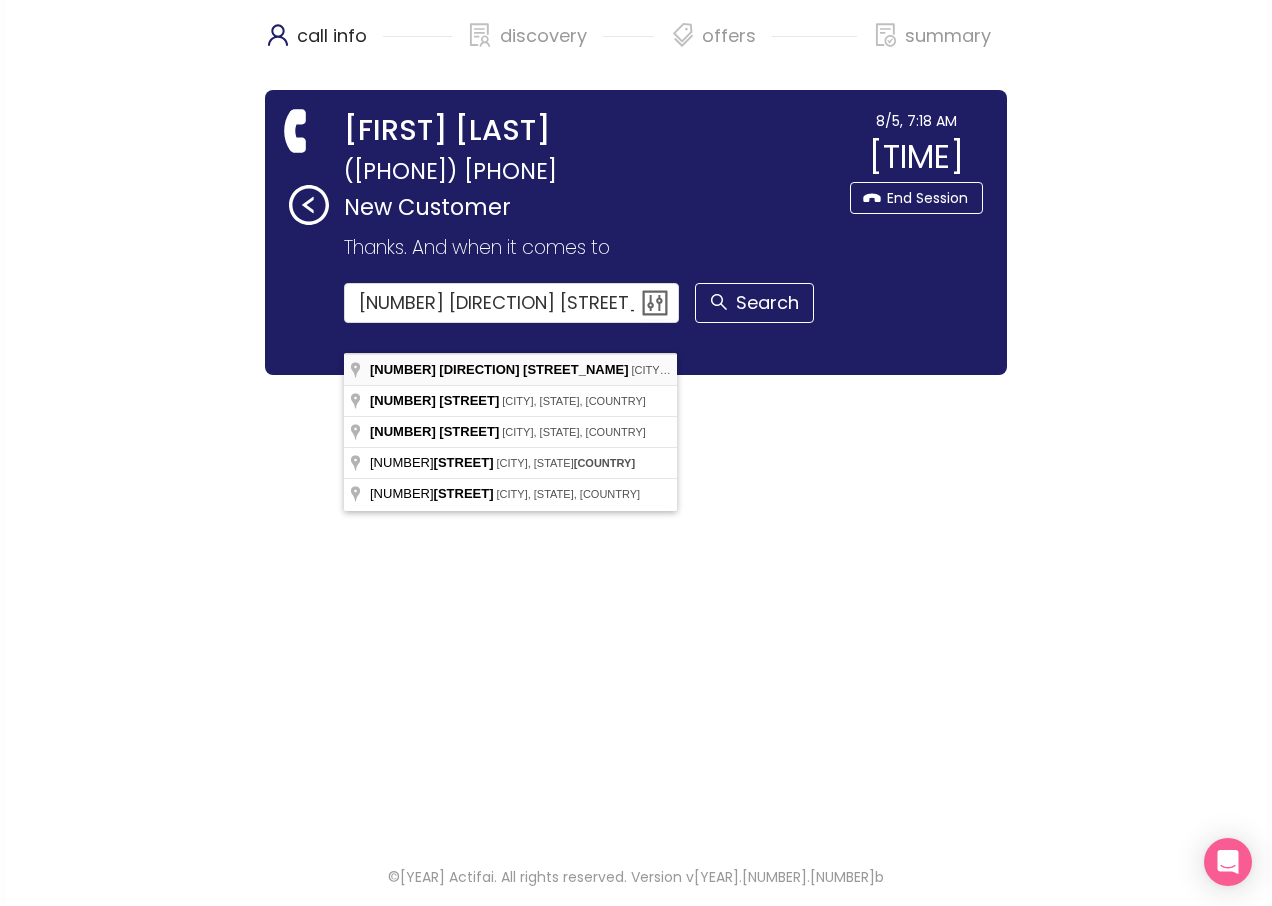type on "[NUMBER] [STREET], [CITY], [STATE], [COUNTRY]" 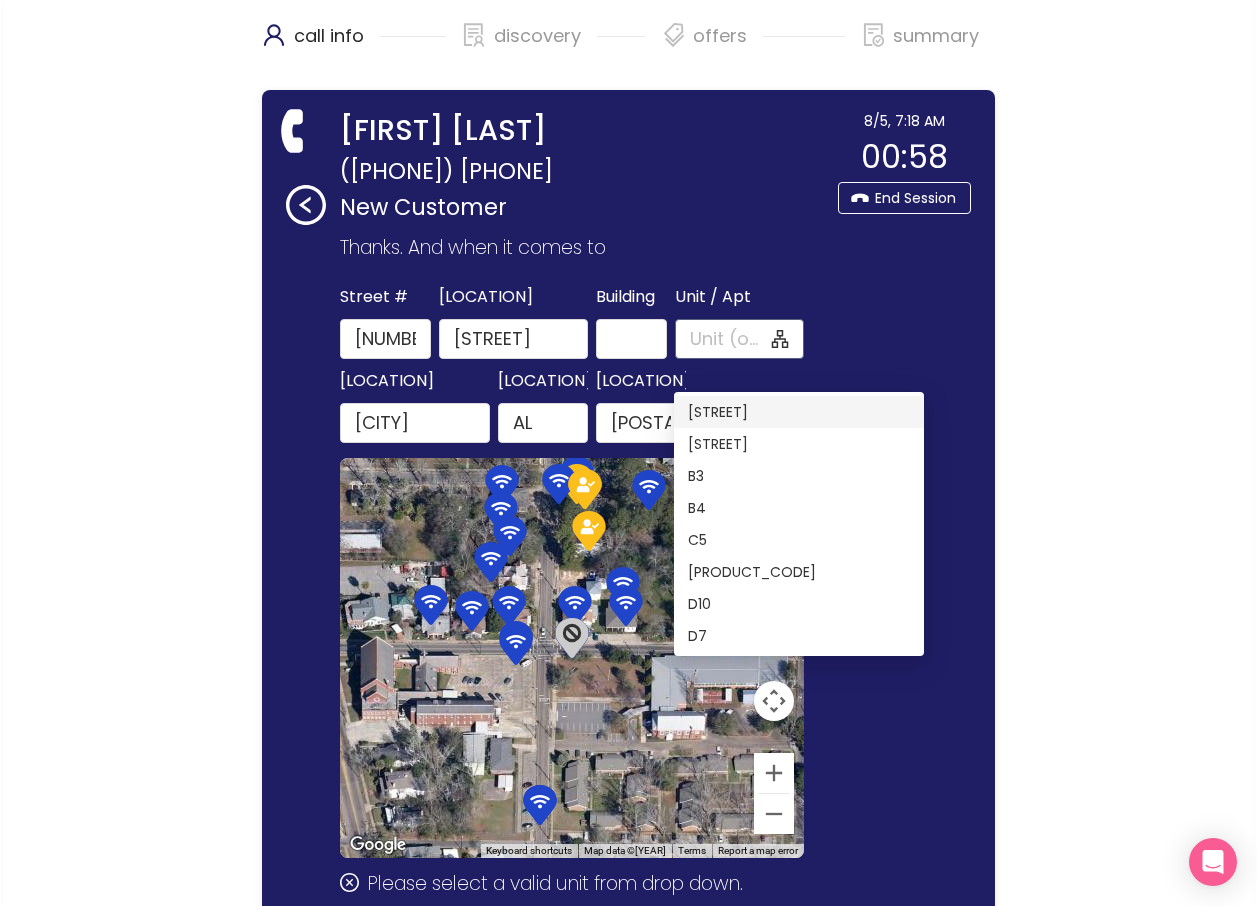 click on "Unit / Apt" at bounding box center [729, 339] 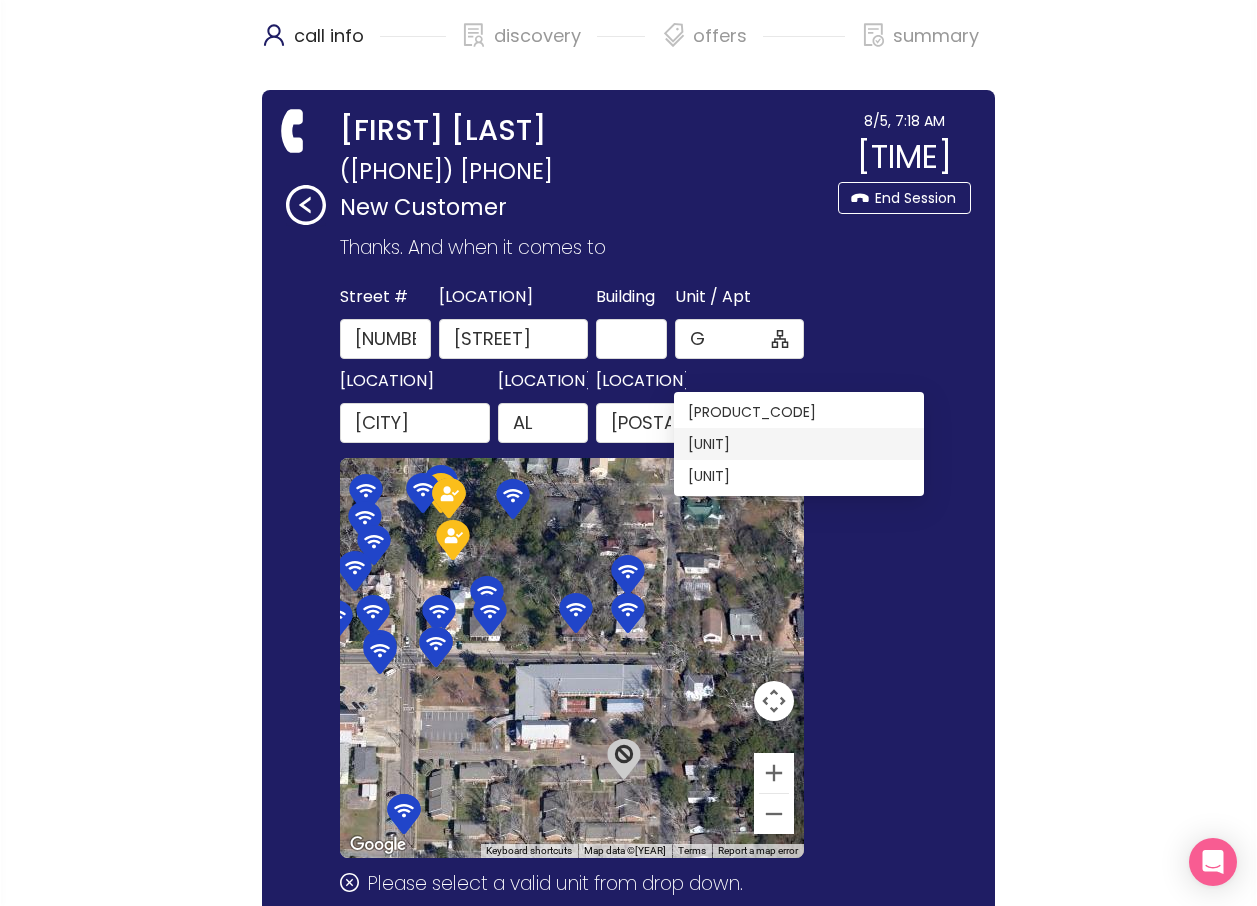 click on "[UNIT]" at bounding box center [799, 444] 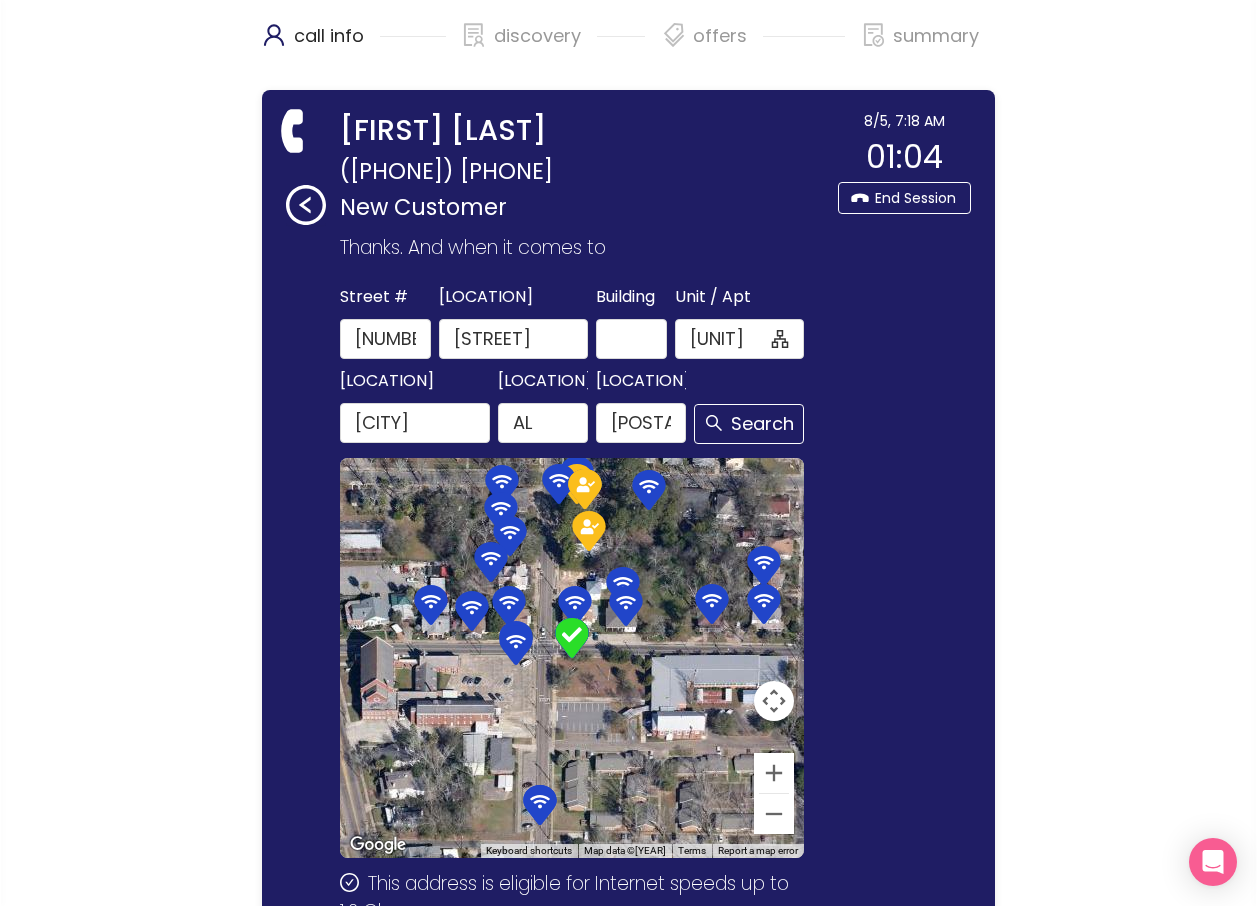 scroll, scrollTop: 278, scrollLeft: 0, axis: vertical 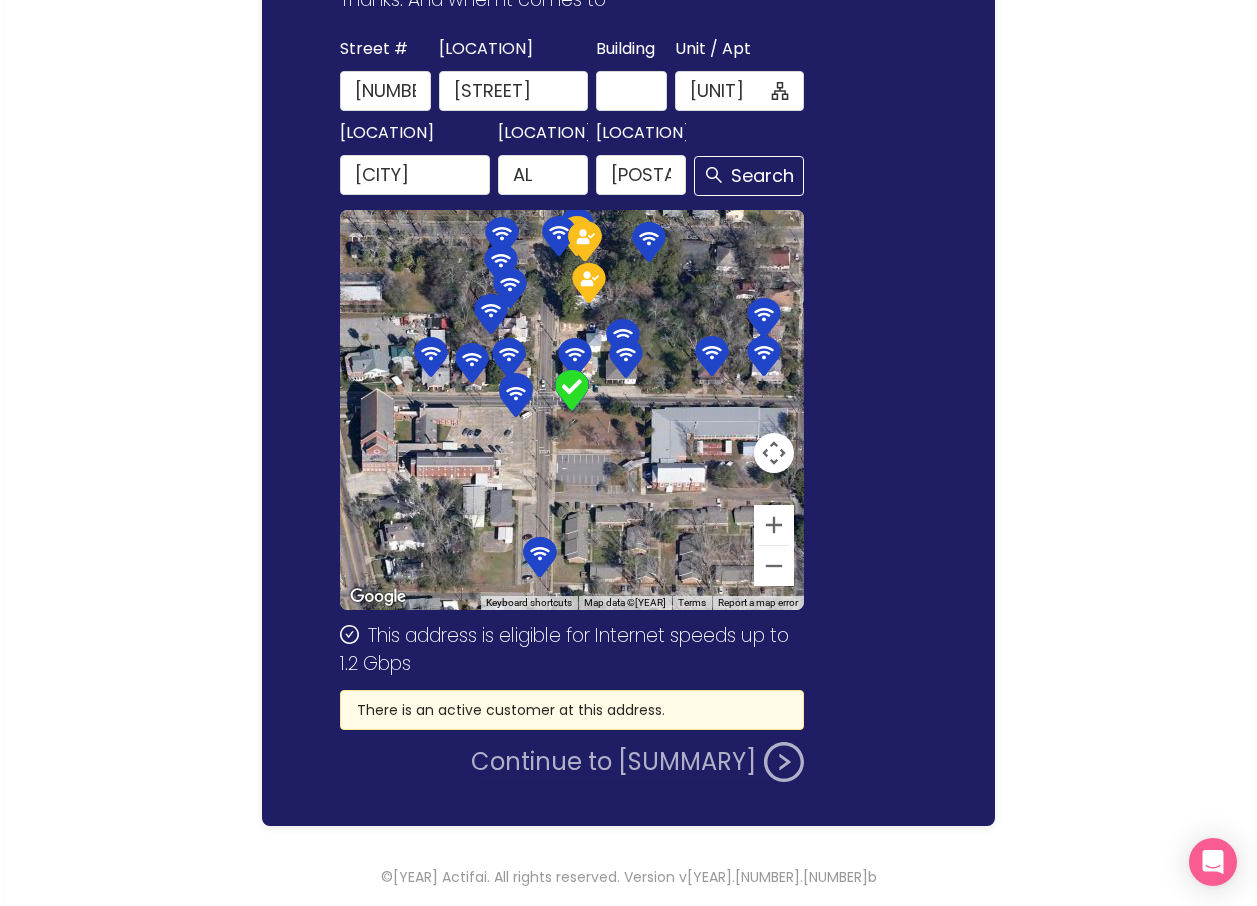 click on "Continue to [SUMMARY]" 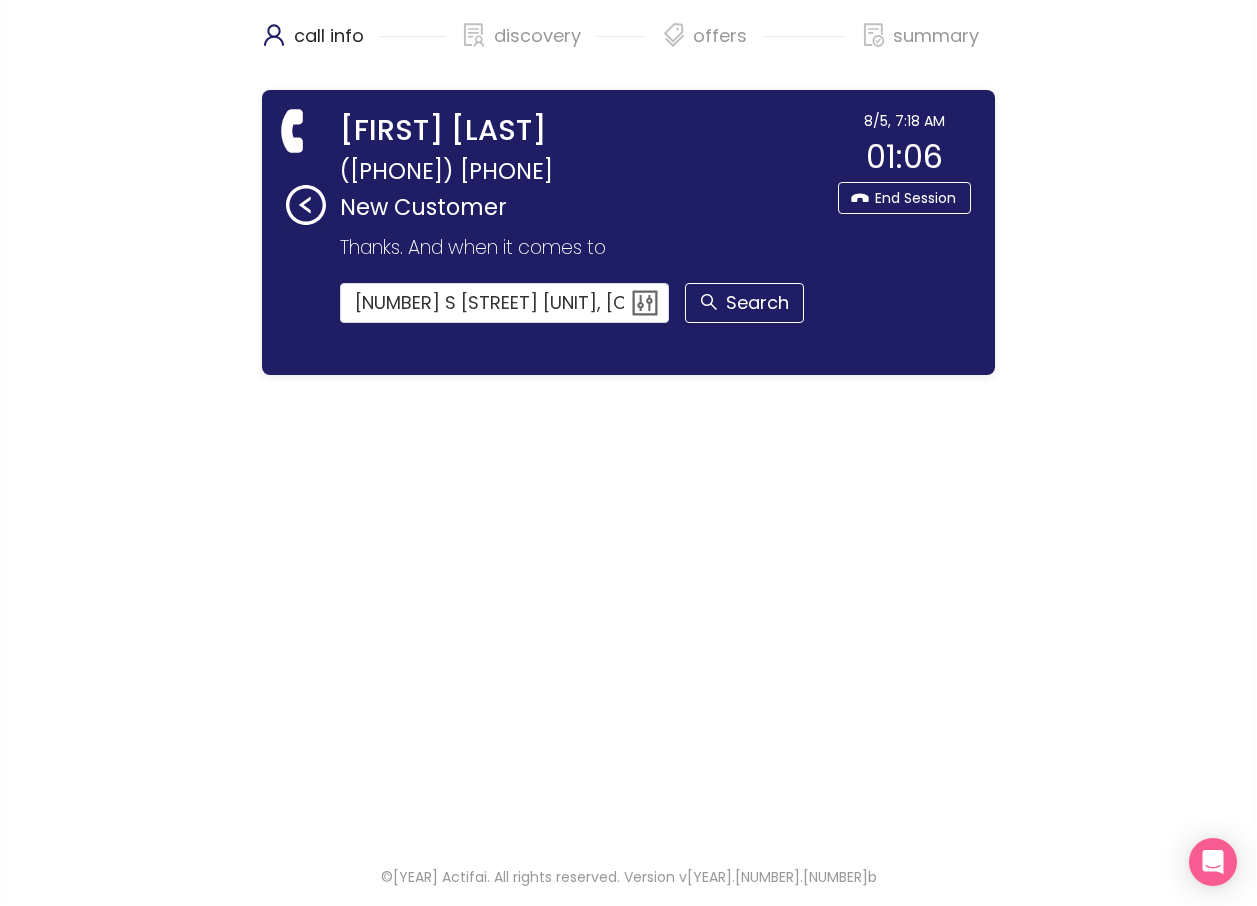 scroll, scrollTop: 0, scrollLeft: 0, axis: both 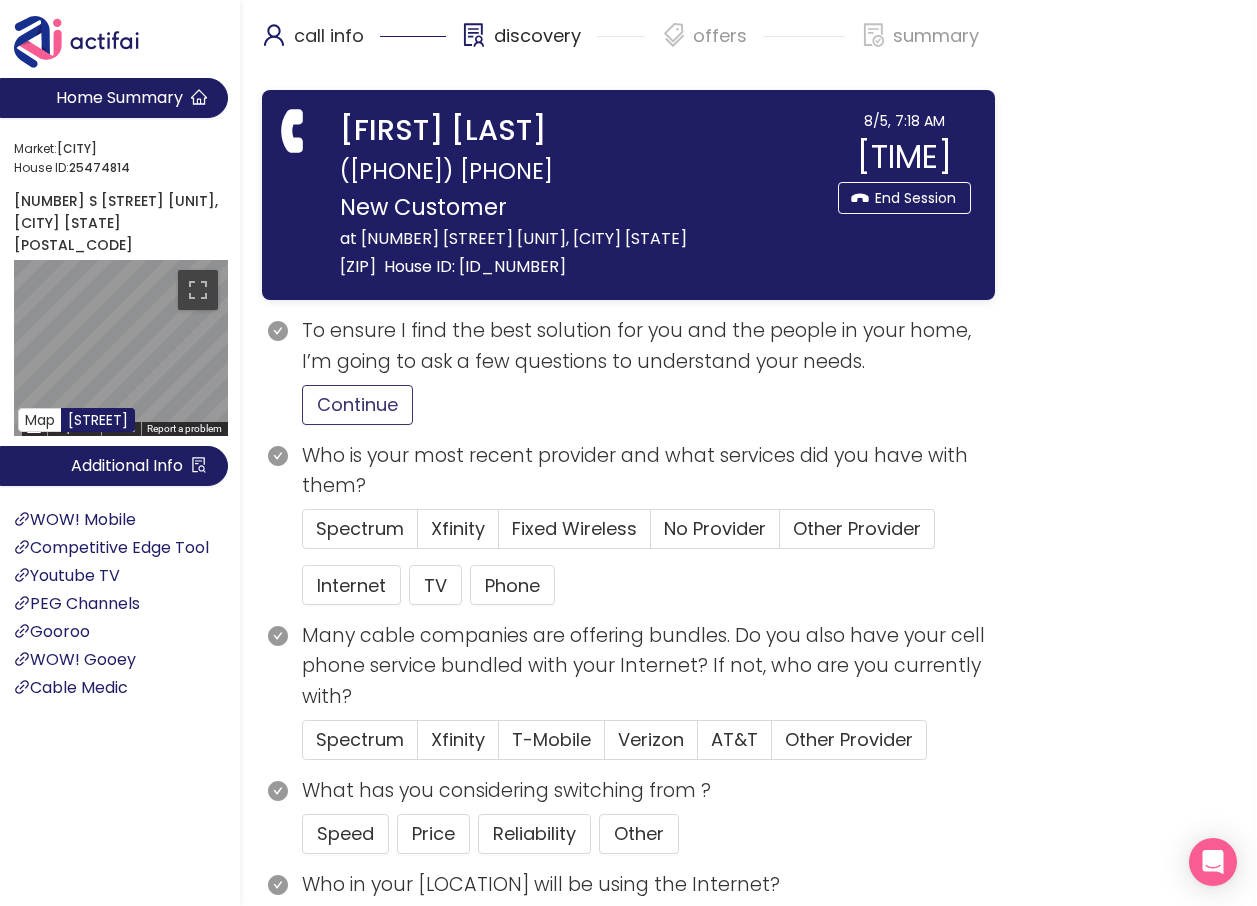 click on "Continue" at bounding box center (357, 405) 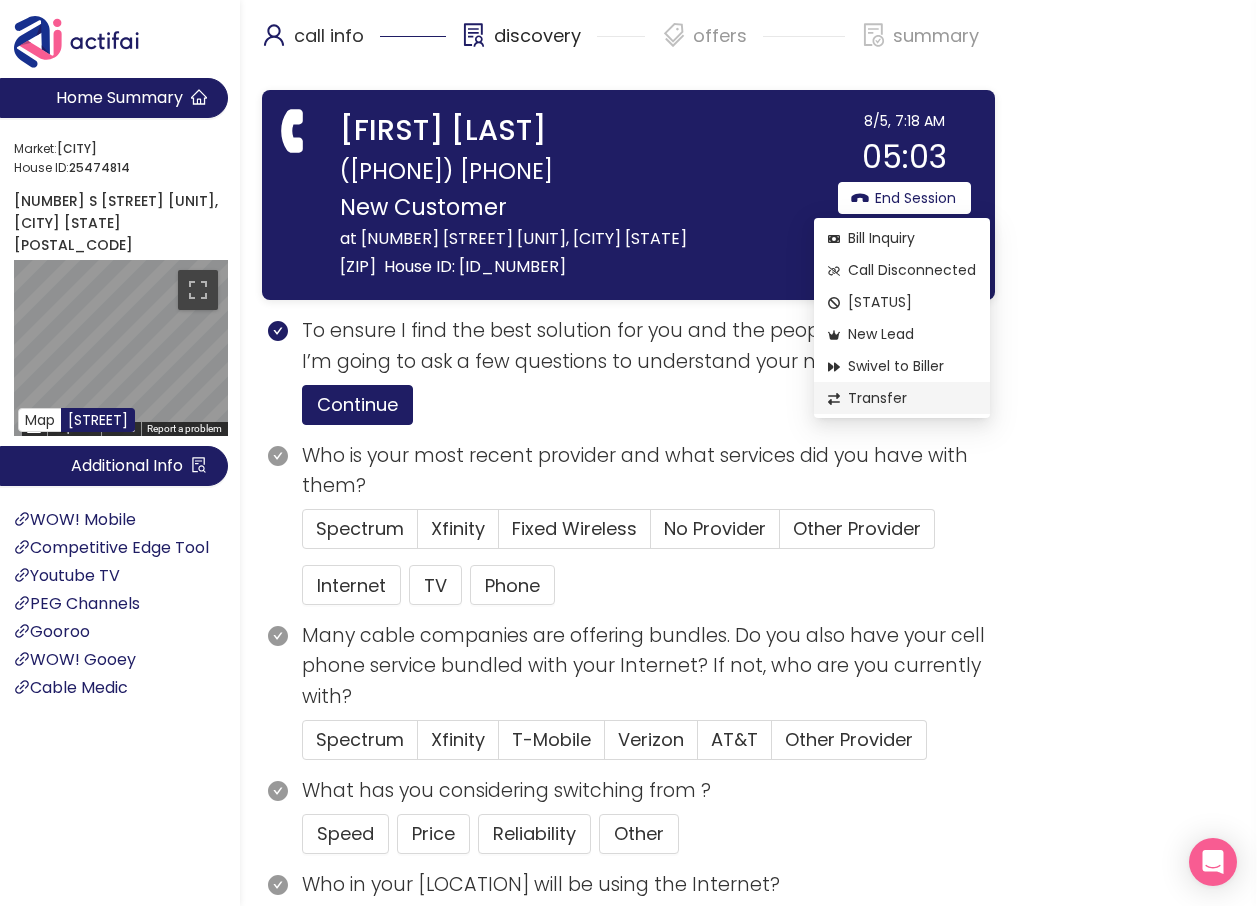 click on "Transfer" 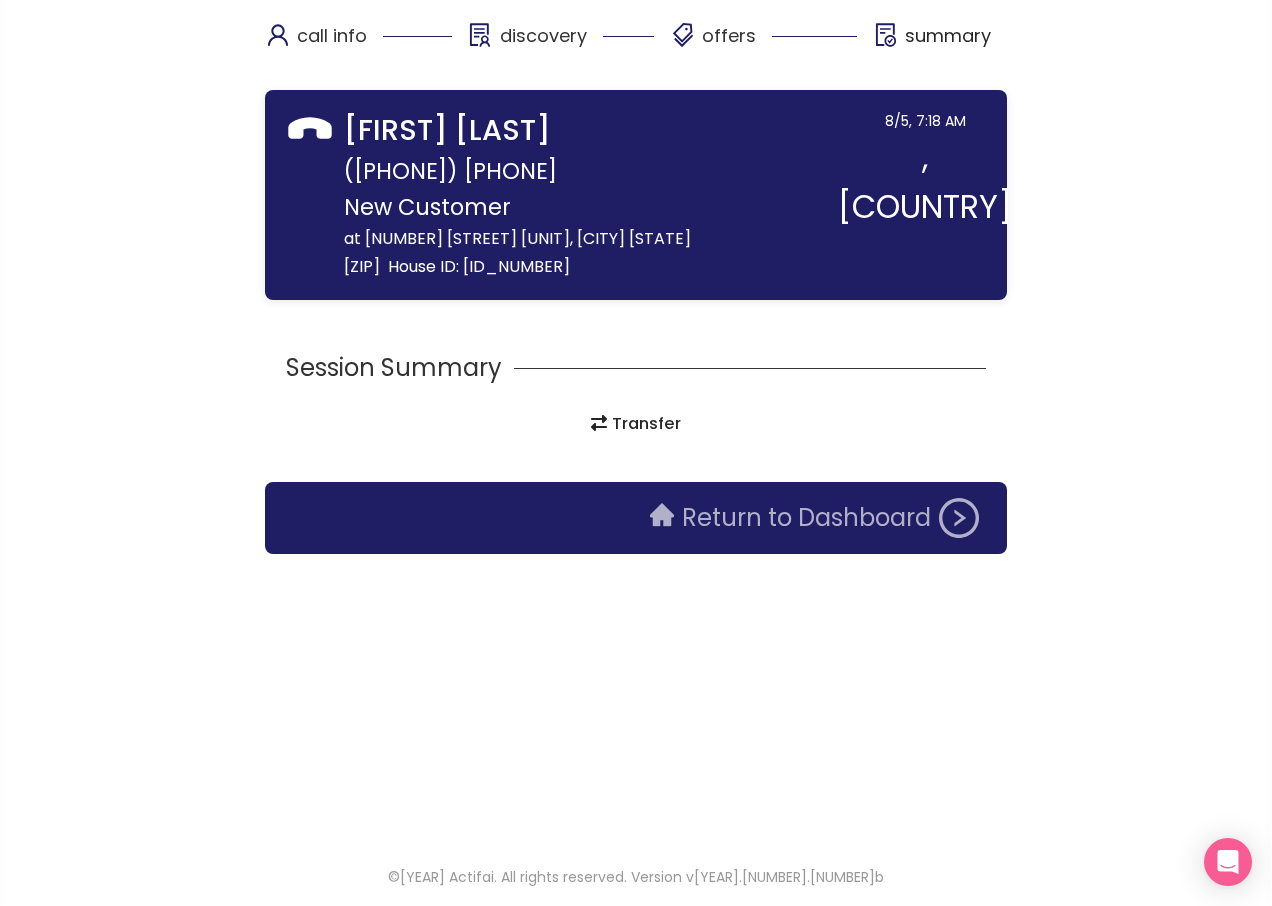 click on "Return to Dashboard" 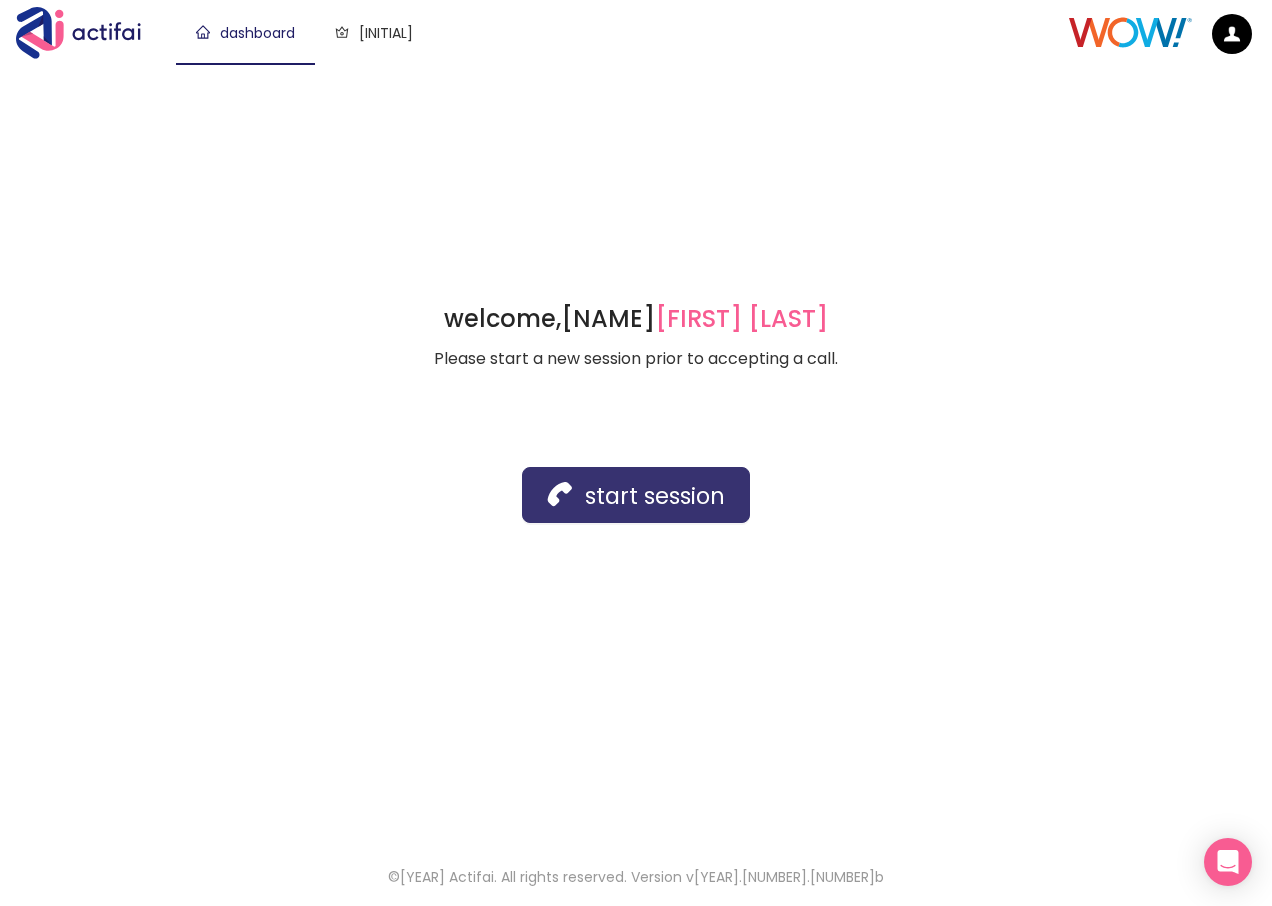 click on "start session" at bounding box center [636, 495] 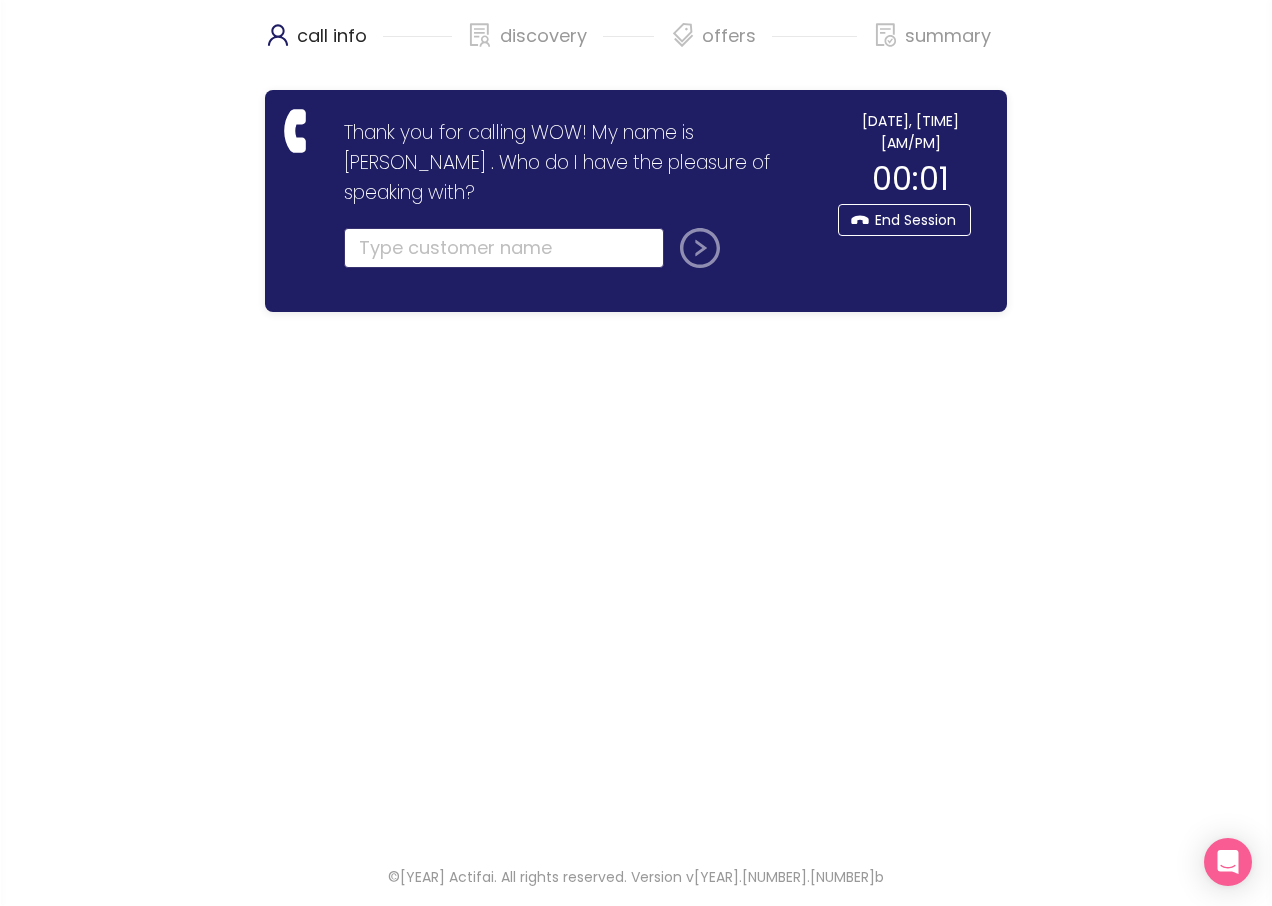 click 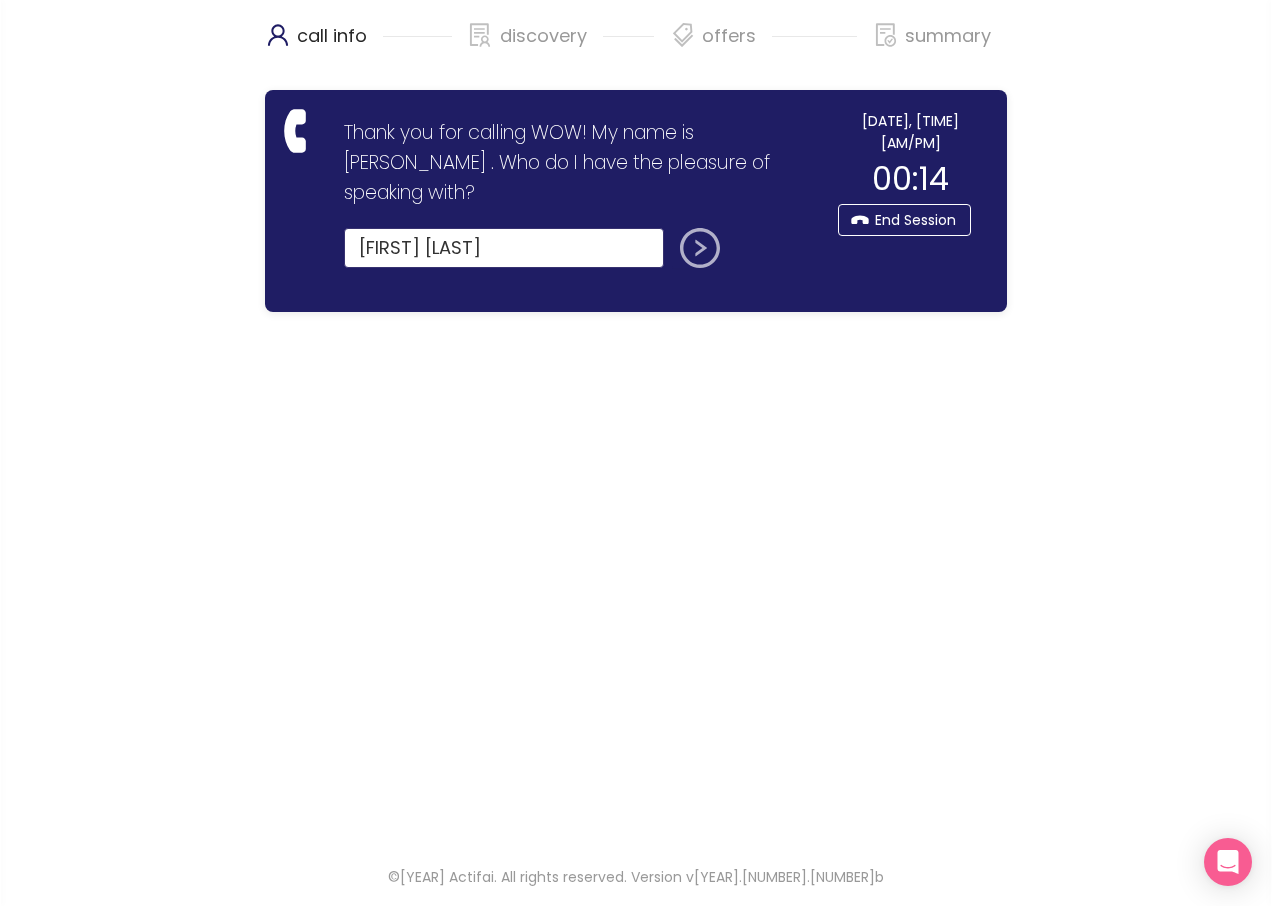 type on "[FIRST] [LAST]" 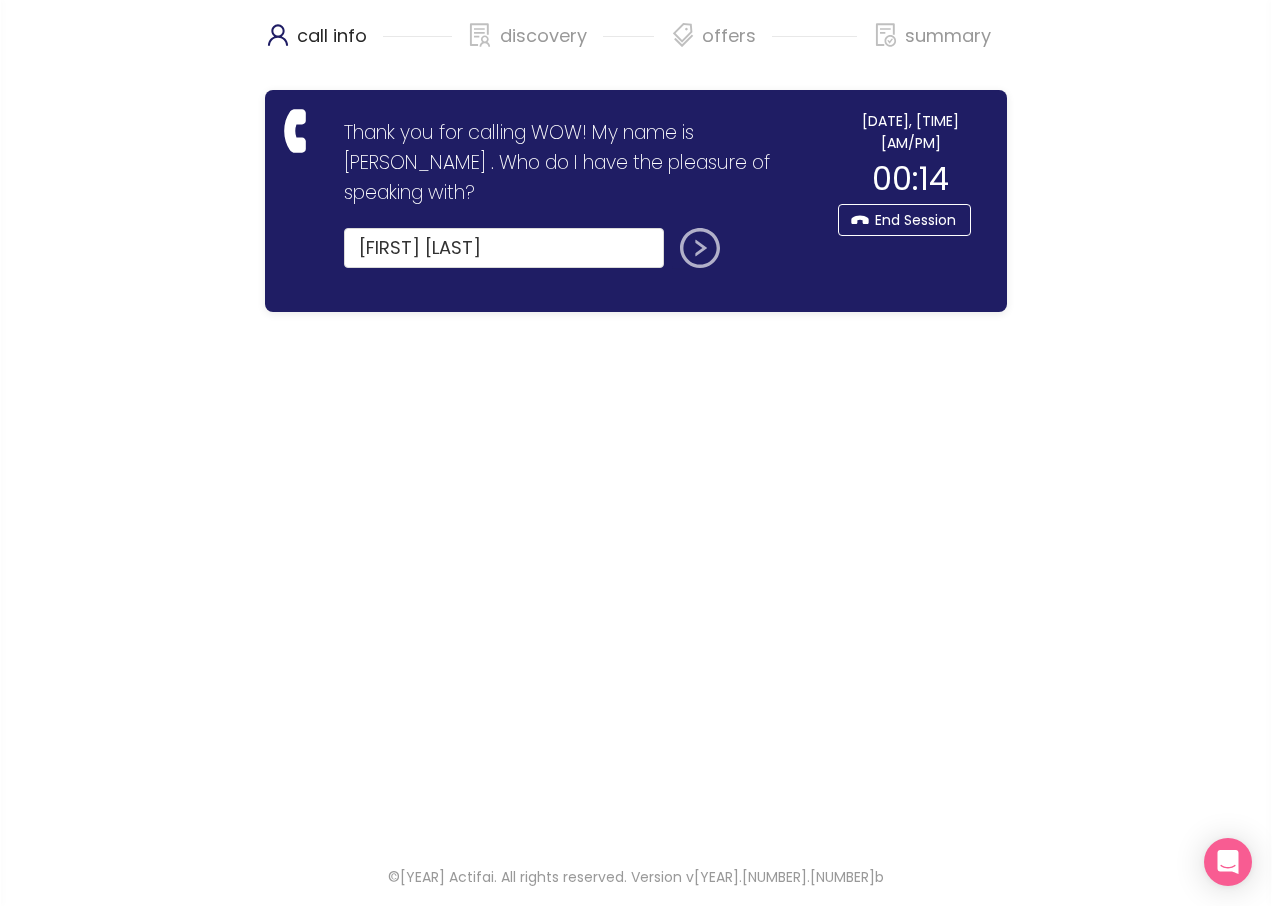click 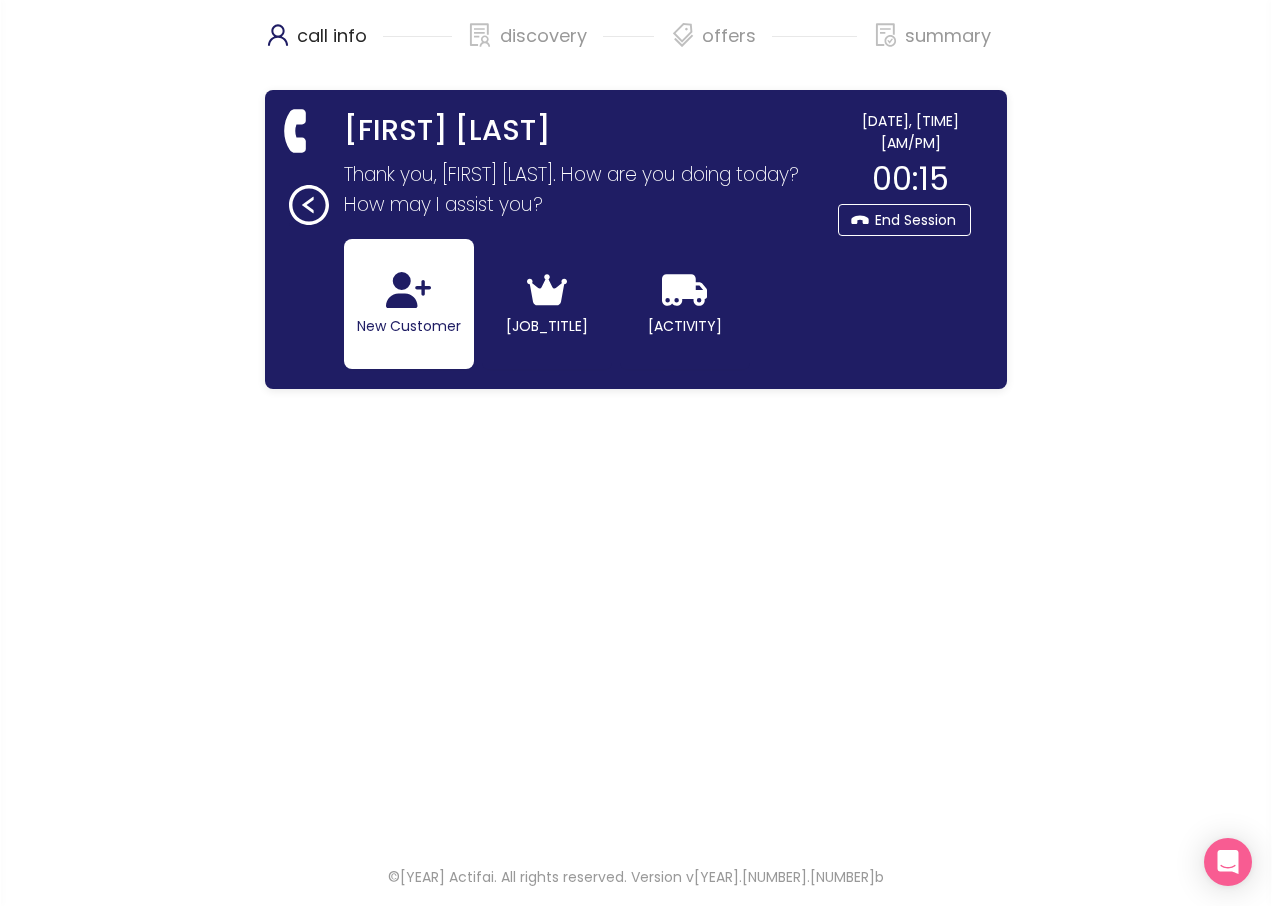 click on "New Customer" 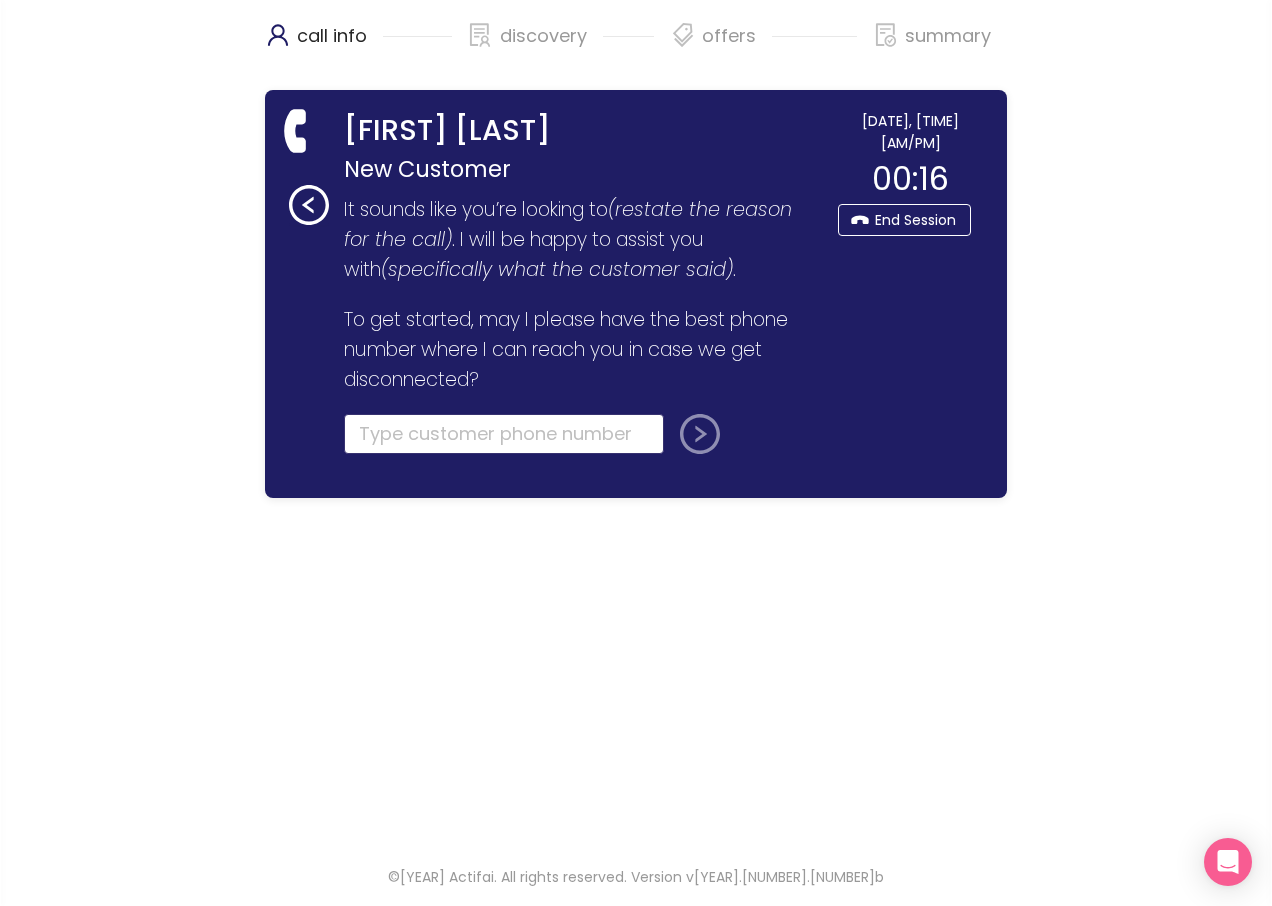 click 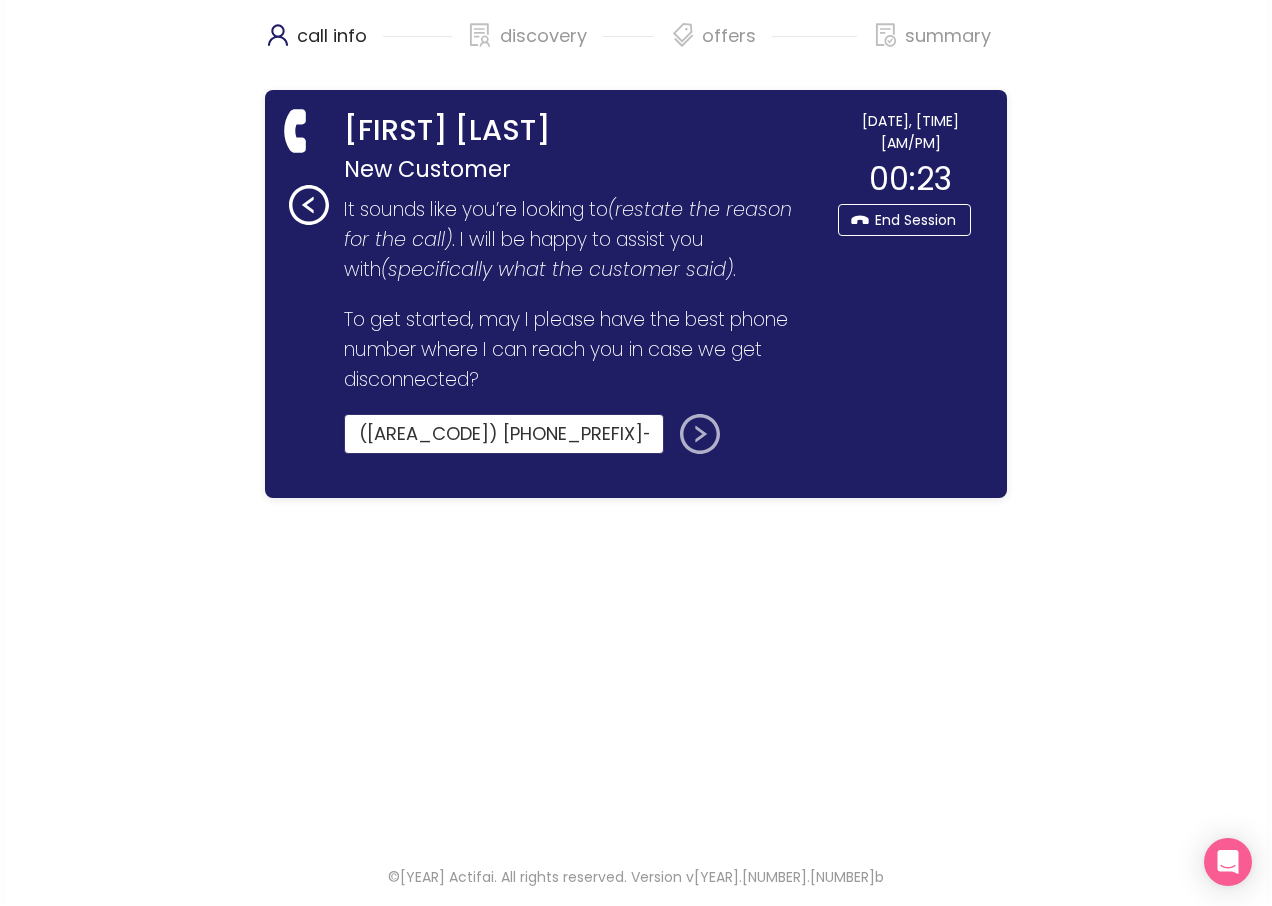 type on "([AREA_CODE]) [PHONE_PREFIX]-[LINE_NUMBER]" 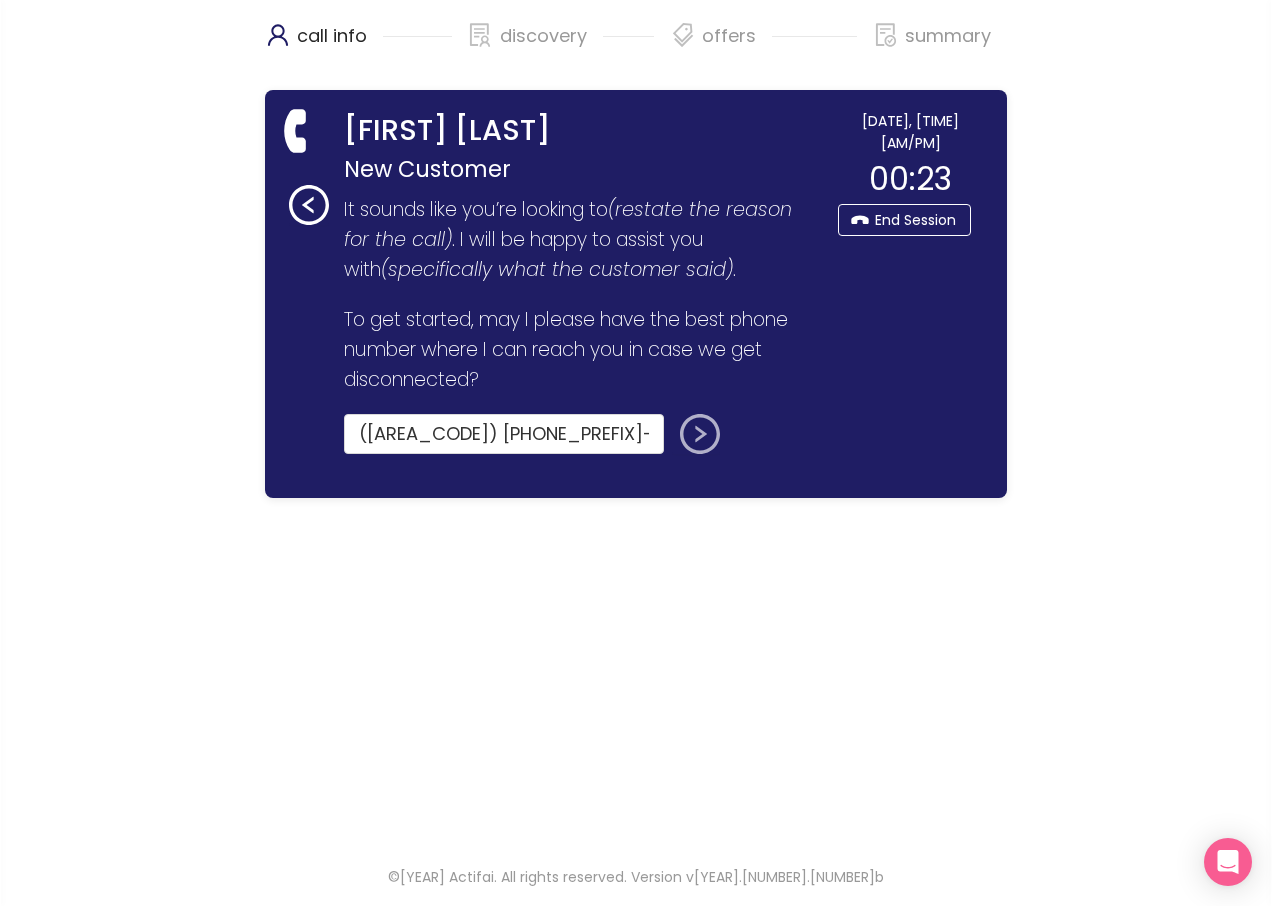 click 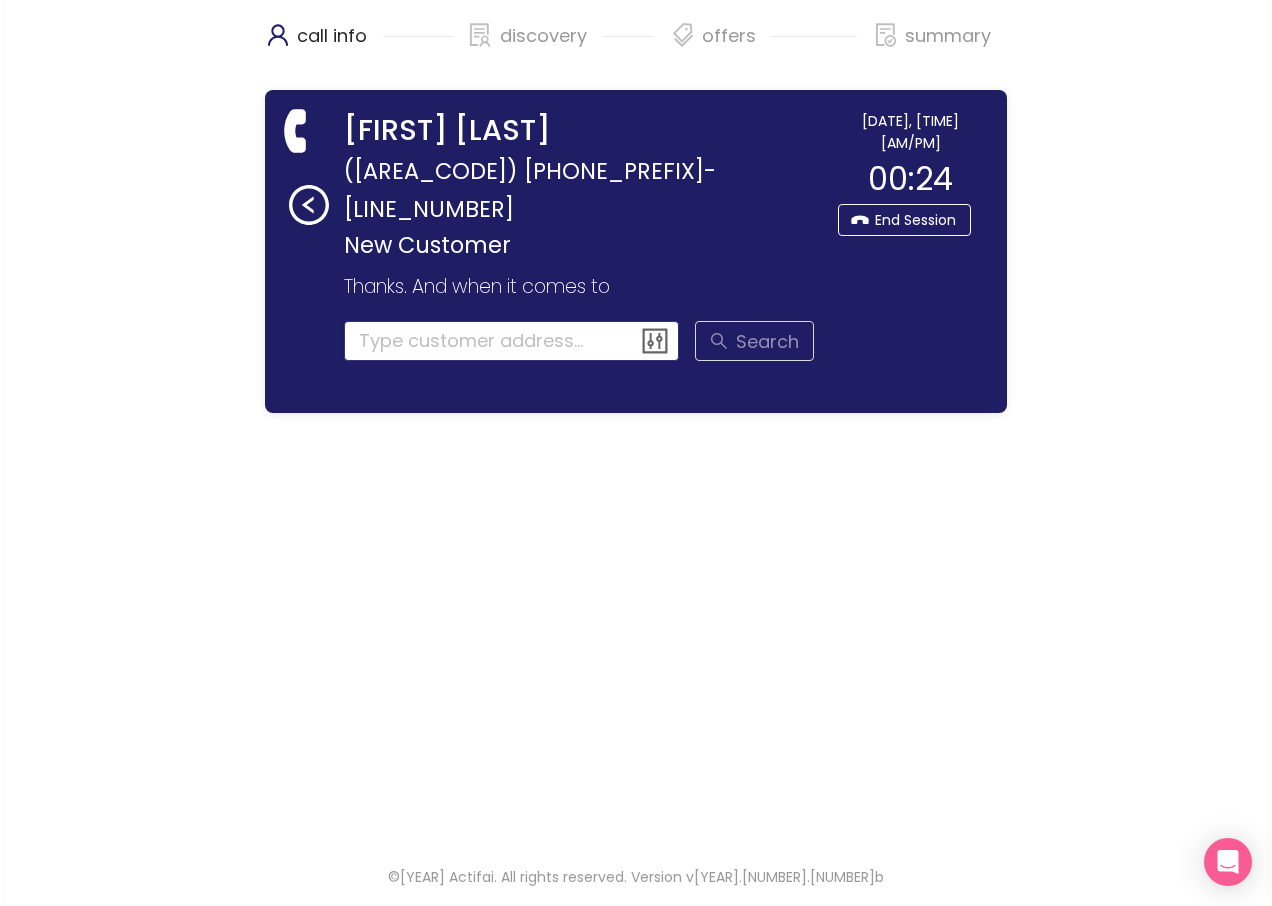 click at bounding box center (512, 341) 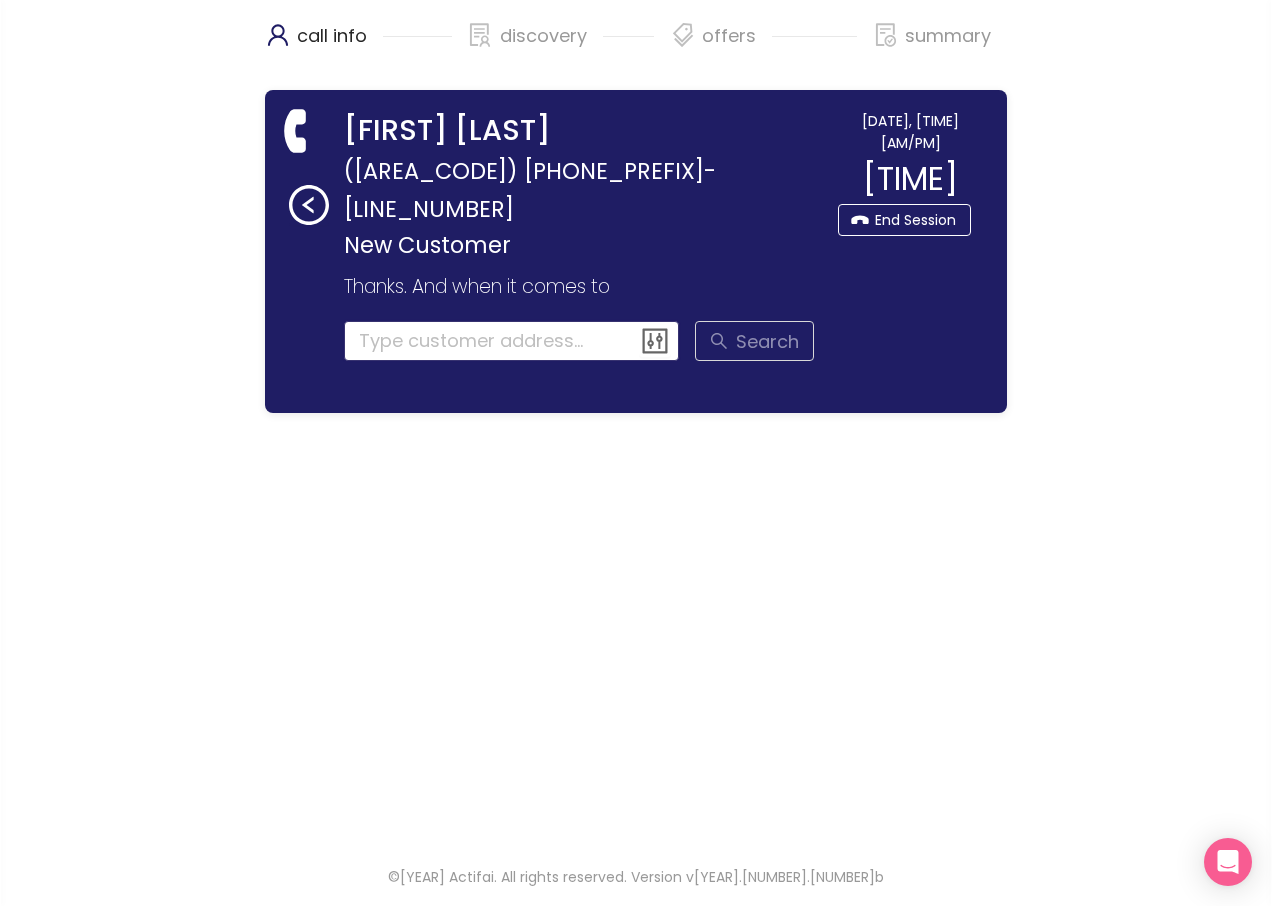 click at bounding box center (512, 341) 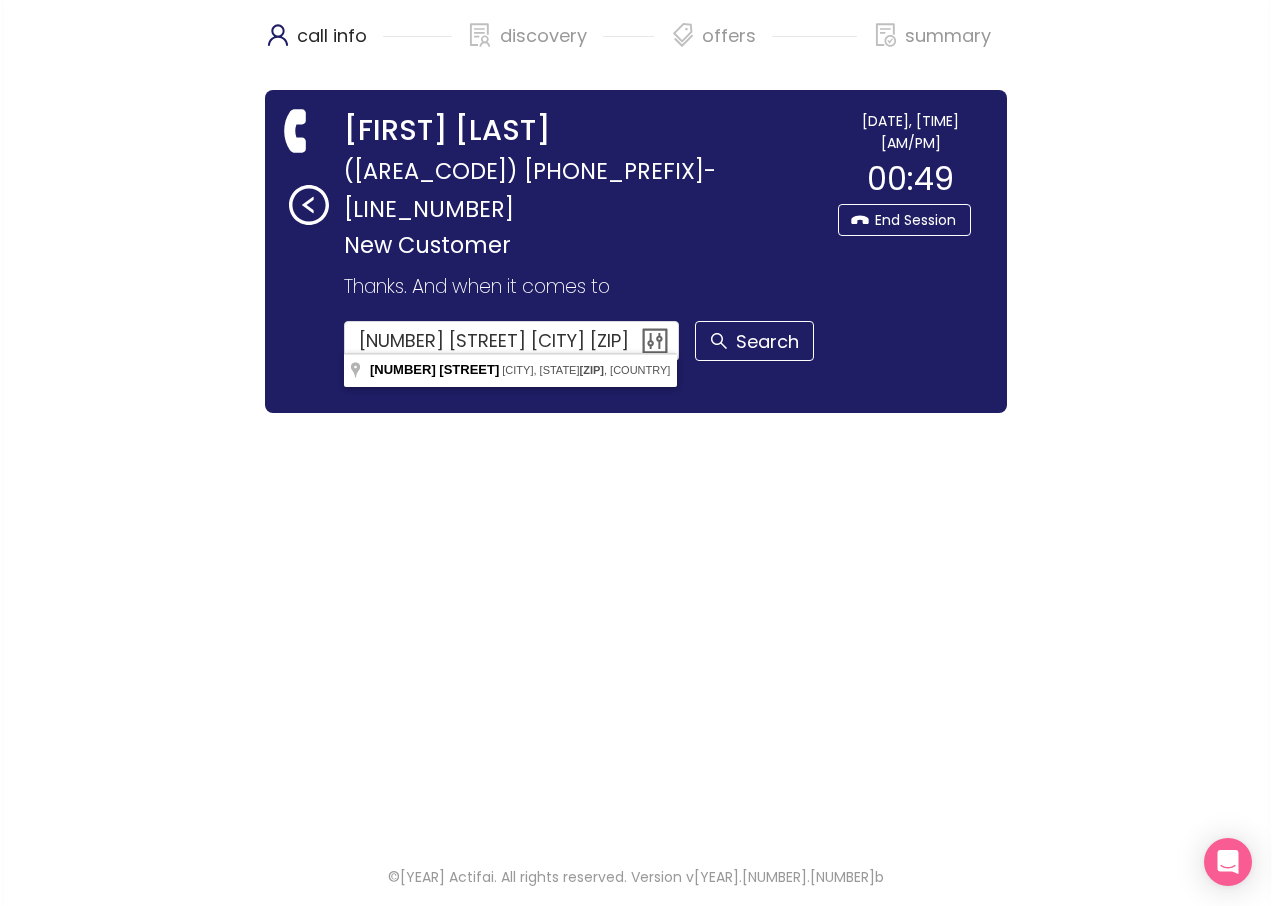type on "[NUMBER] [STREET], [CITY], [STATE] [POSTAL_CODE], USA" 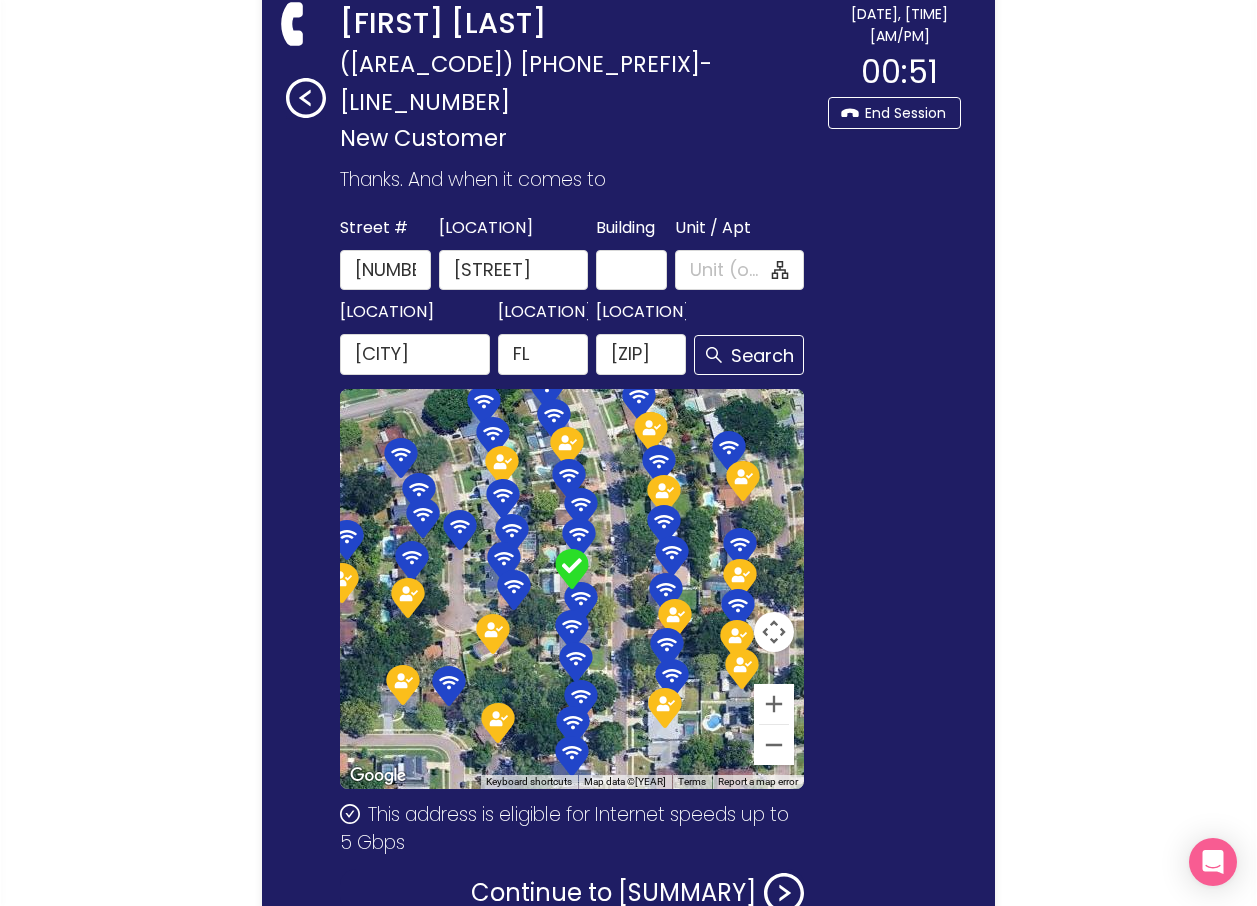 scroll, scrollTop: 230, scrollLeft: 0, axis: vertical 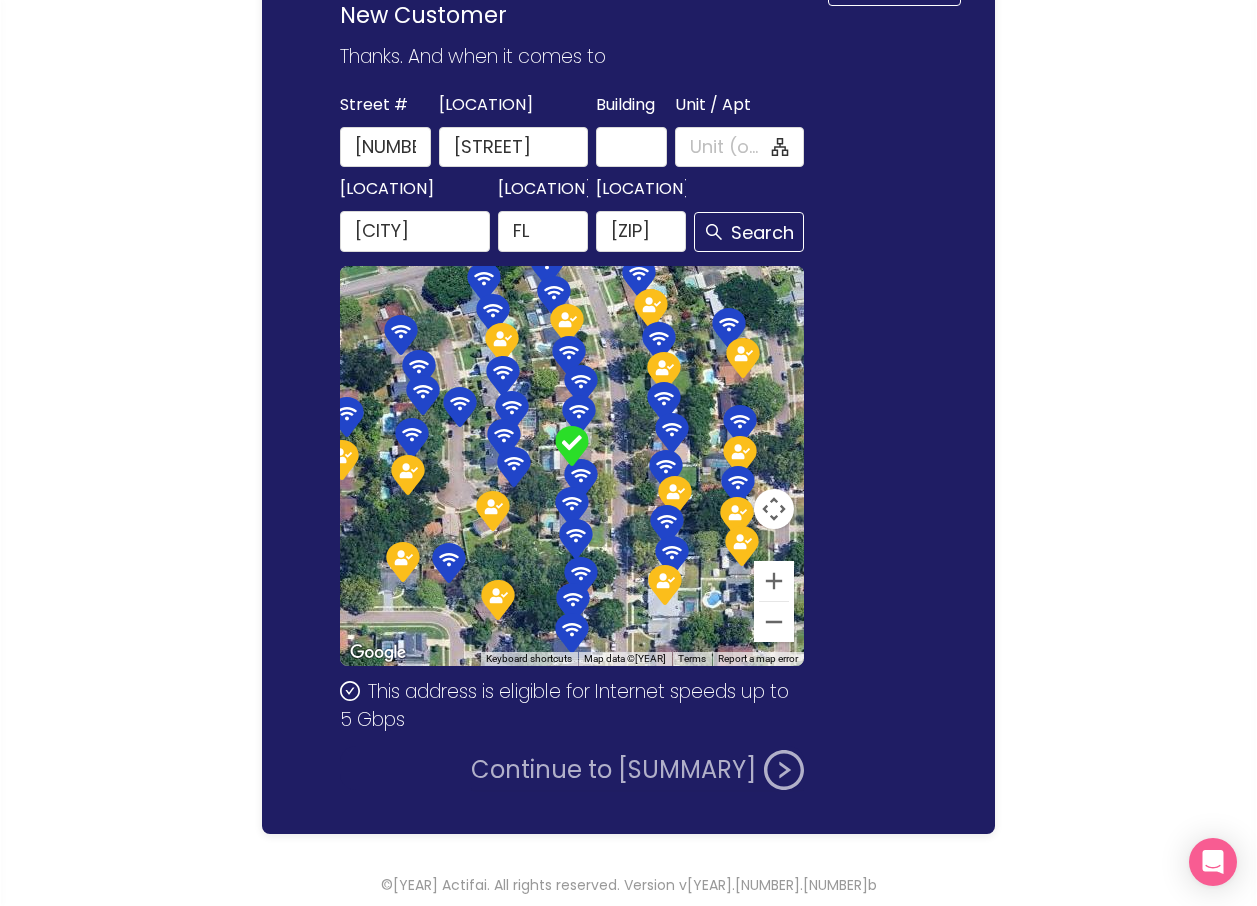 click on "Continue to [SUMMARY]" 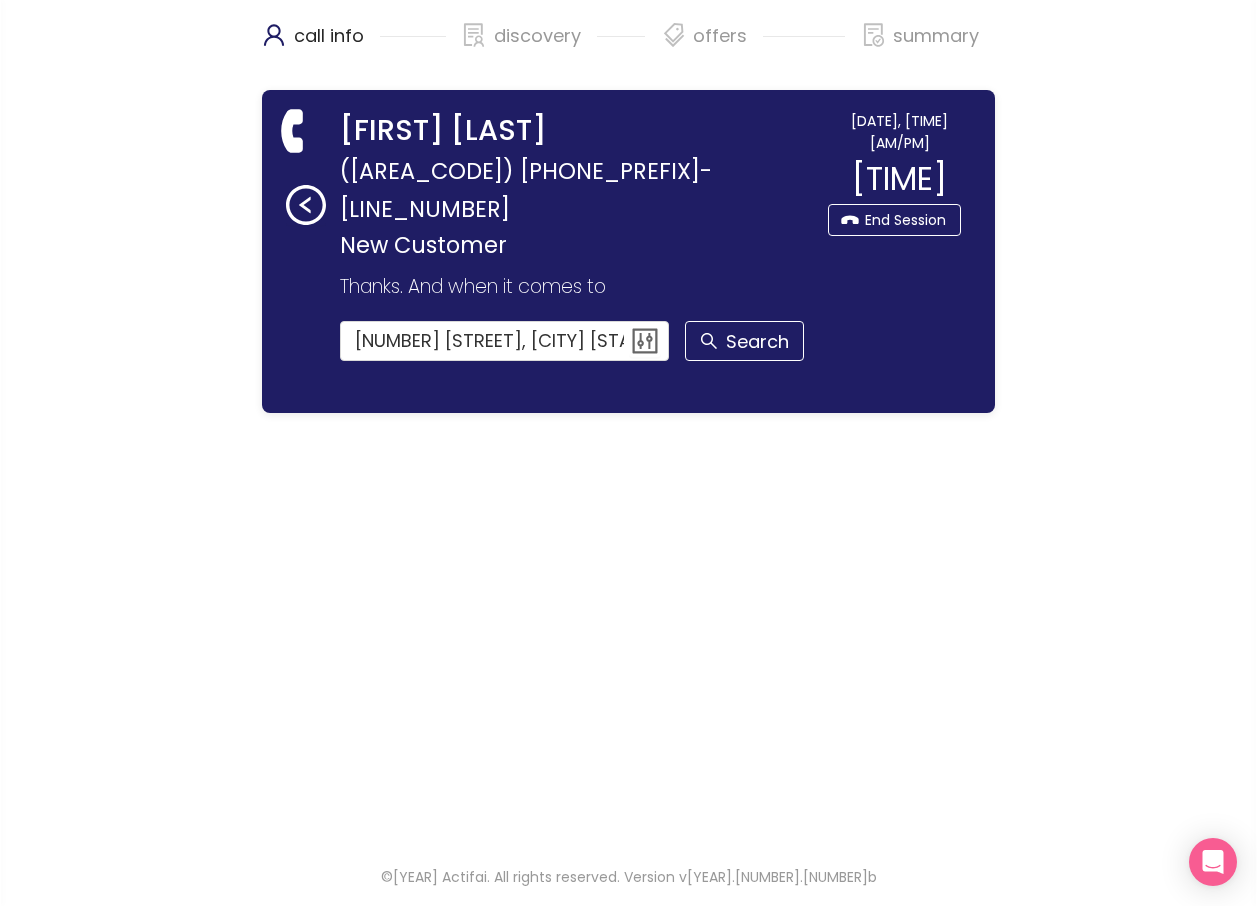 scroll, scrollTop: 0, scrollLeft: 0, axis: both 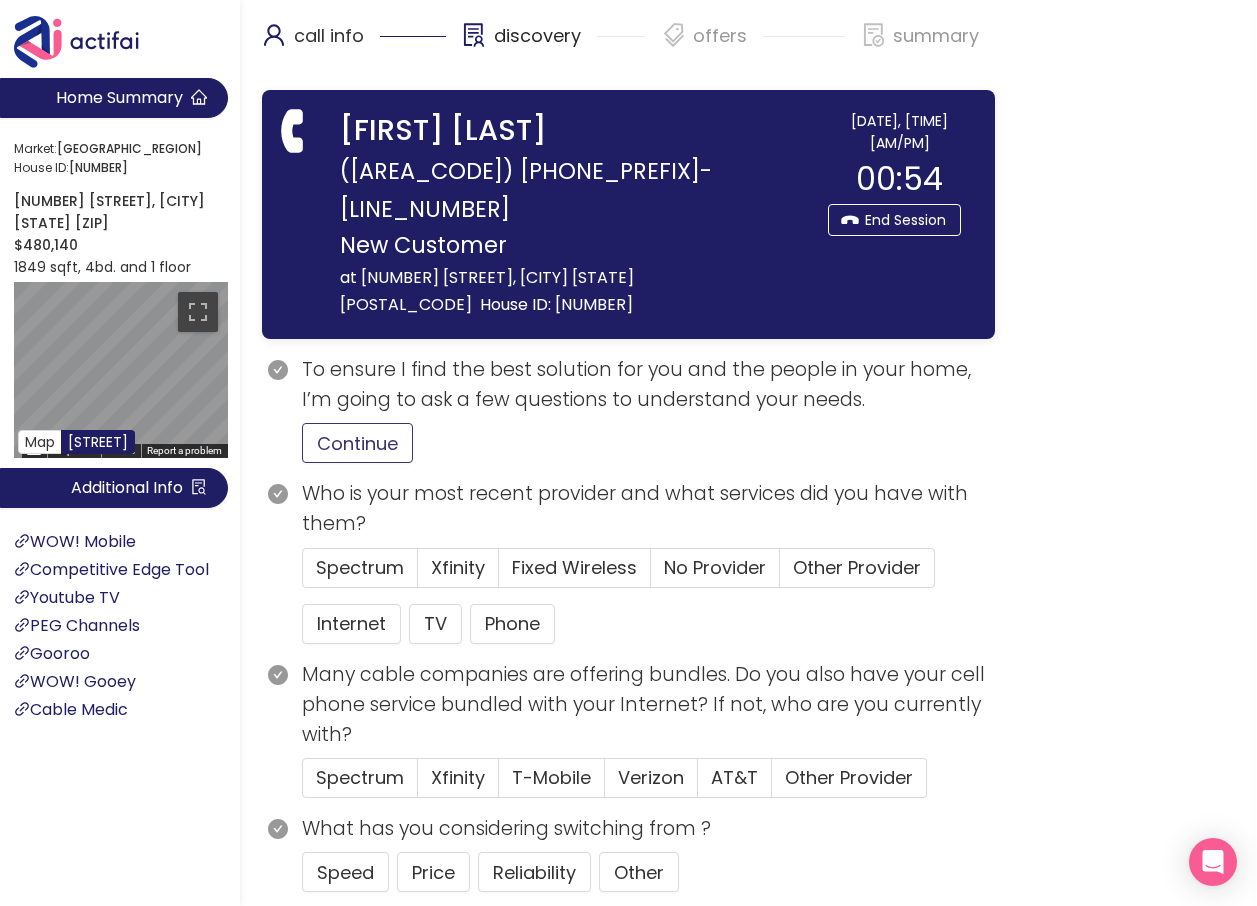 click on "Continue" at bounding box center (357, 443) 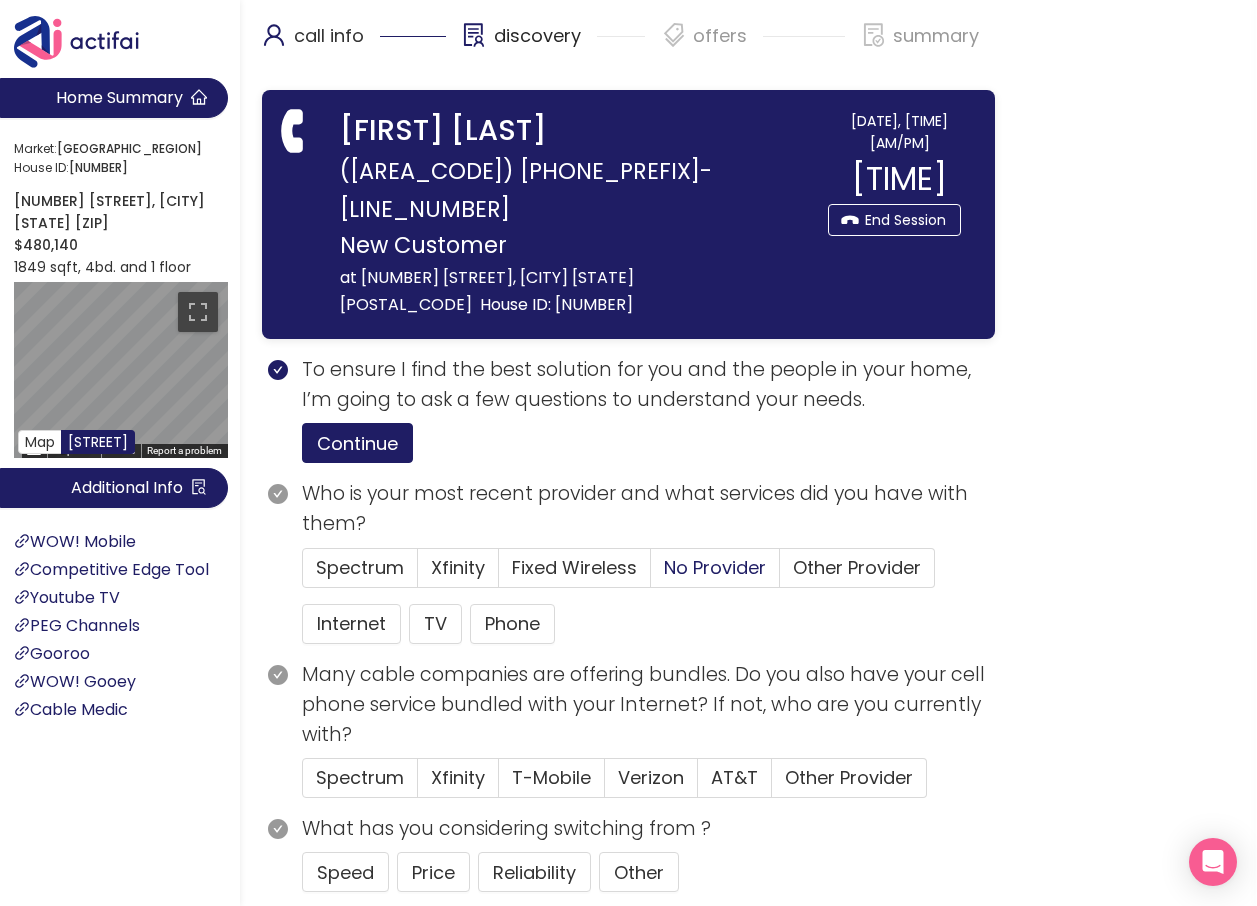 click on "No Provider" at bounding box center (715, 567) 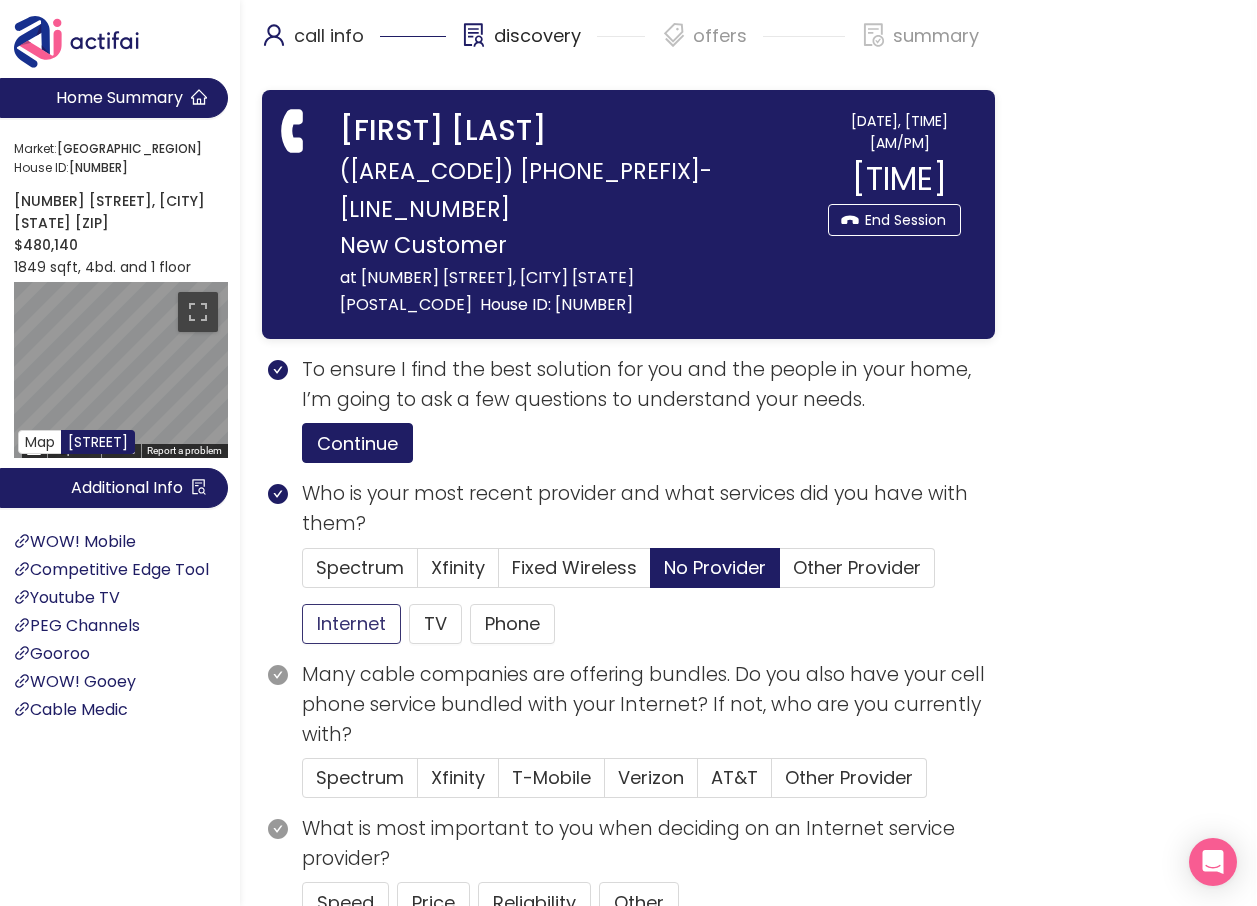click on "Internet" 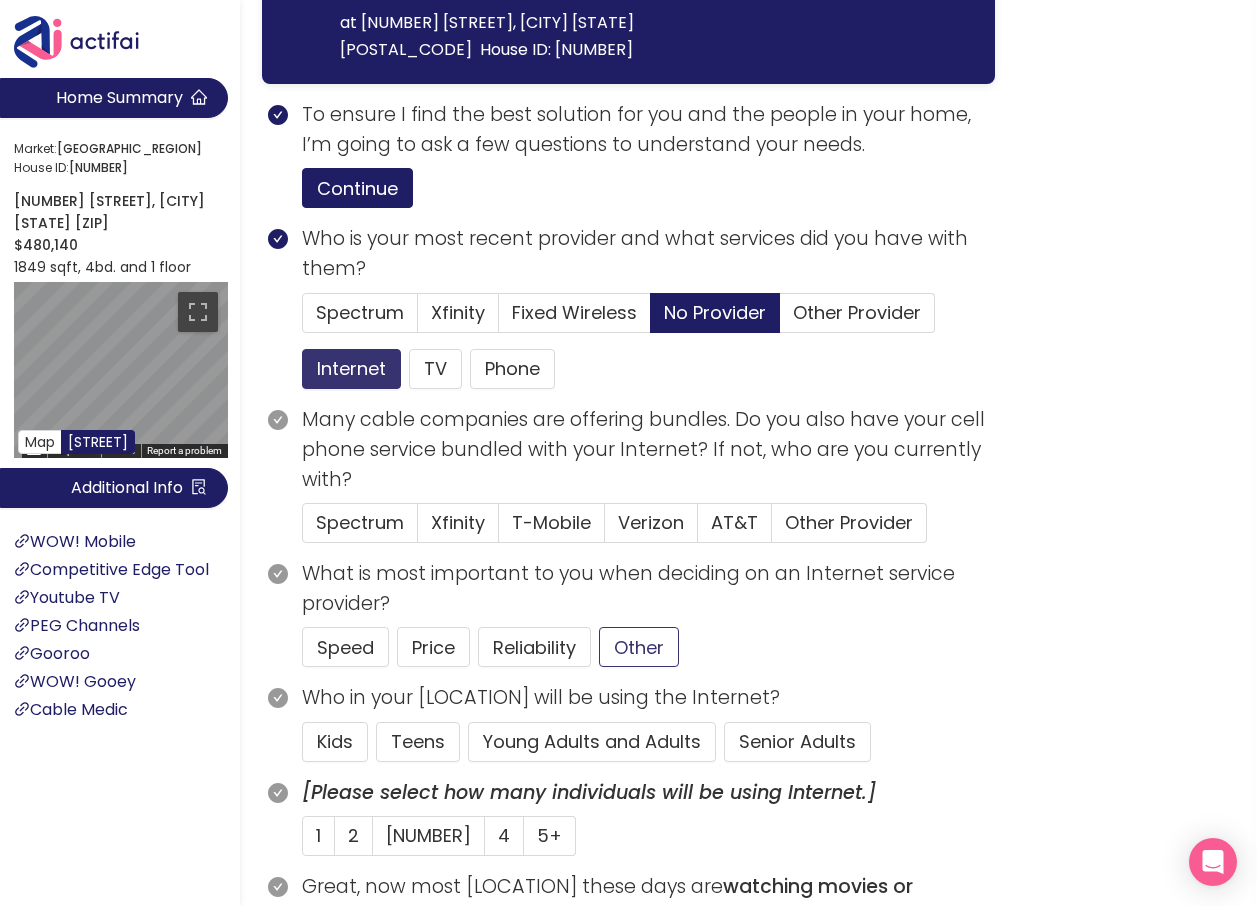 scroll, scrollTop: 300, scrollLeft: 0, axis: vertical 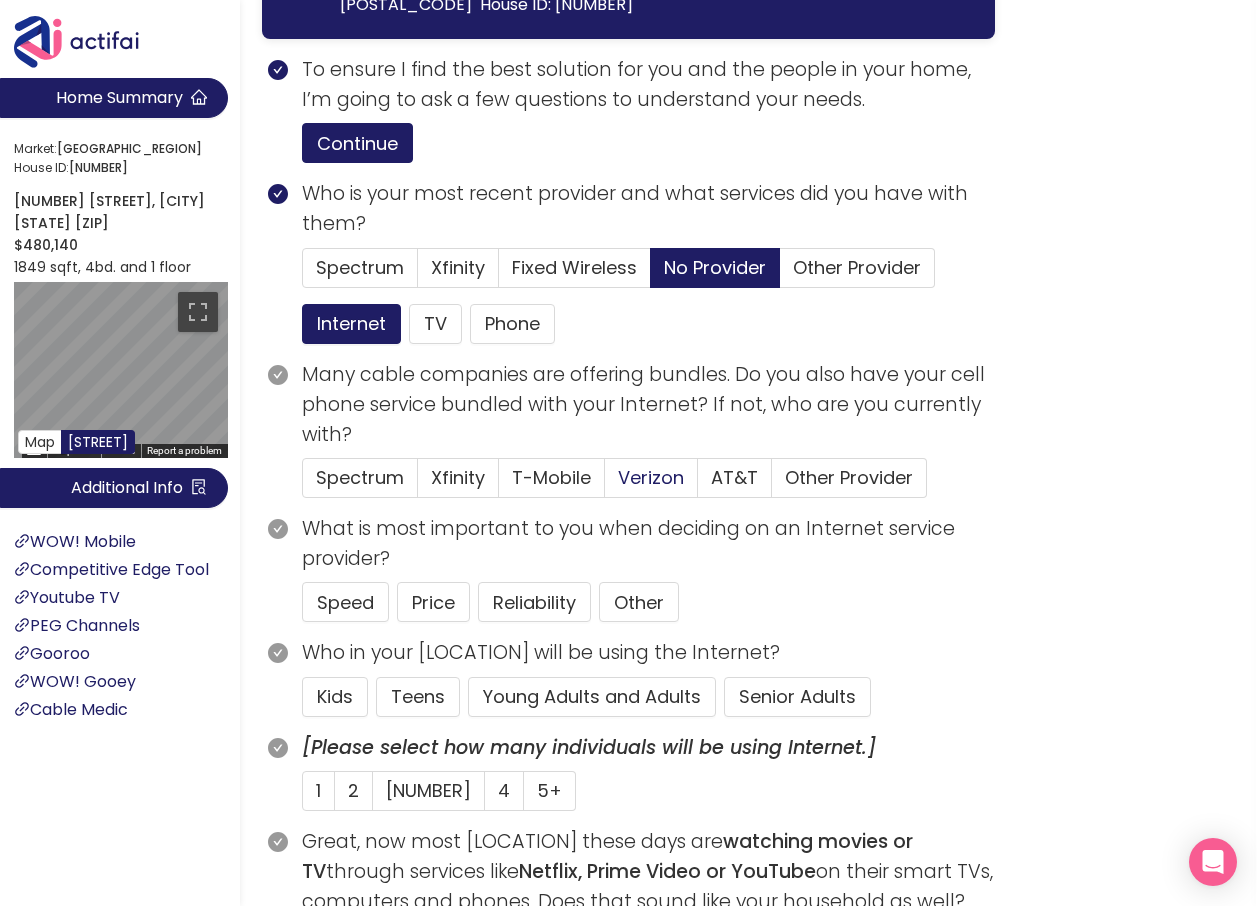 click on "Verizon" at bounding box center [651, 477] 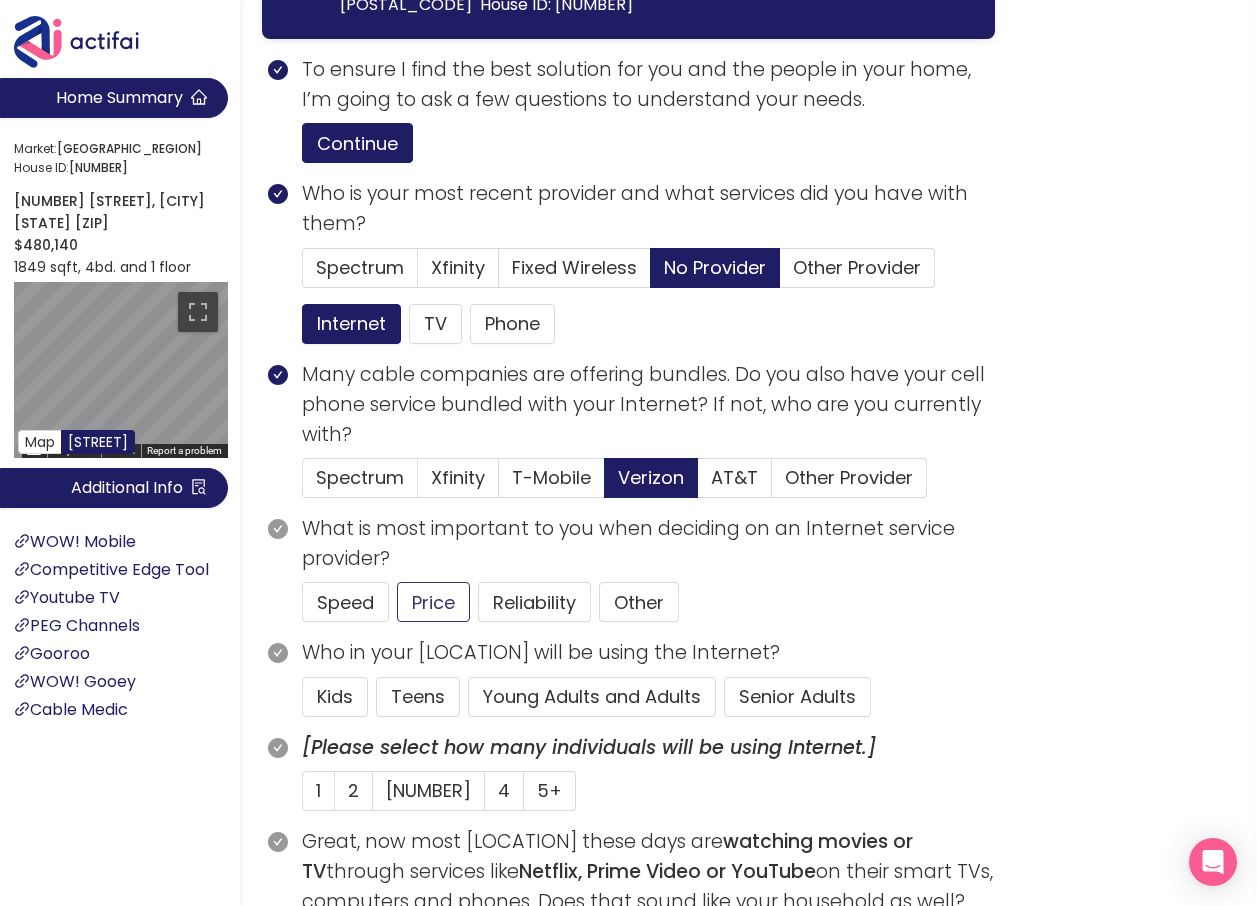 click on "Price" 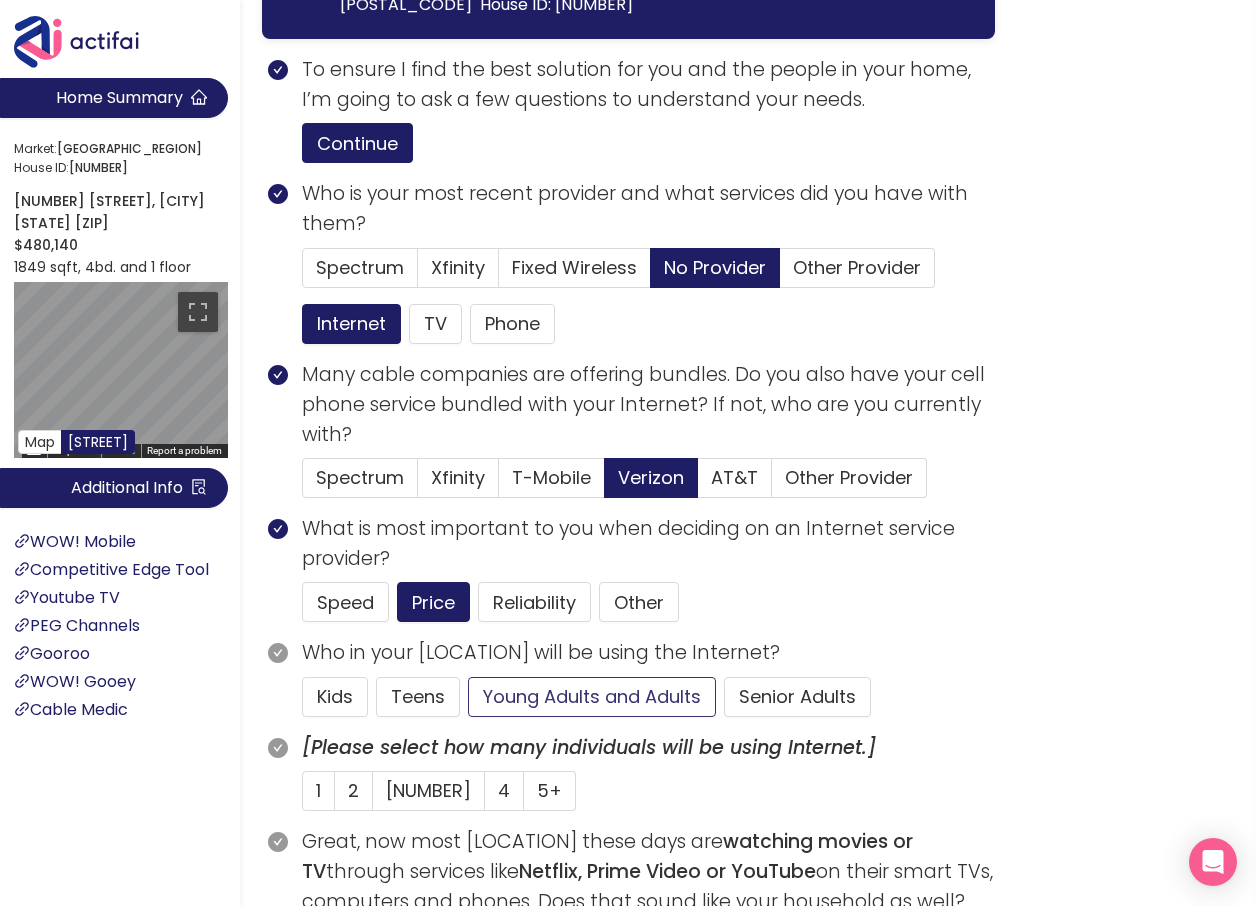 click on "Young Adults and Adults" 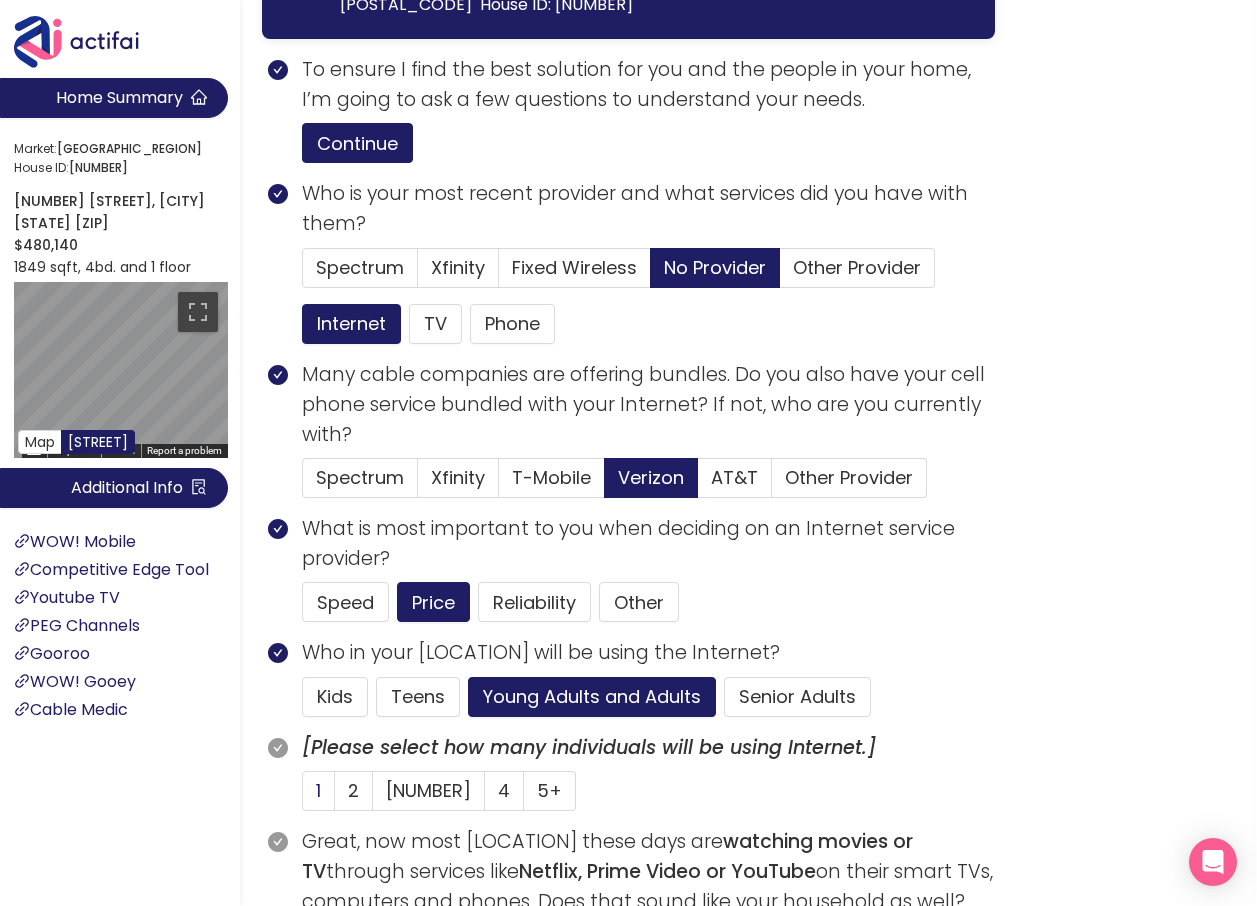 click on "1" at bounding box center (318, 790) 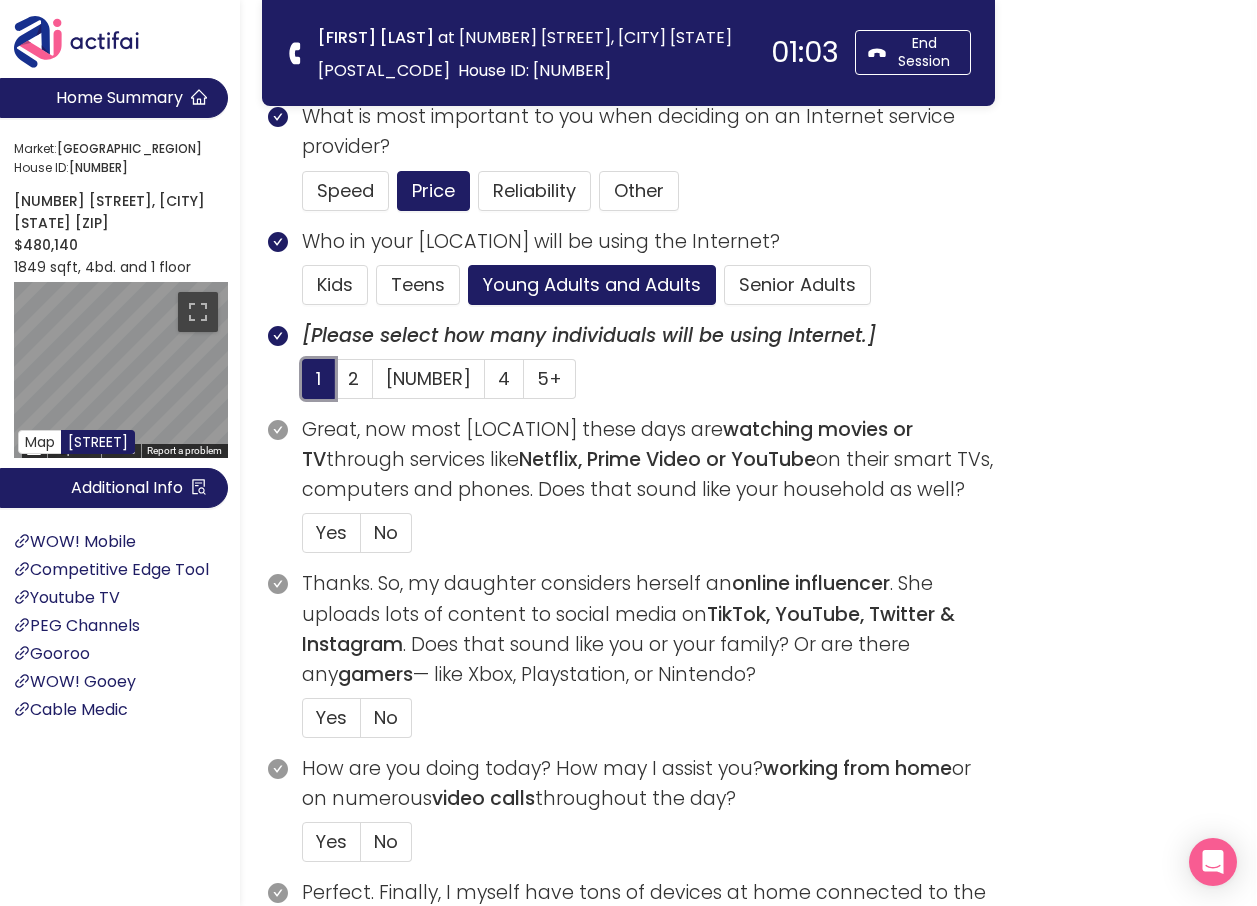 scroll, scrollTop: 700, scrollLeft: 0, axis: vertical 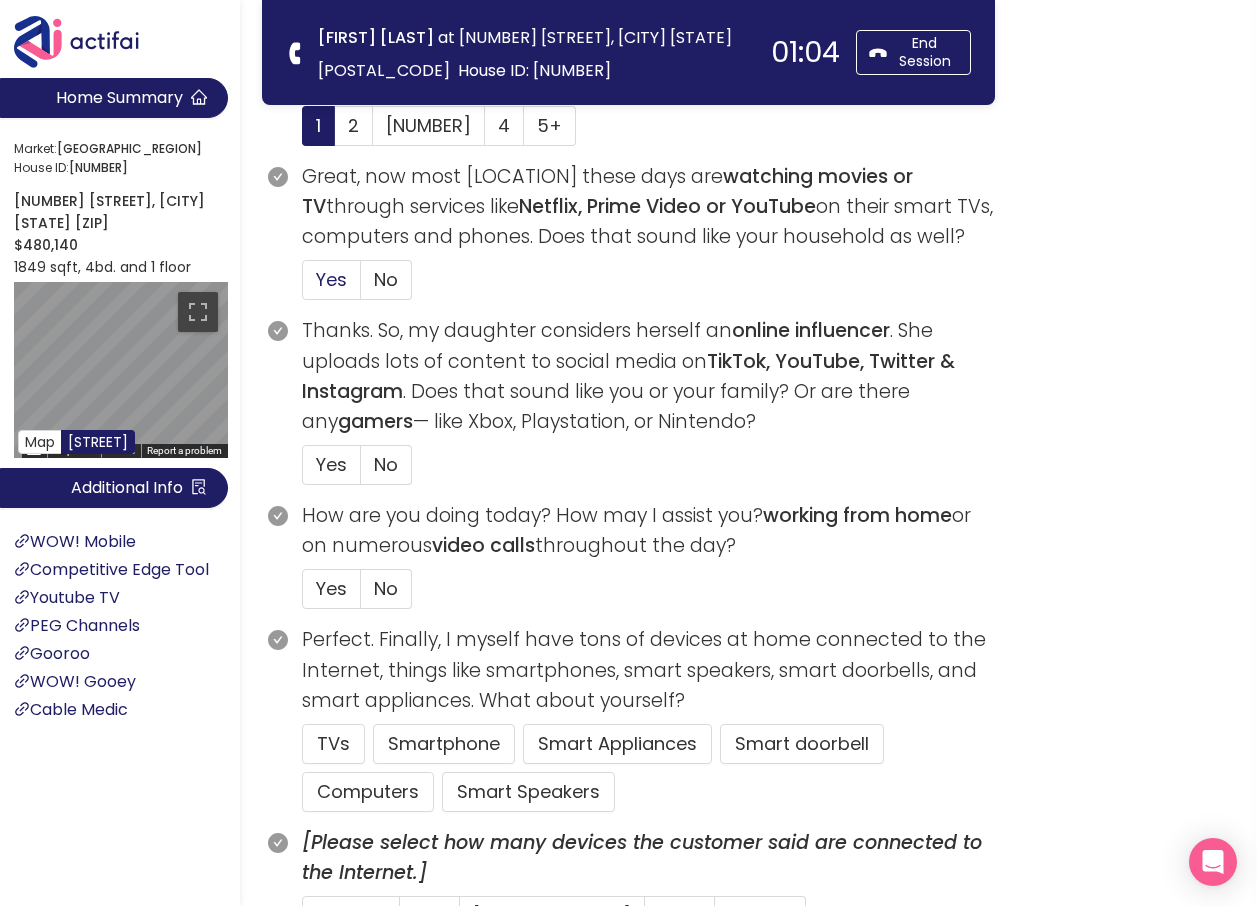 drag, startPoint x: 329, startPoint y: 282, endPoint x: 337, endPoint y: 293, distance: 13.601471 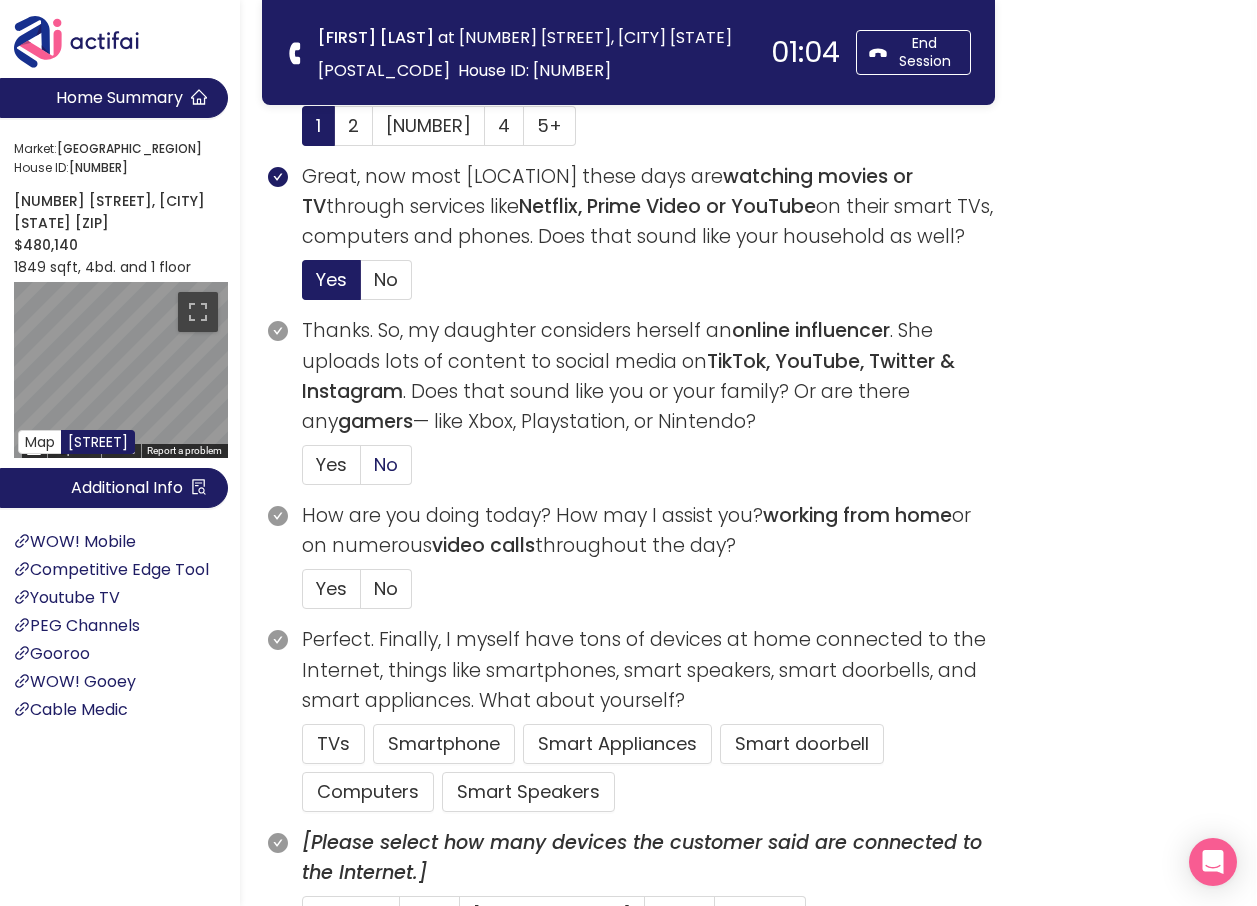 click on "No" at bounding box center [386, 464] 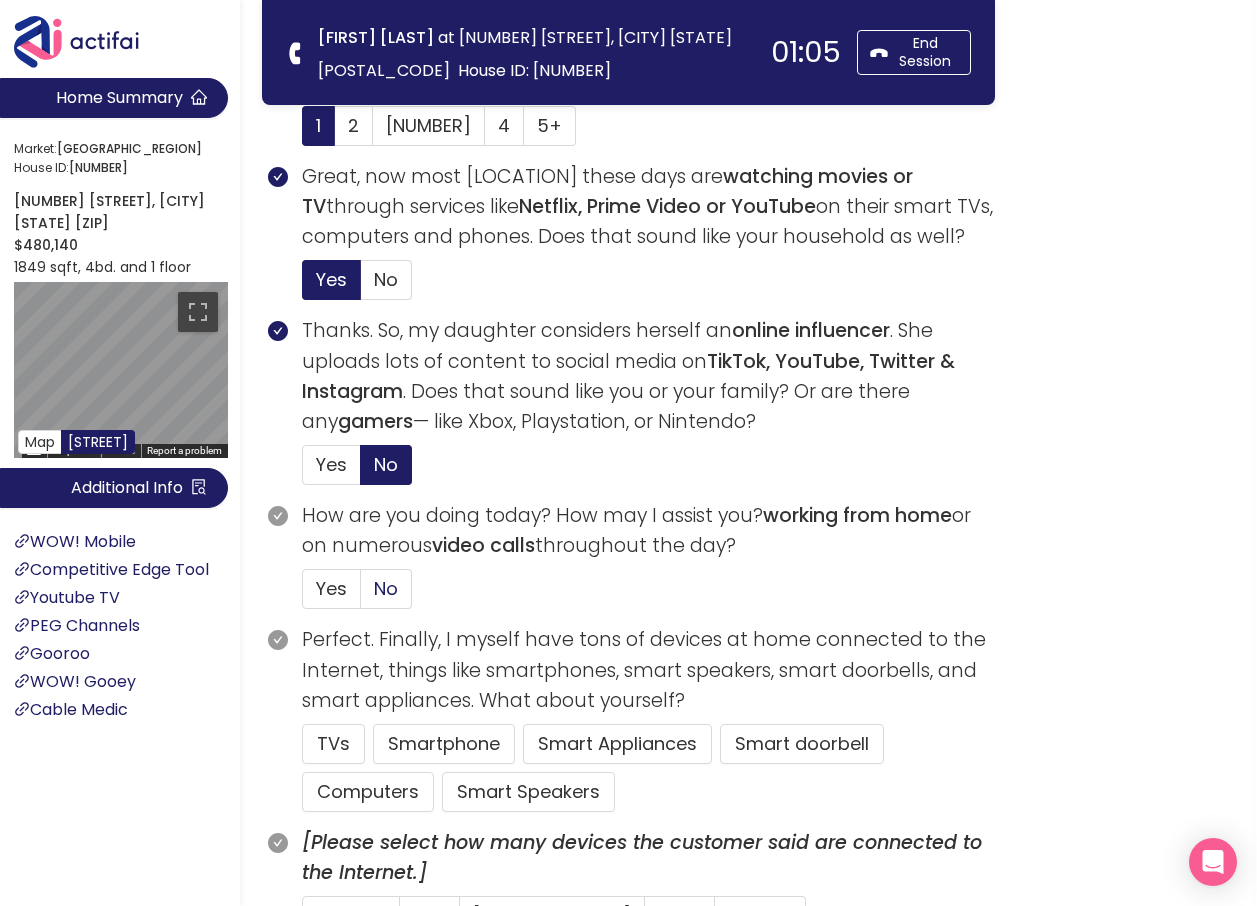 click on "No" at bounding box center (386, 588) 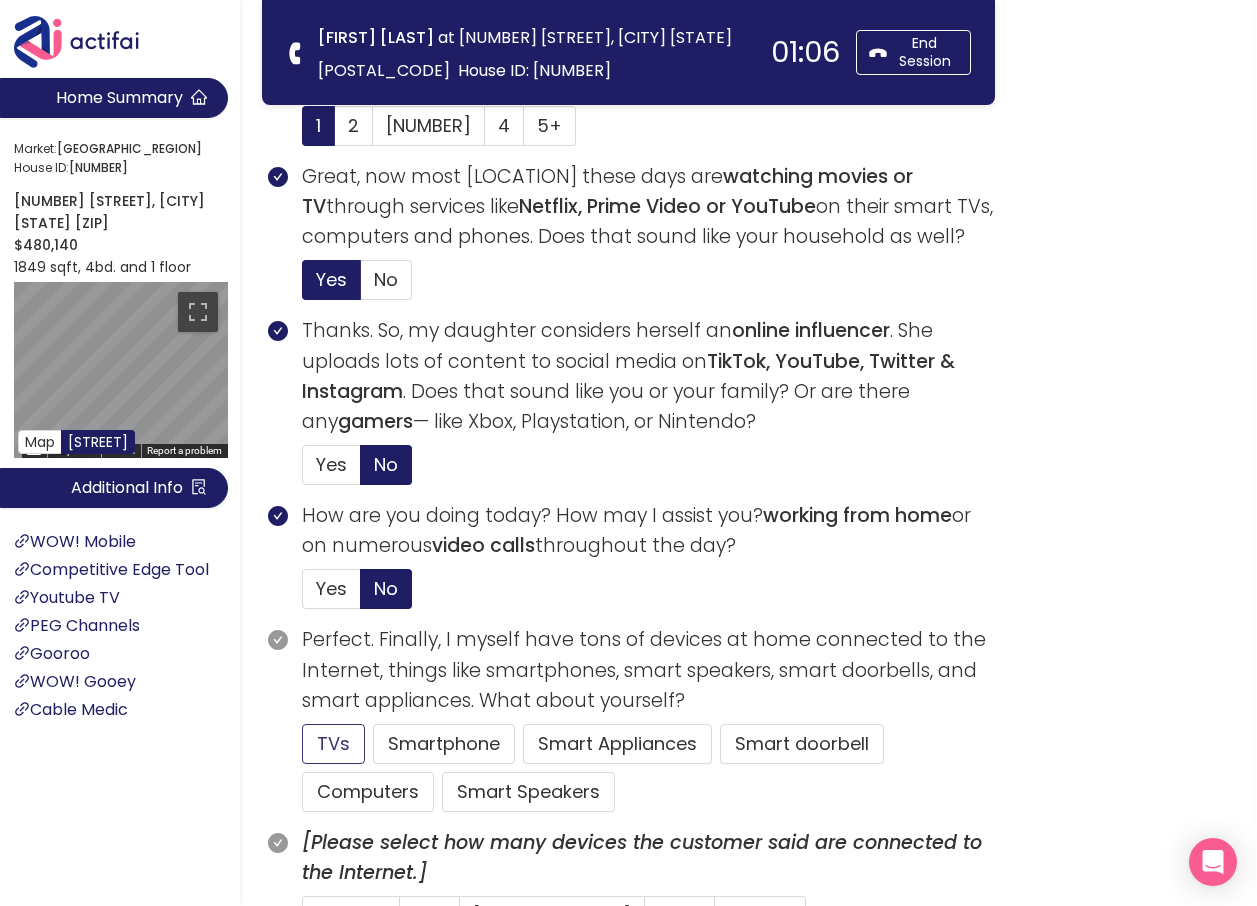 click on "TVs" 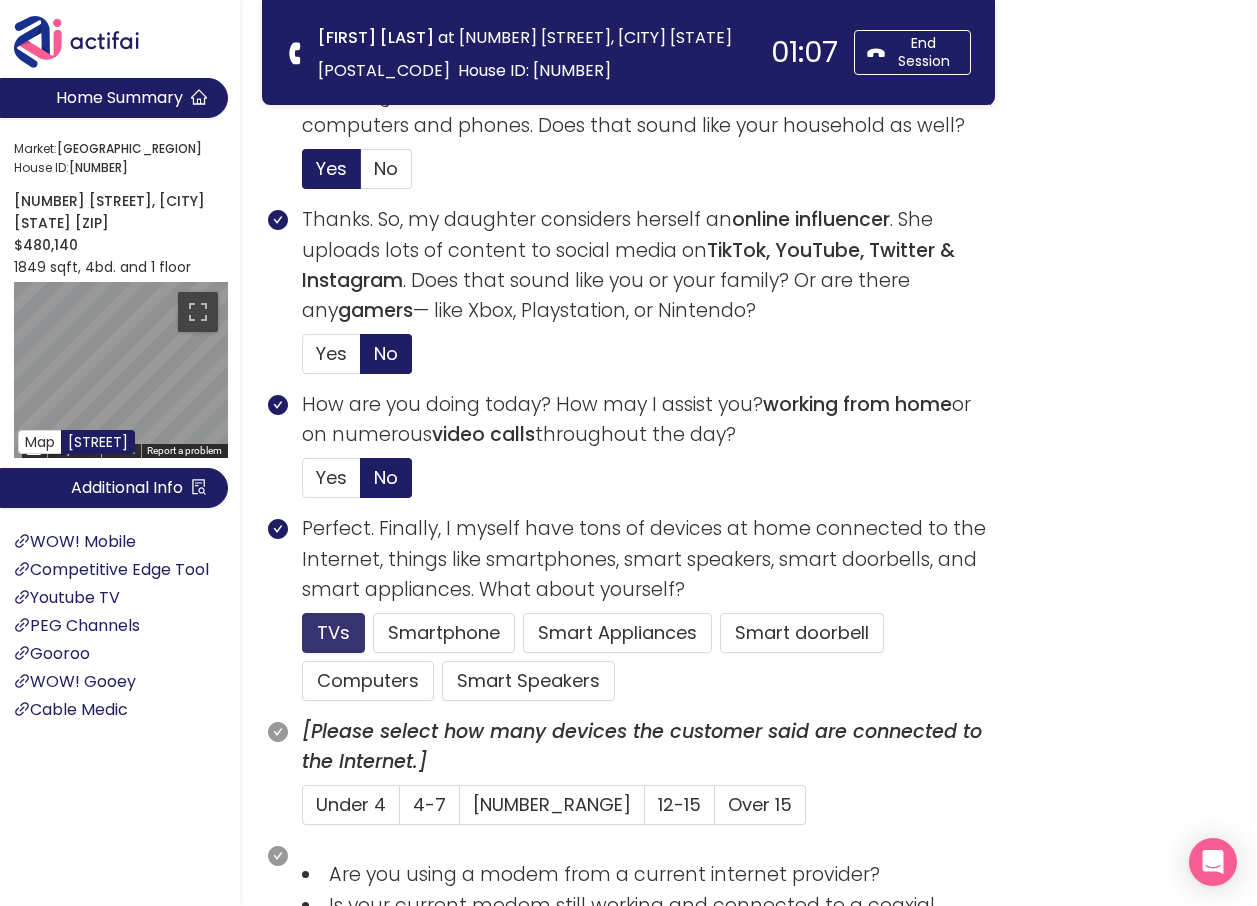 scroll, scrollTop: 1000, scrollLeft: 0, axis: vertical 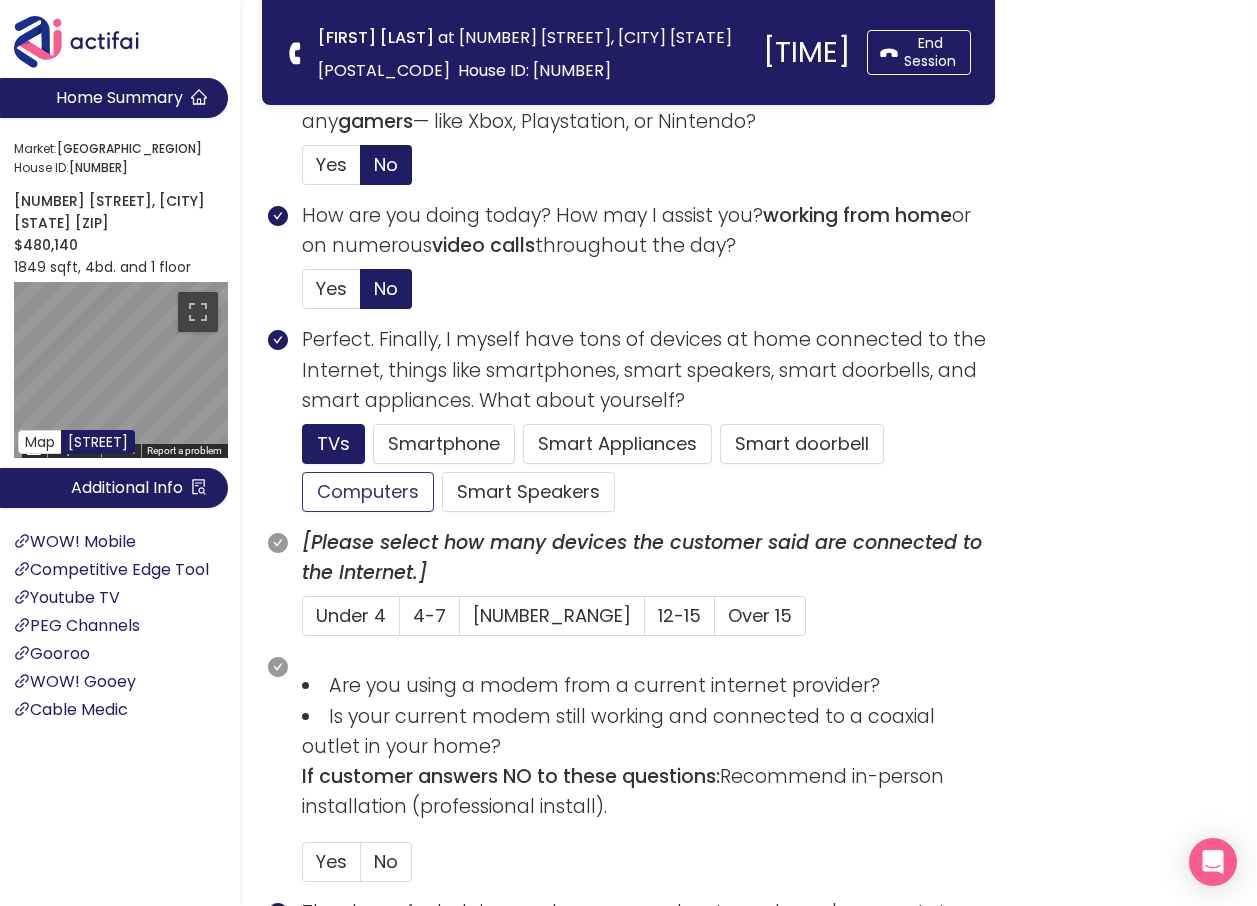 click on "Computers" 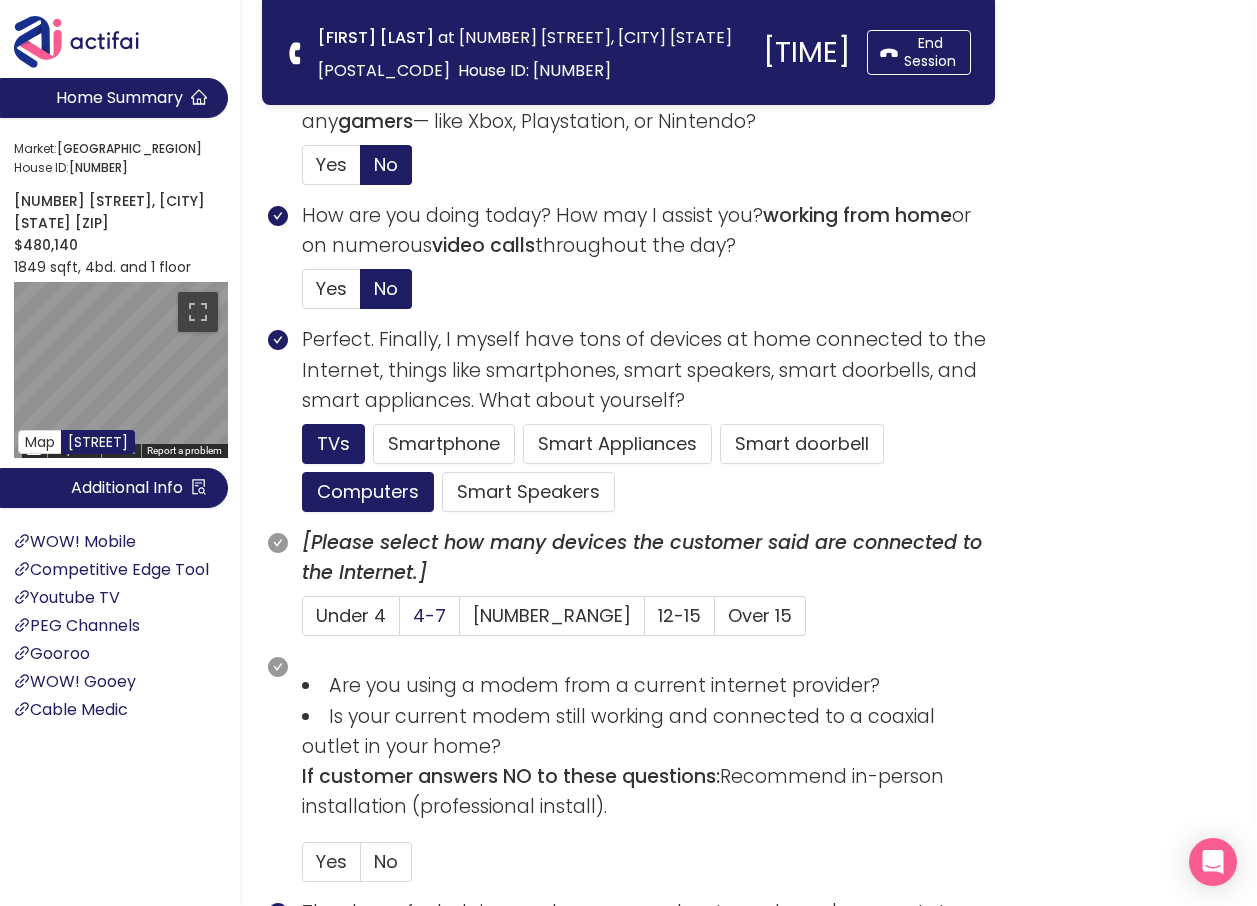 click on "4-7" 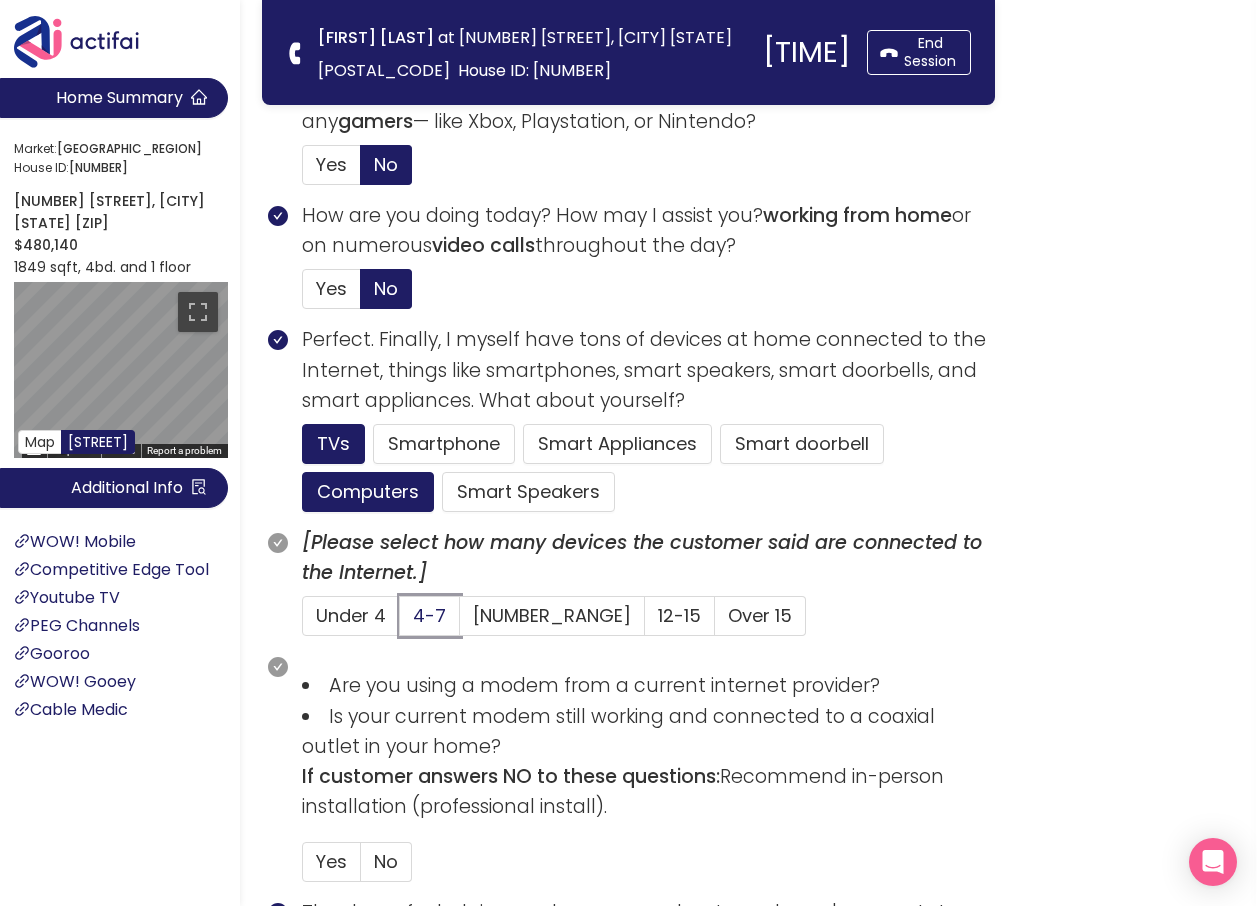 click on "4-7" at bounding box center (400, 622) 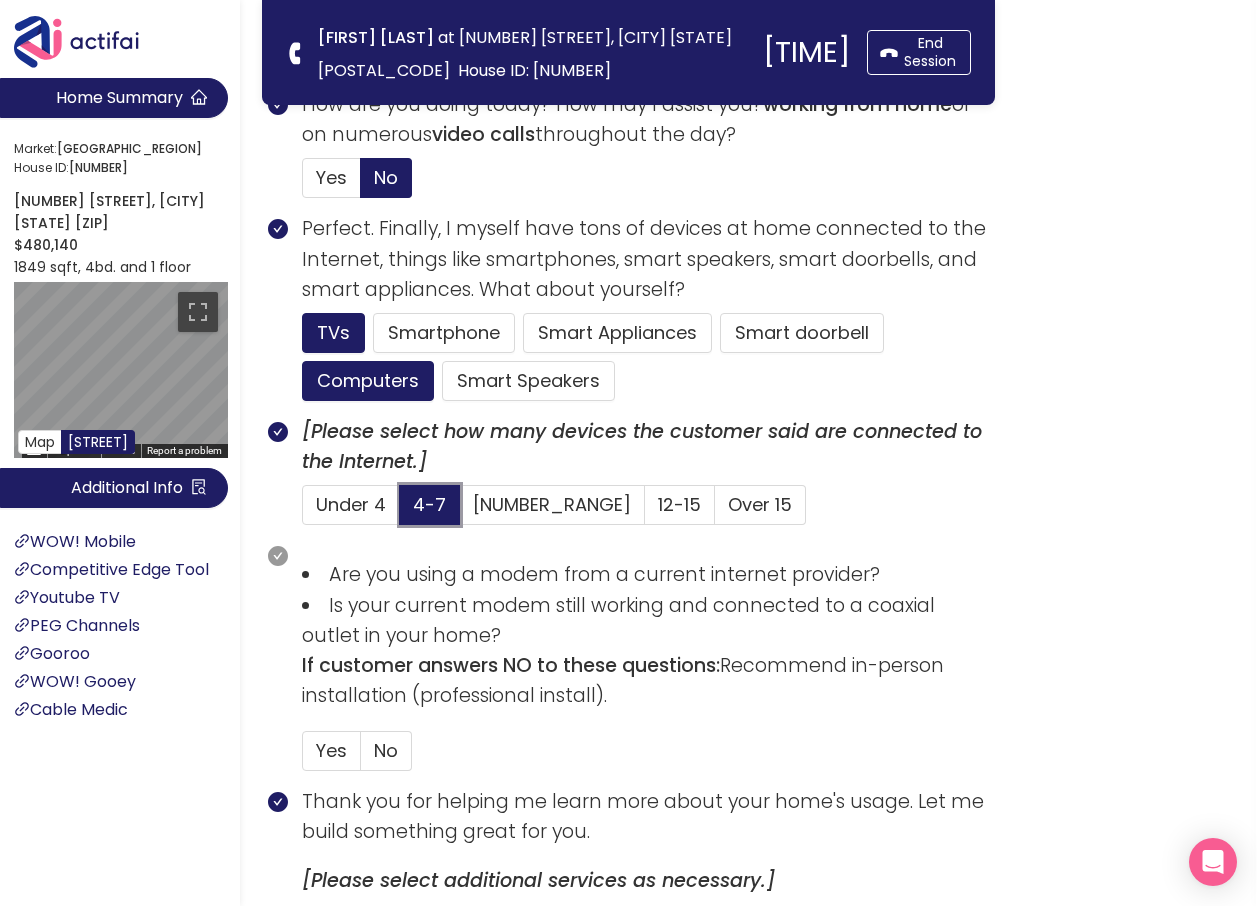 scroll, scrollTop: 1300, scrollLeft: 0, axis: vertical 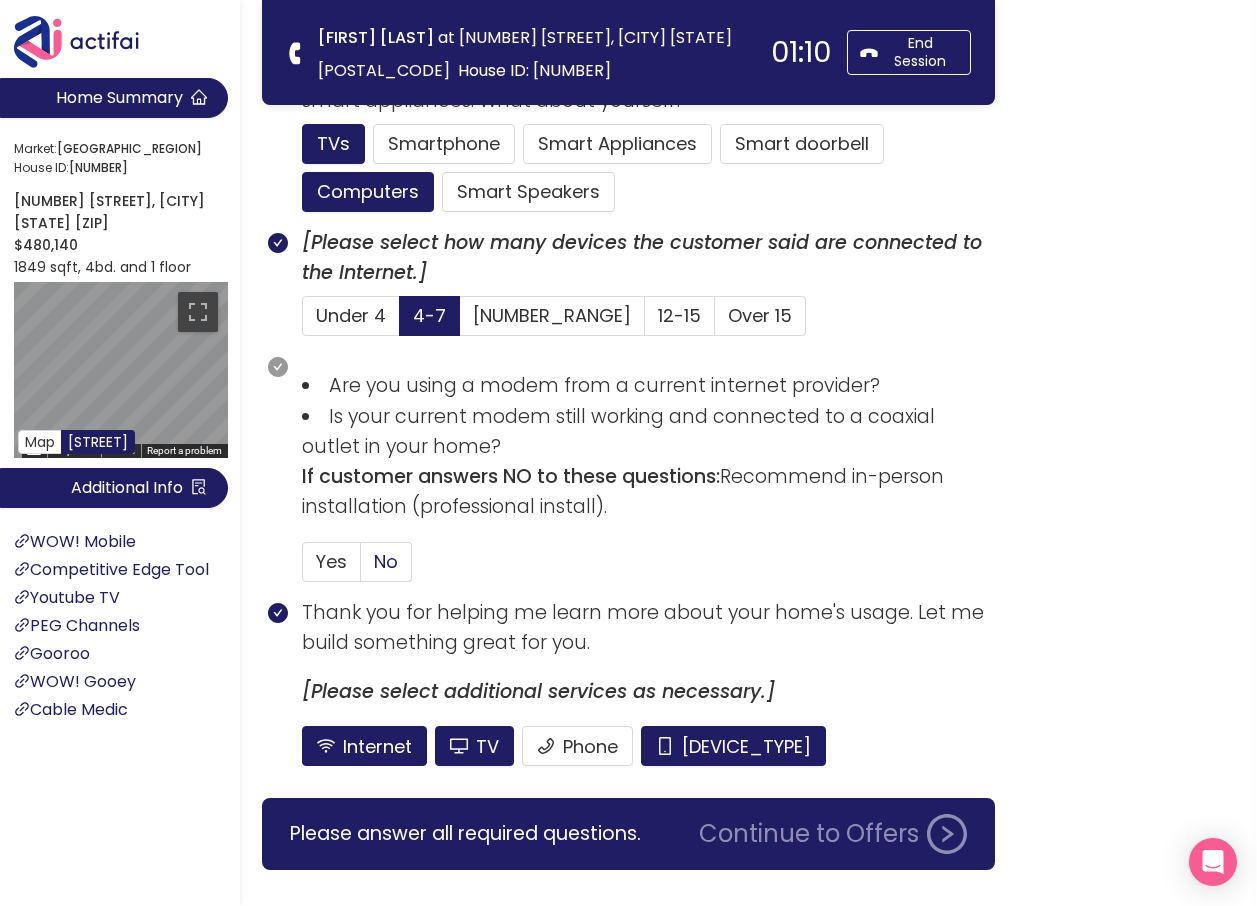 click on "No" at bounding box center [386, 561] 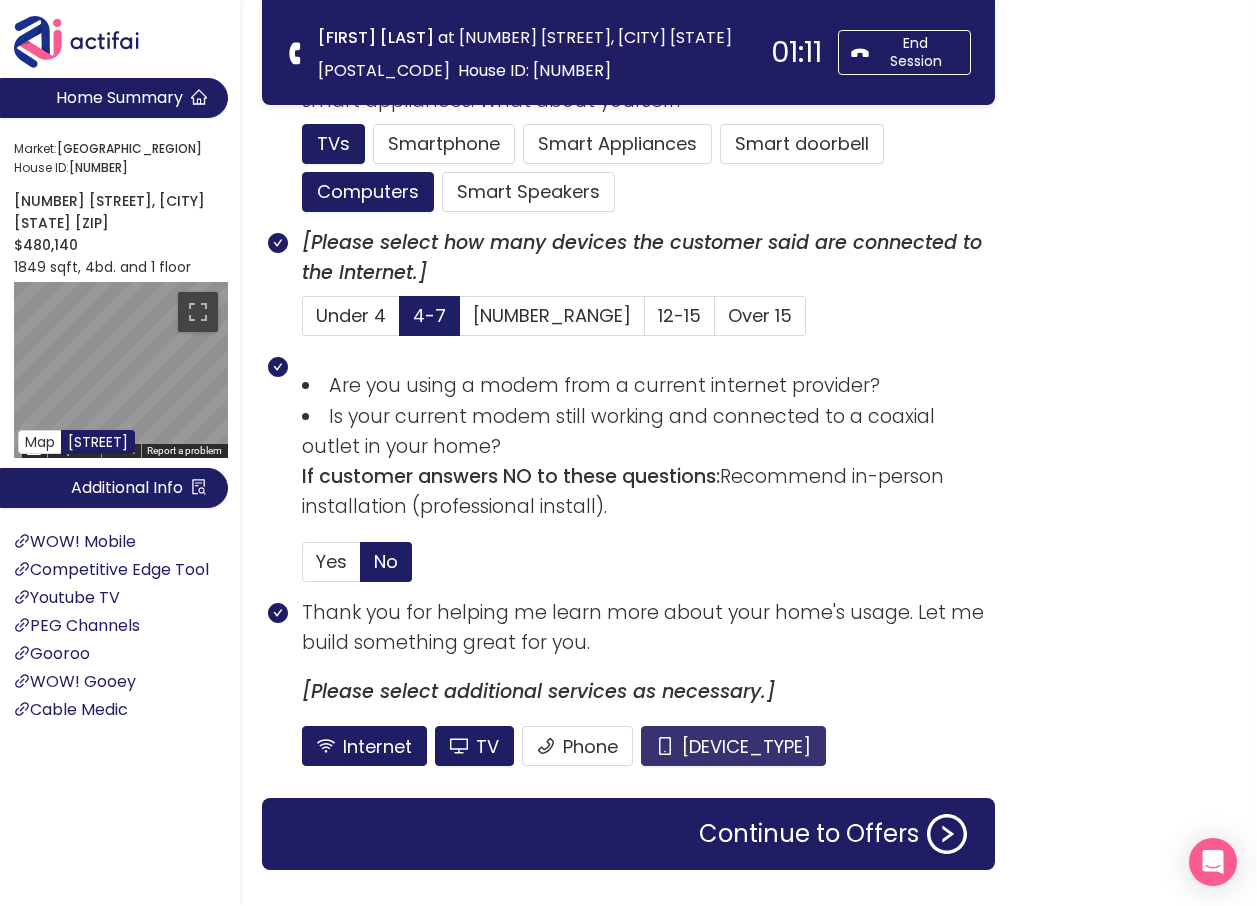 click on "[DEVICE_TYPE]" 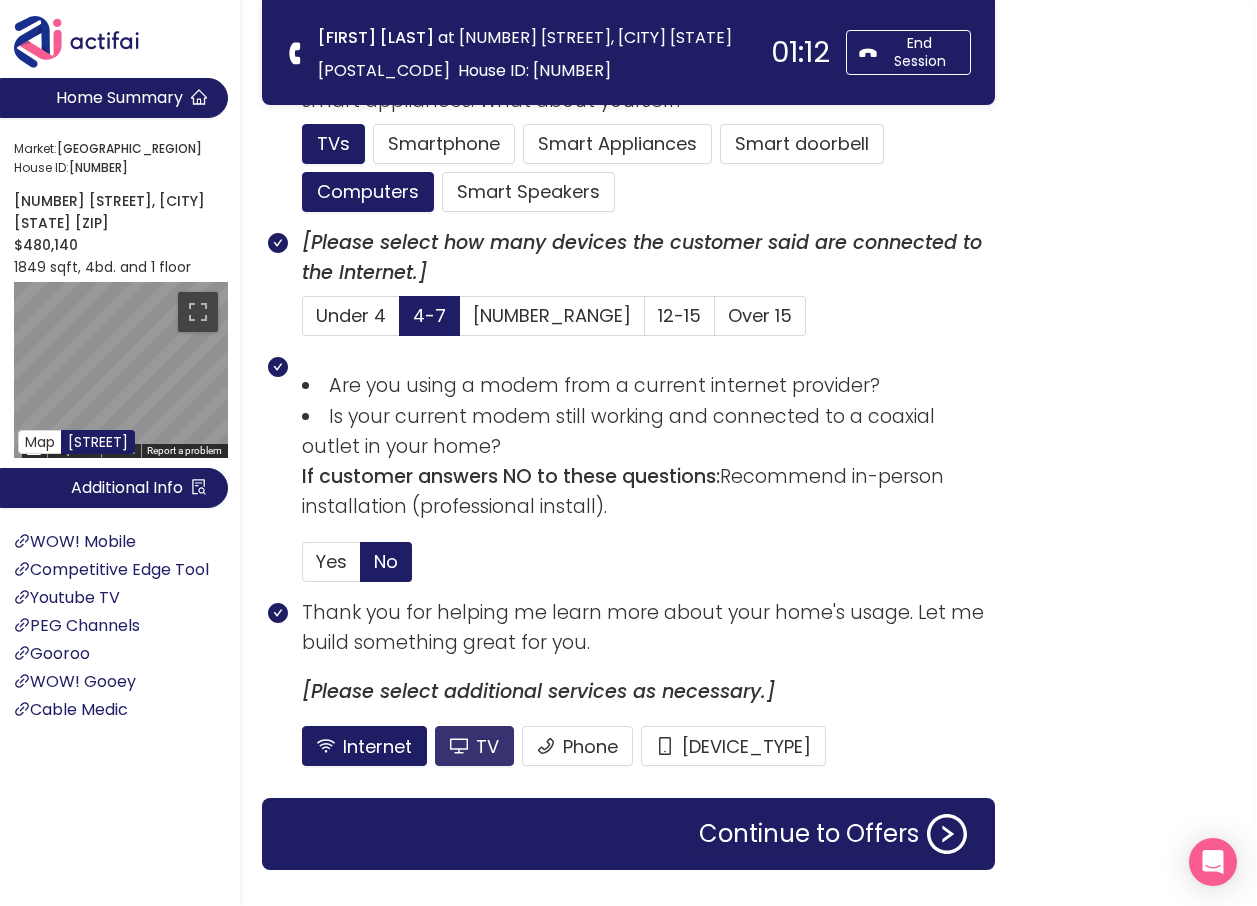 click on "TV" 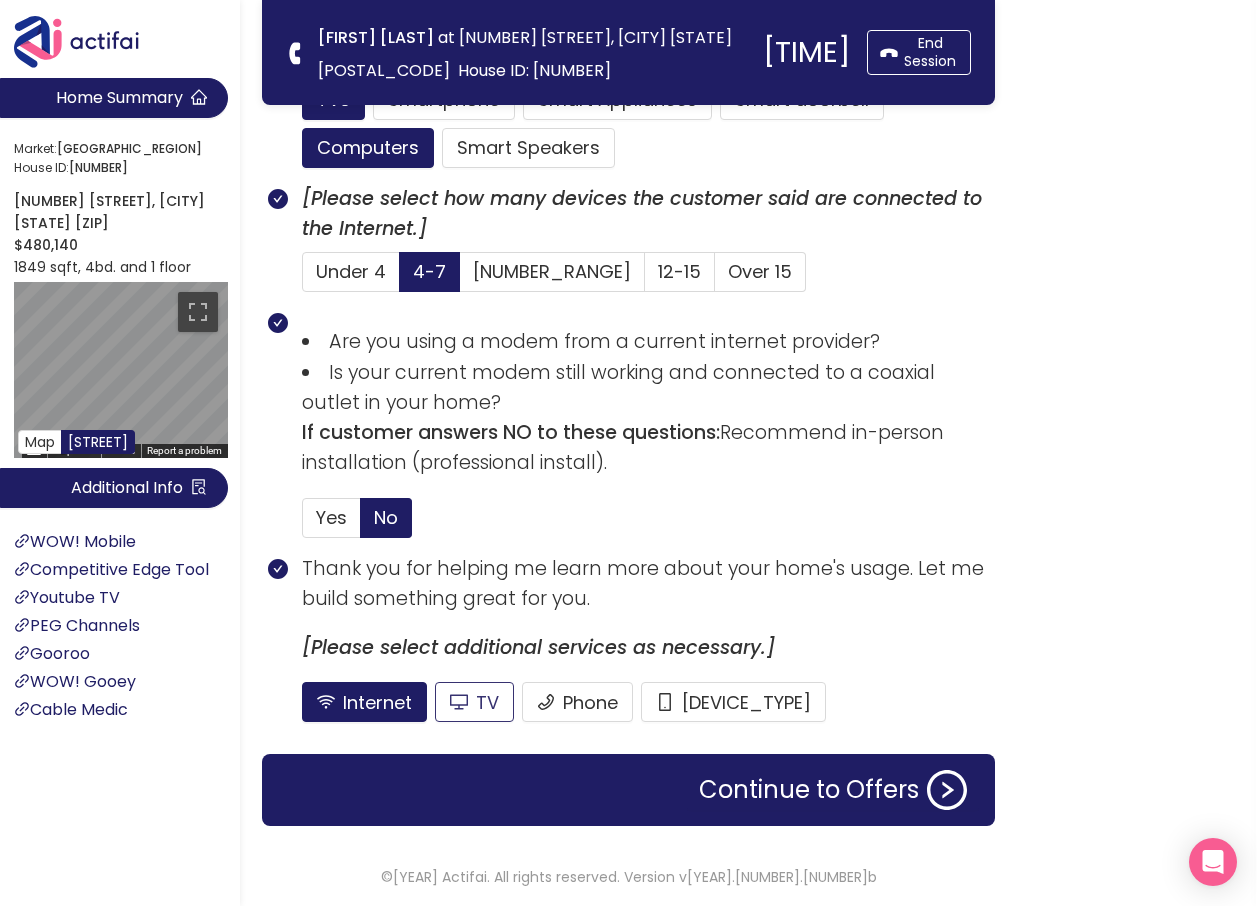 scroll, scrollTop: 1435, scrollLeft: 0, axis: vertical 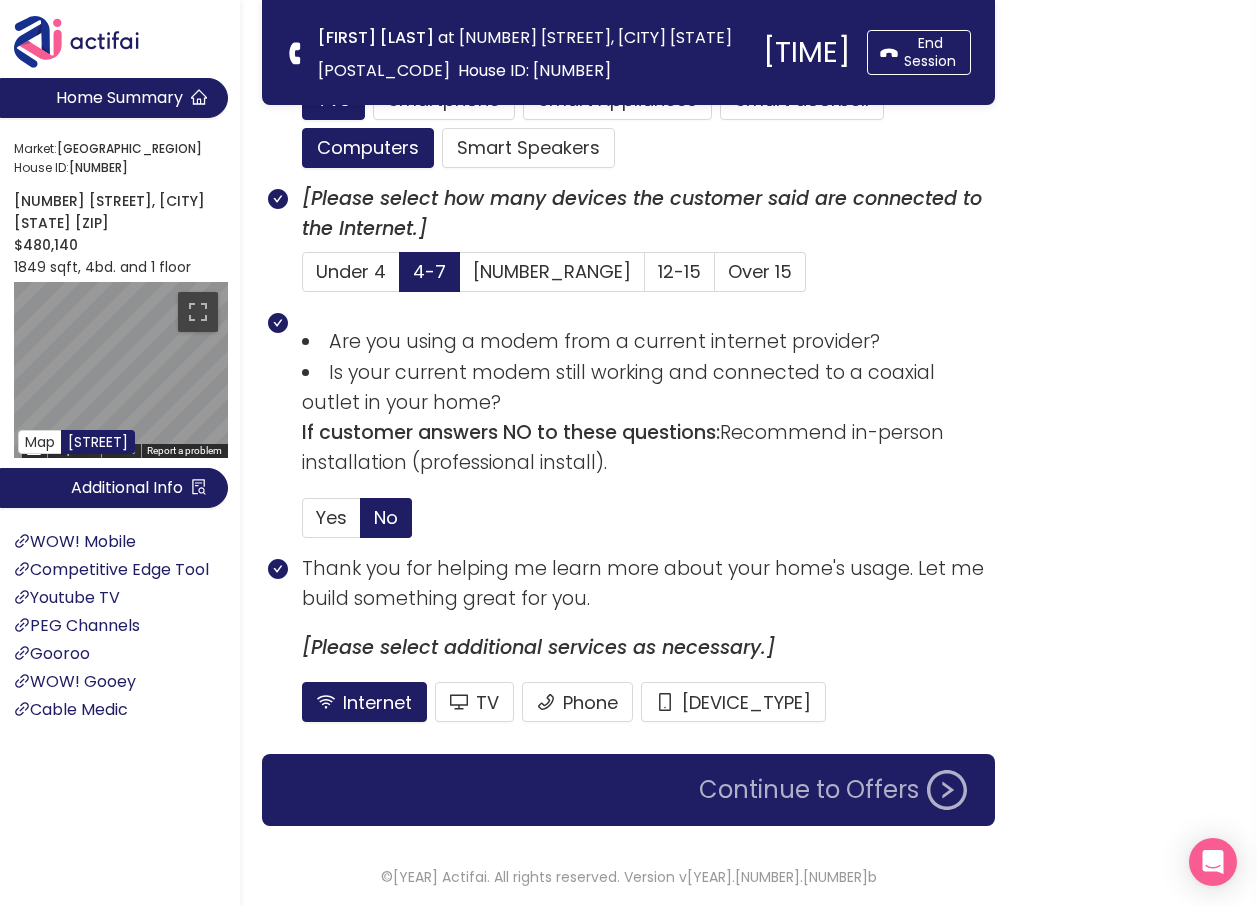 click on "Continue to Offers" 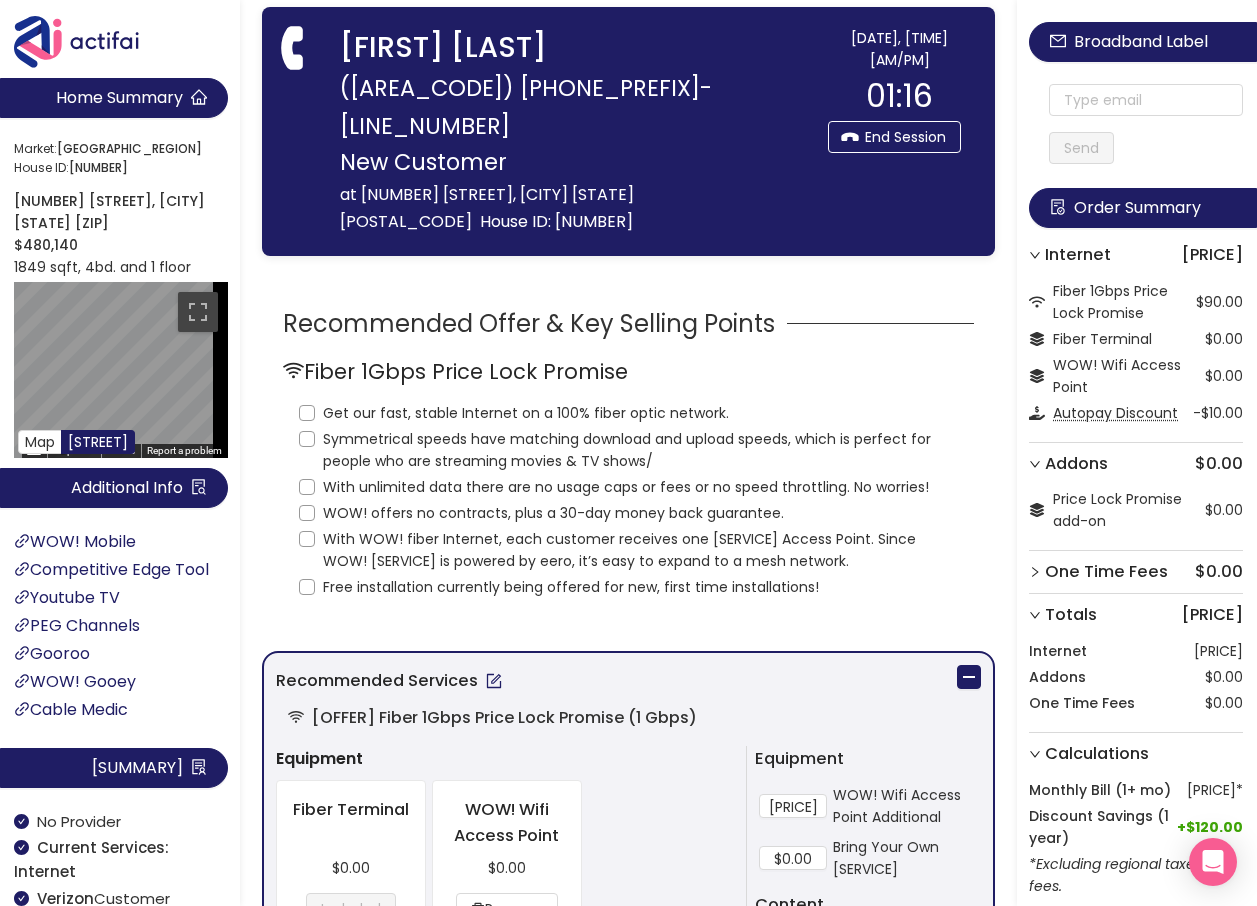 scroll, scrollTop: 0, scrollLeft: 0, axis: both 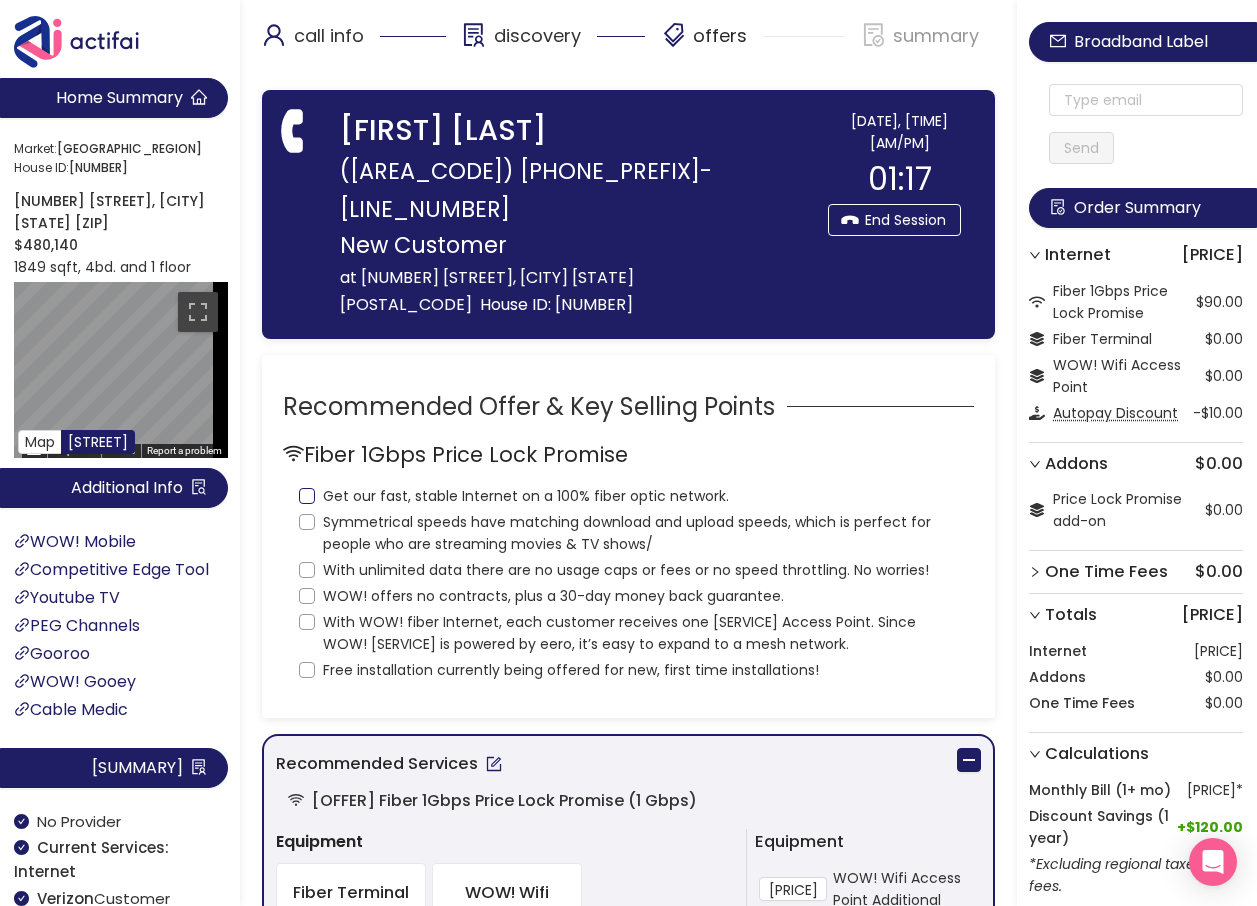 click on "Get our fast, stable Internet on a 100% fiber optic network." at bounding box center (307, 496) 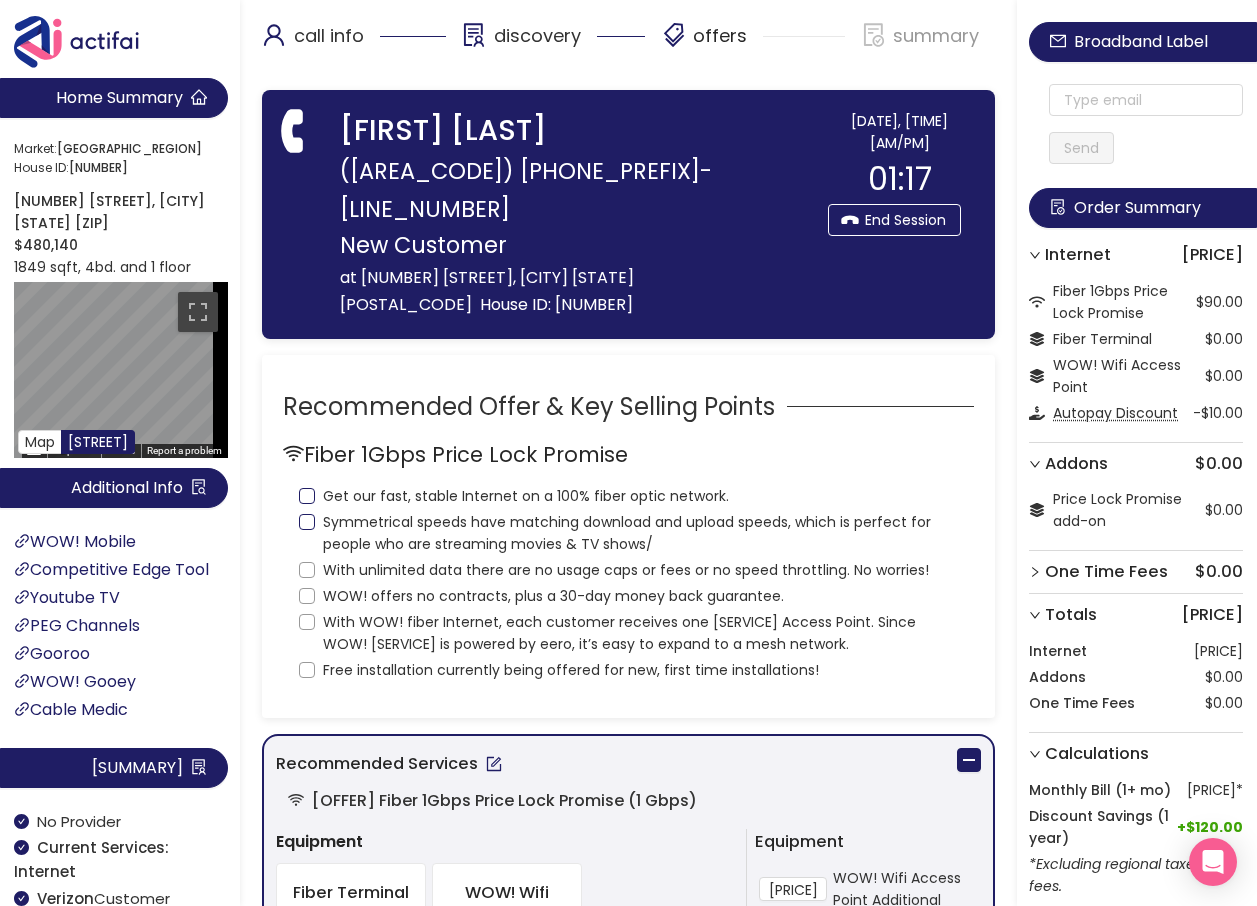 checkbox on "true" 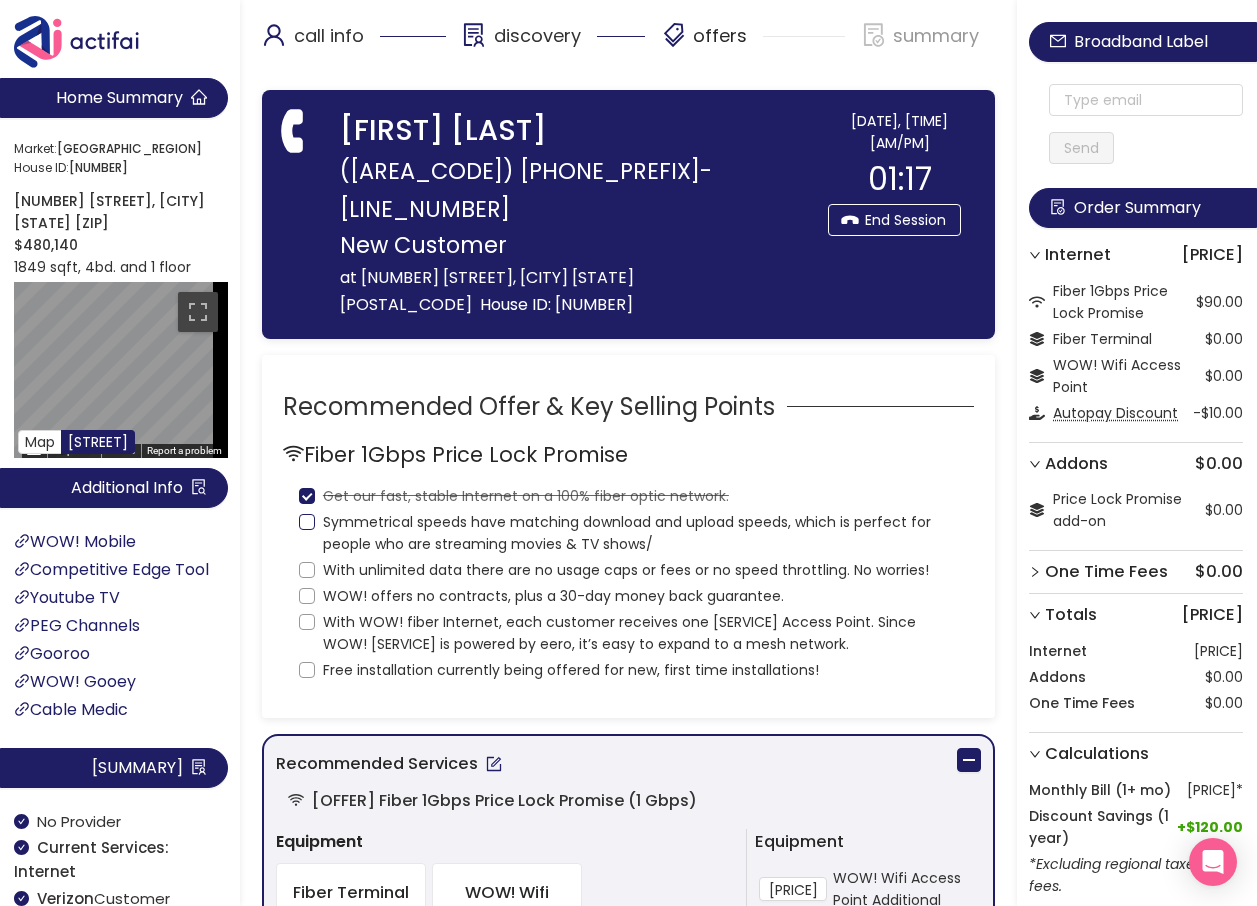 click on "Symmetrical speeds have matching download and upload speeds, which is perfect for people who are streaming movies & TV shows/" at bounding box center (307, 522) 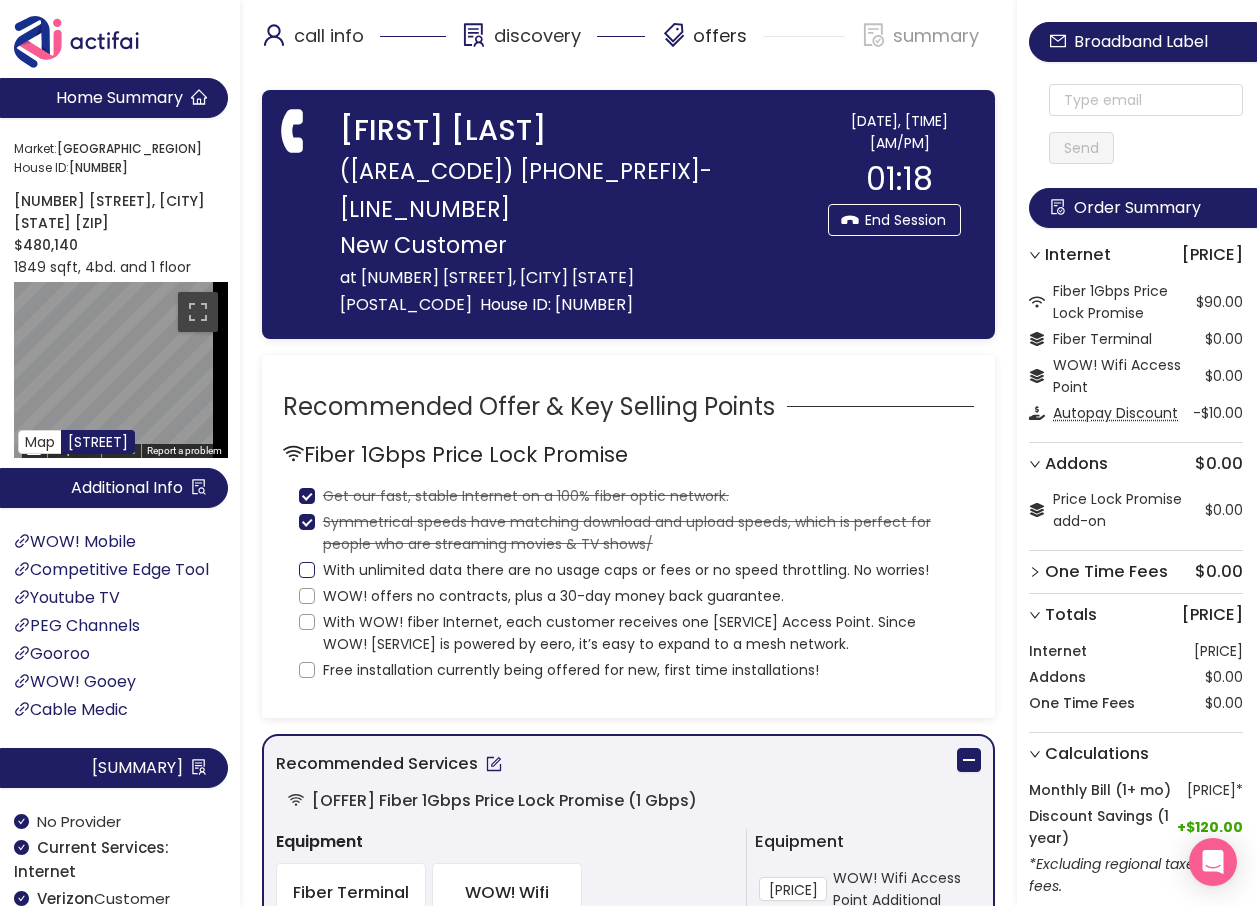 click on "With unlimited data there are no usage caps or fees or no speed throttling. No worries!" at bounding box center [307, 570] 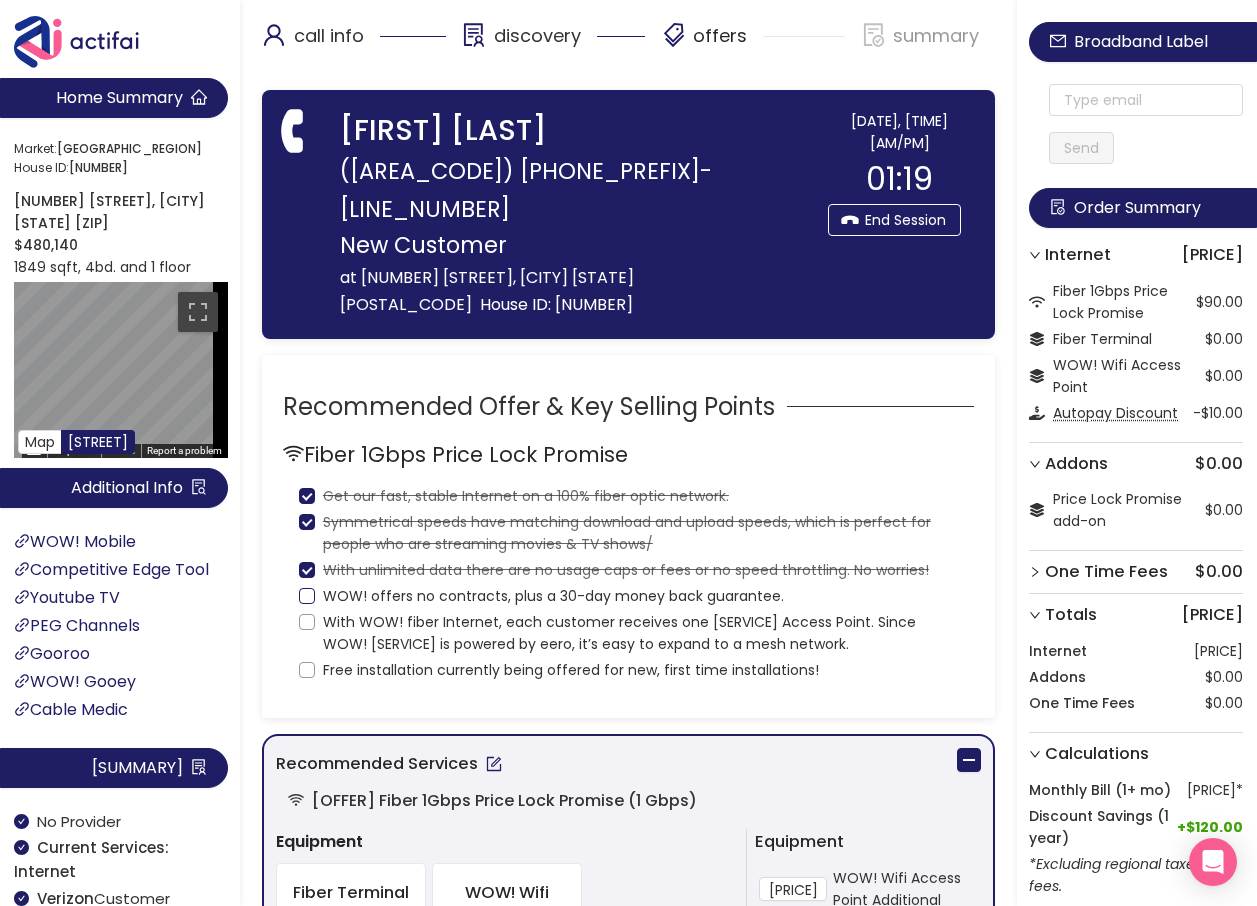 click on "WOW! offers no contracts, plus a 30-day money back guarantee." at bounding box center (307, 596) 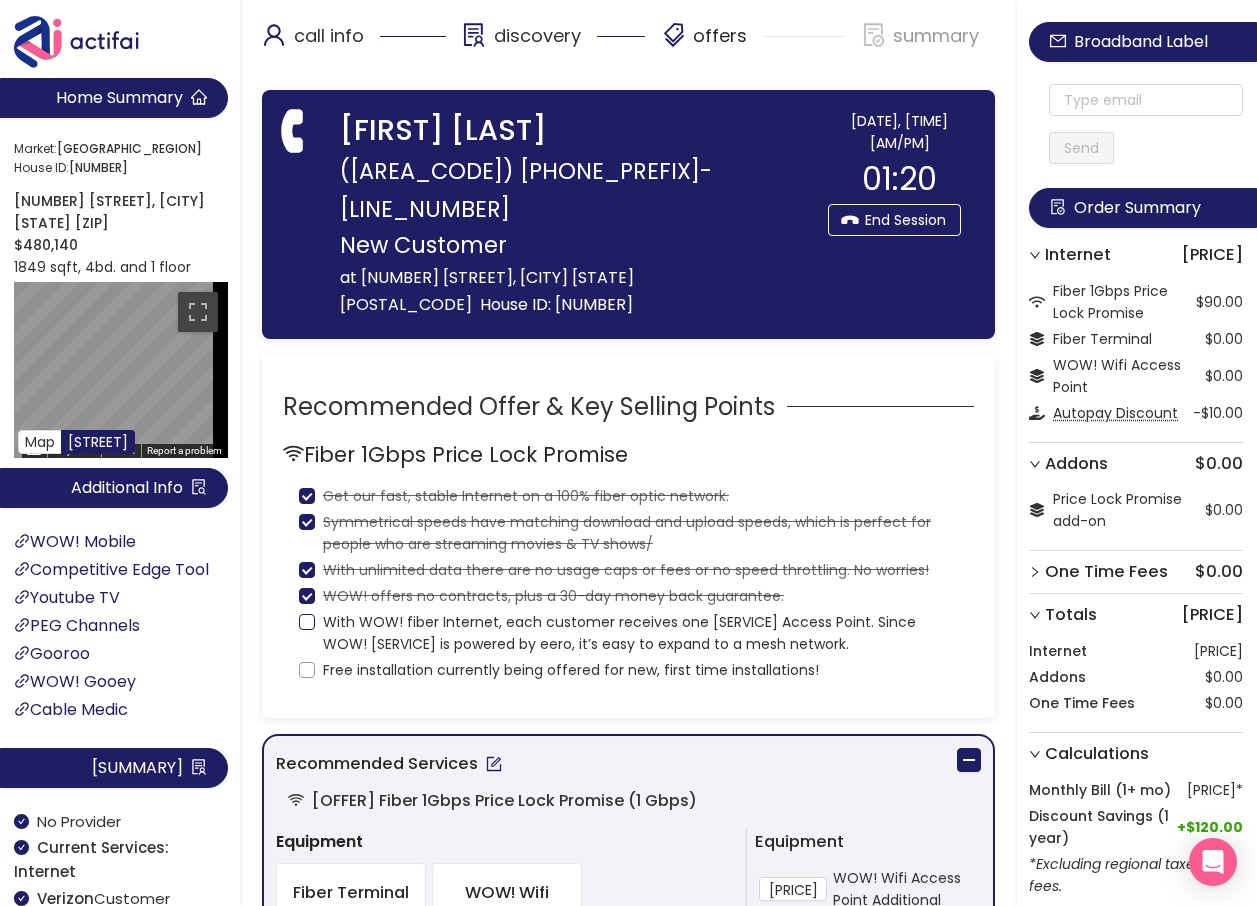 click on "With WOW! fiber Internet, each customer receives one [SERVICE] Access Point. Since WOW! [SERVICE] is powered by eero, it’s easy to expand to a mesh network." at bounding box center (307, 622) 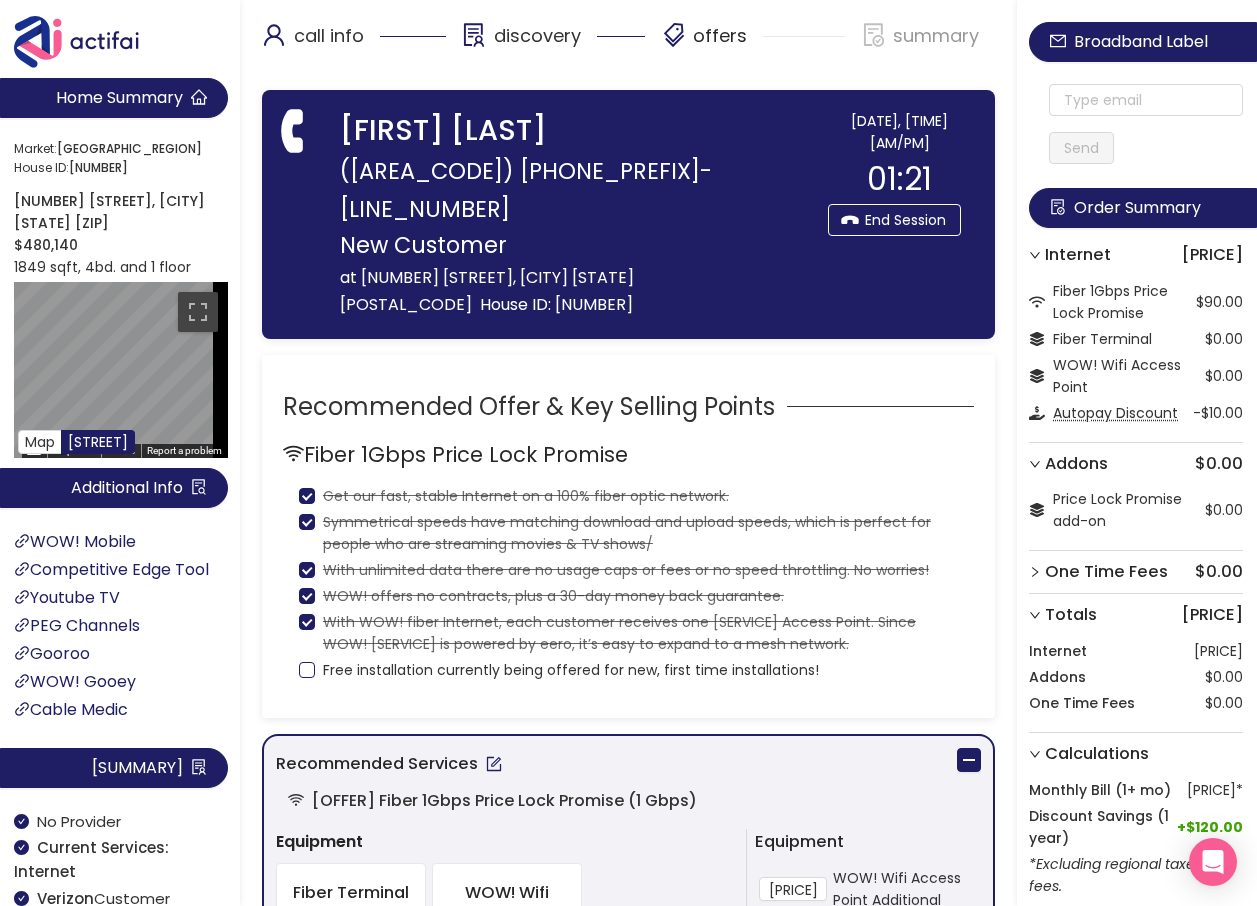 click on "Free installation currently being offered for new, first time installations!" at bounding box center (307, 670) 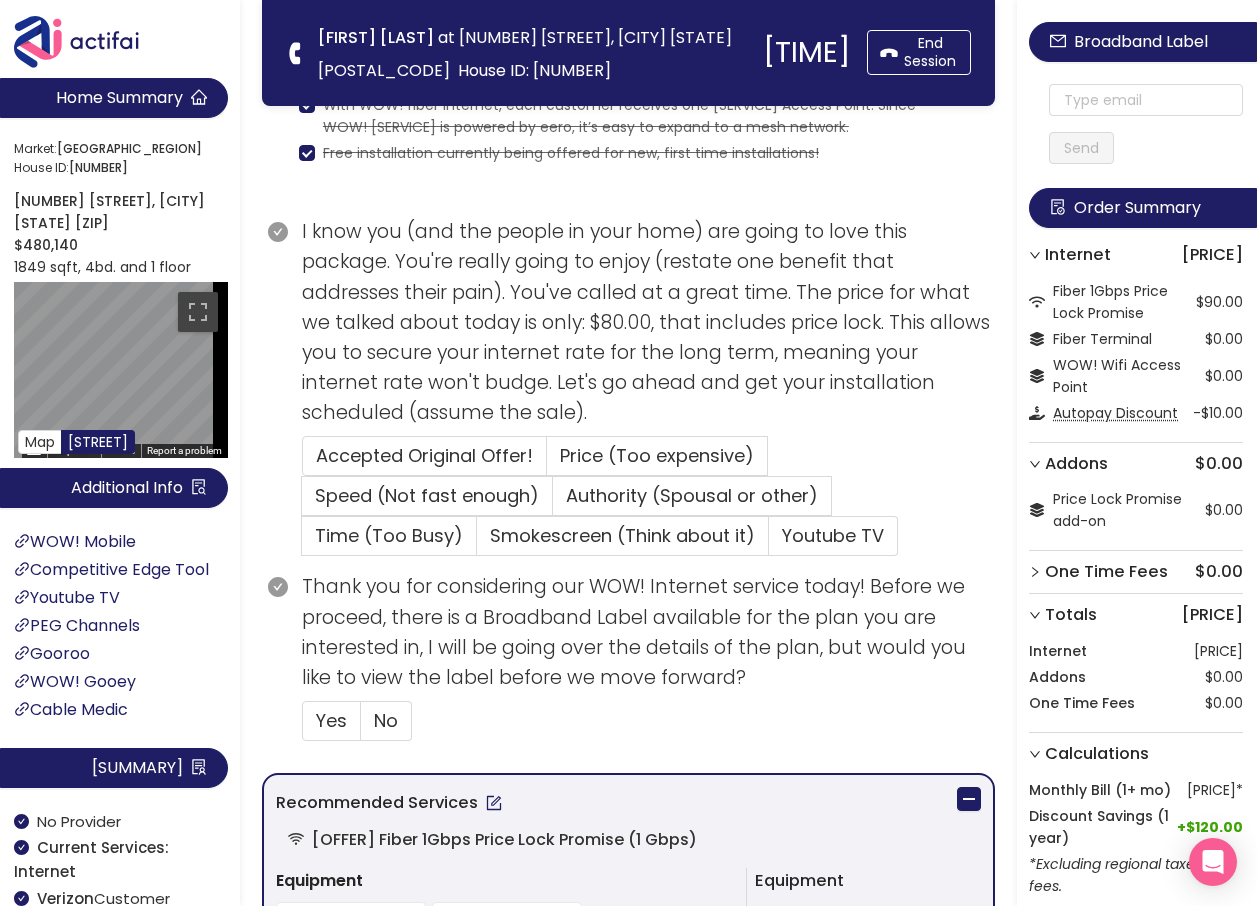 scroll, scrollTop: 300, scrollLeft: 0, axis: vertical 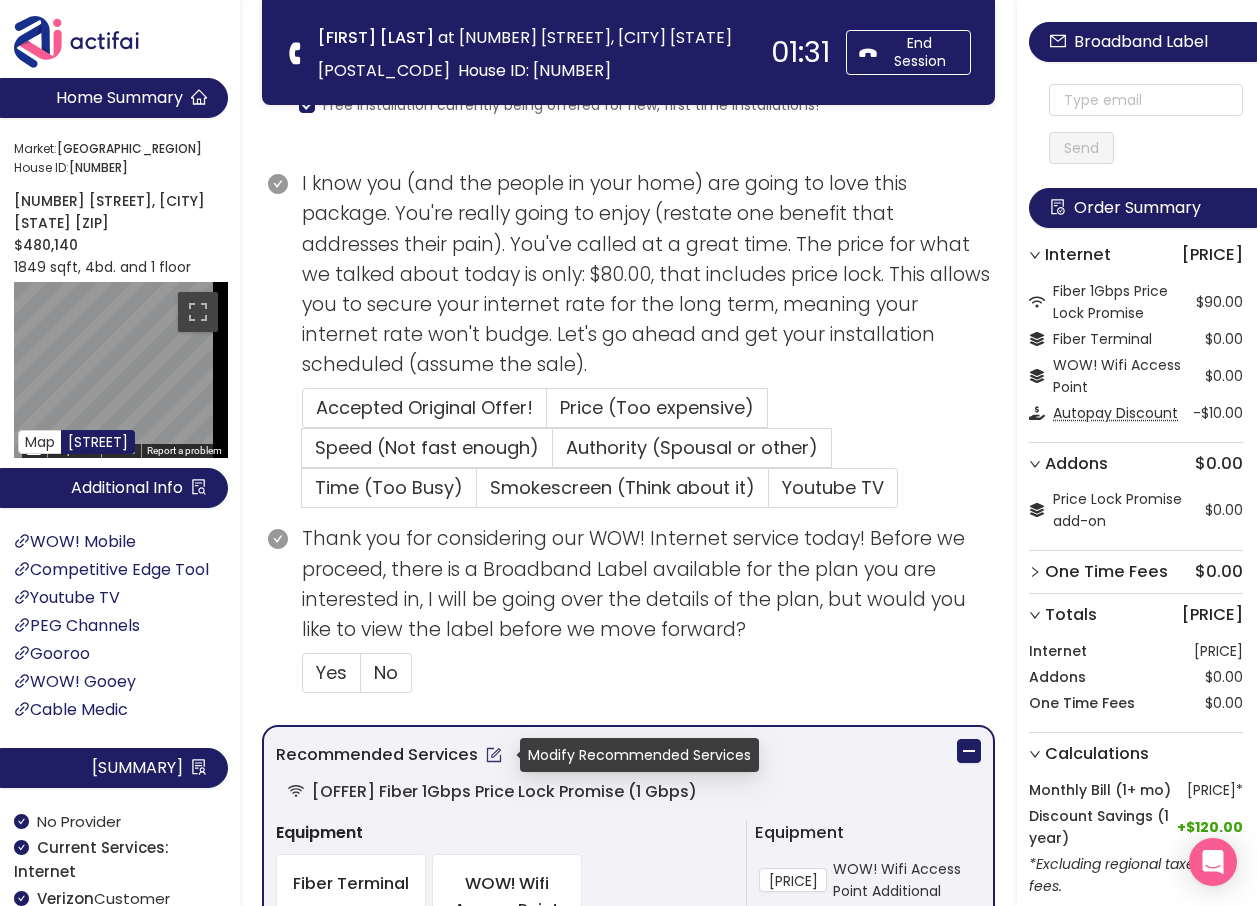 click 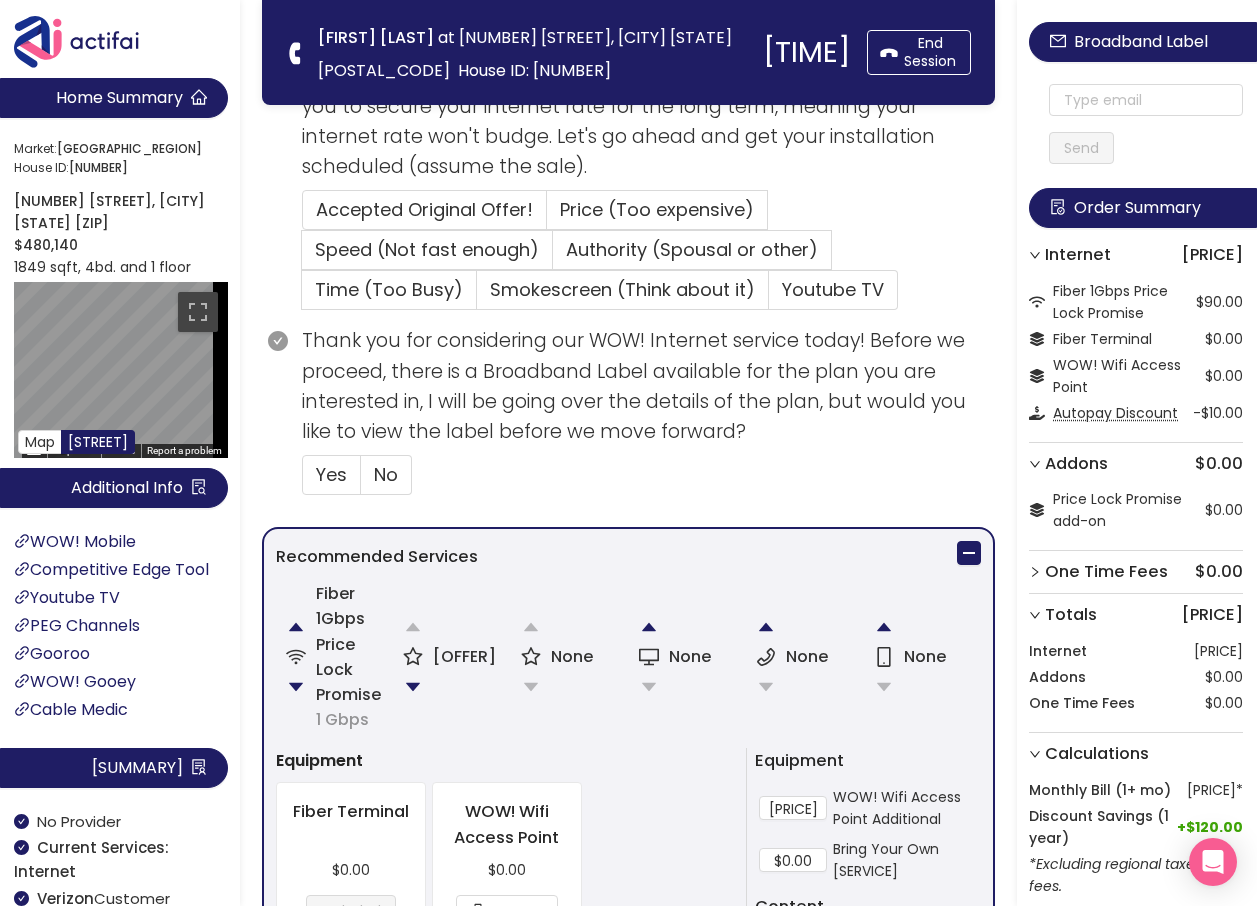 scroll, scrollTop: 500, scrollLeft: 0, axis: vertical 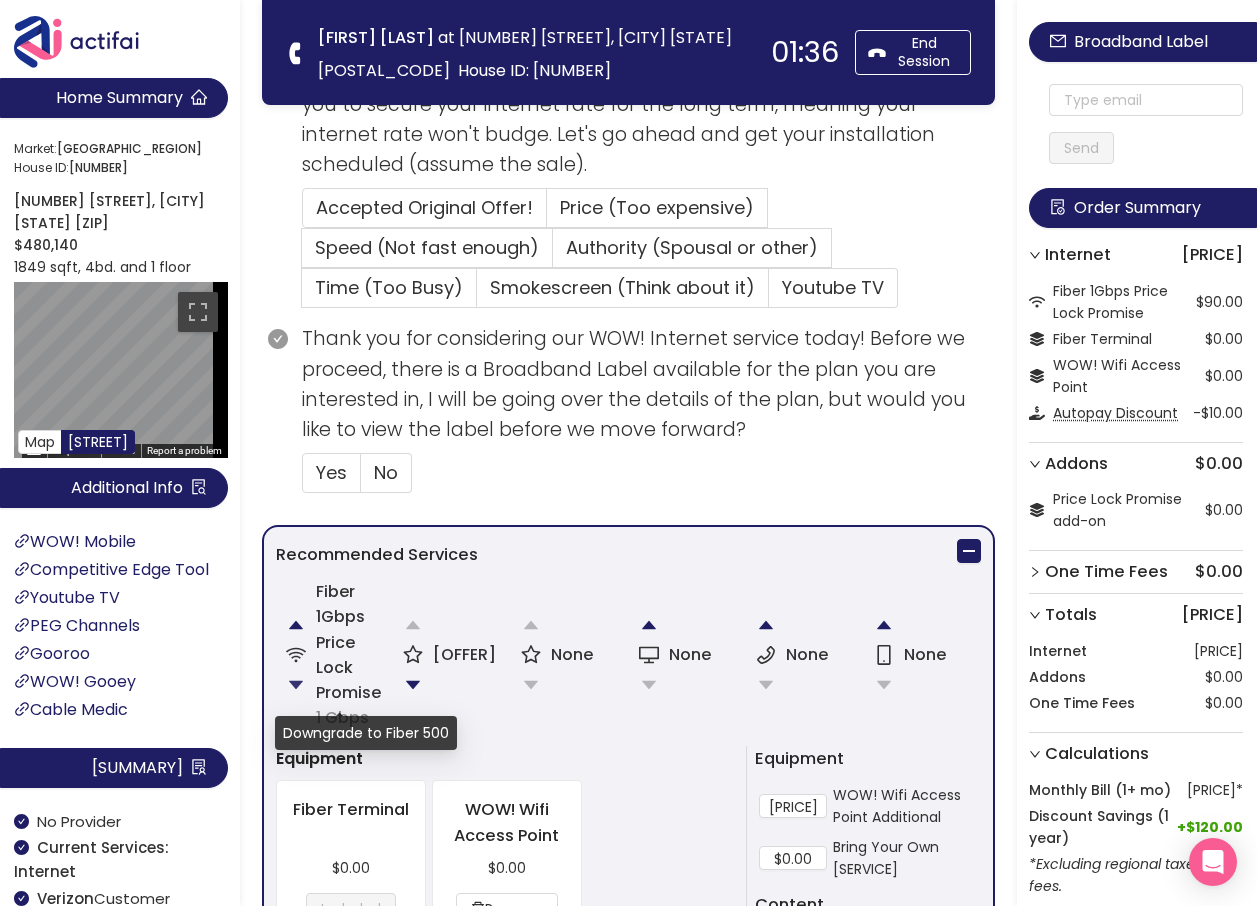 click 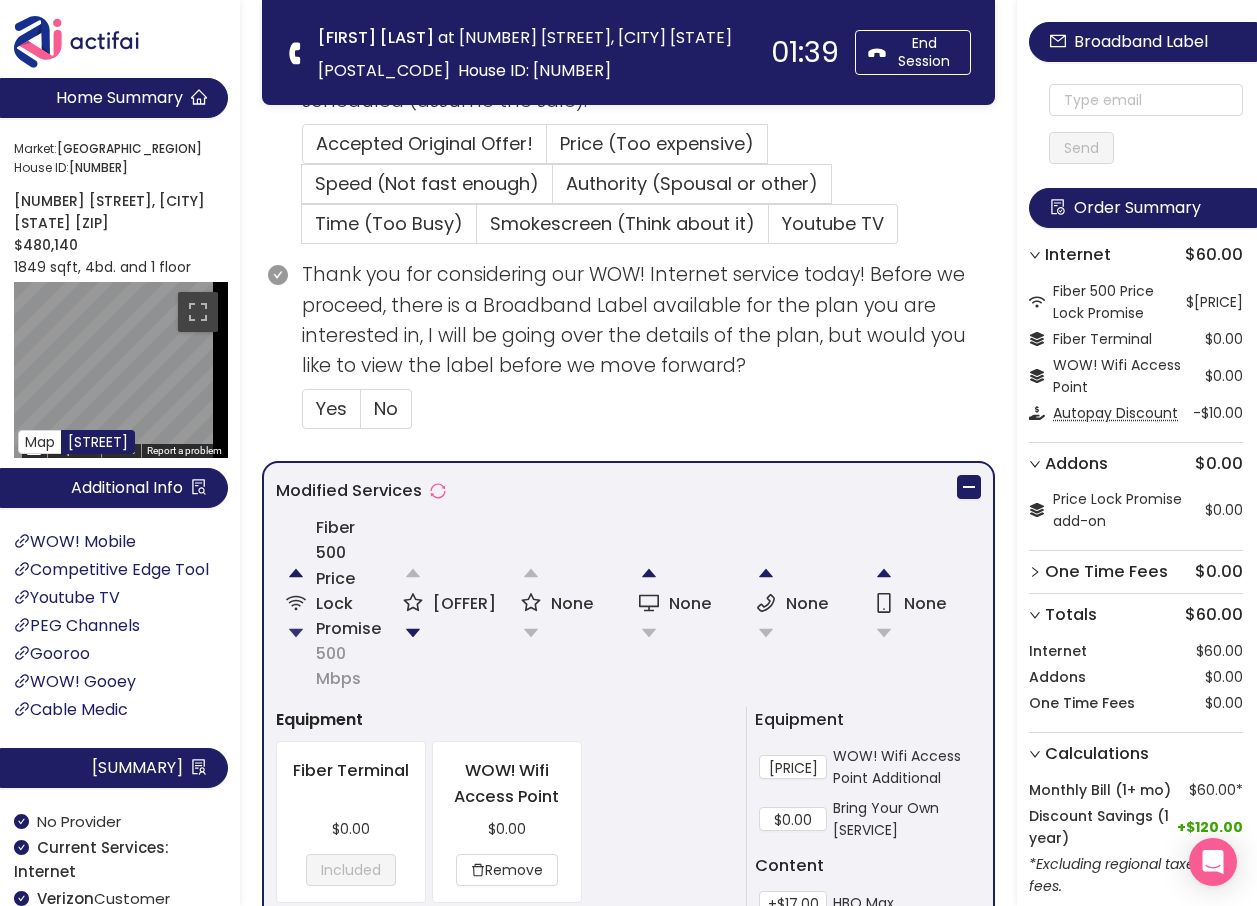 scroll, scrollTop: 600, scrollLeft: 0, axis: vertical 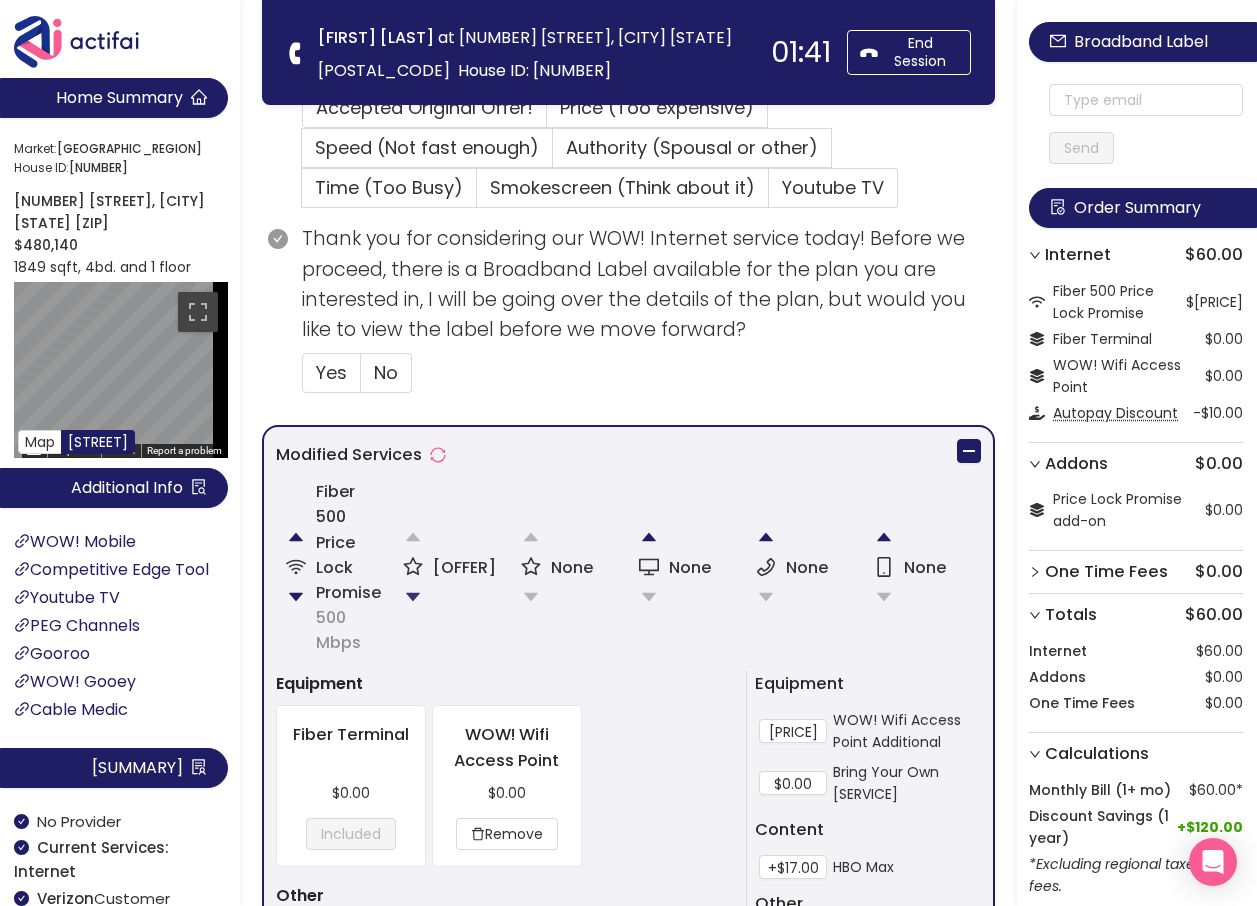 click 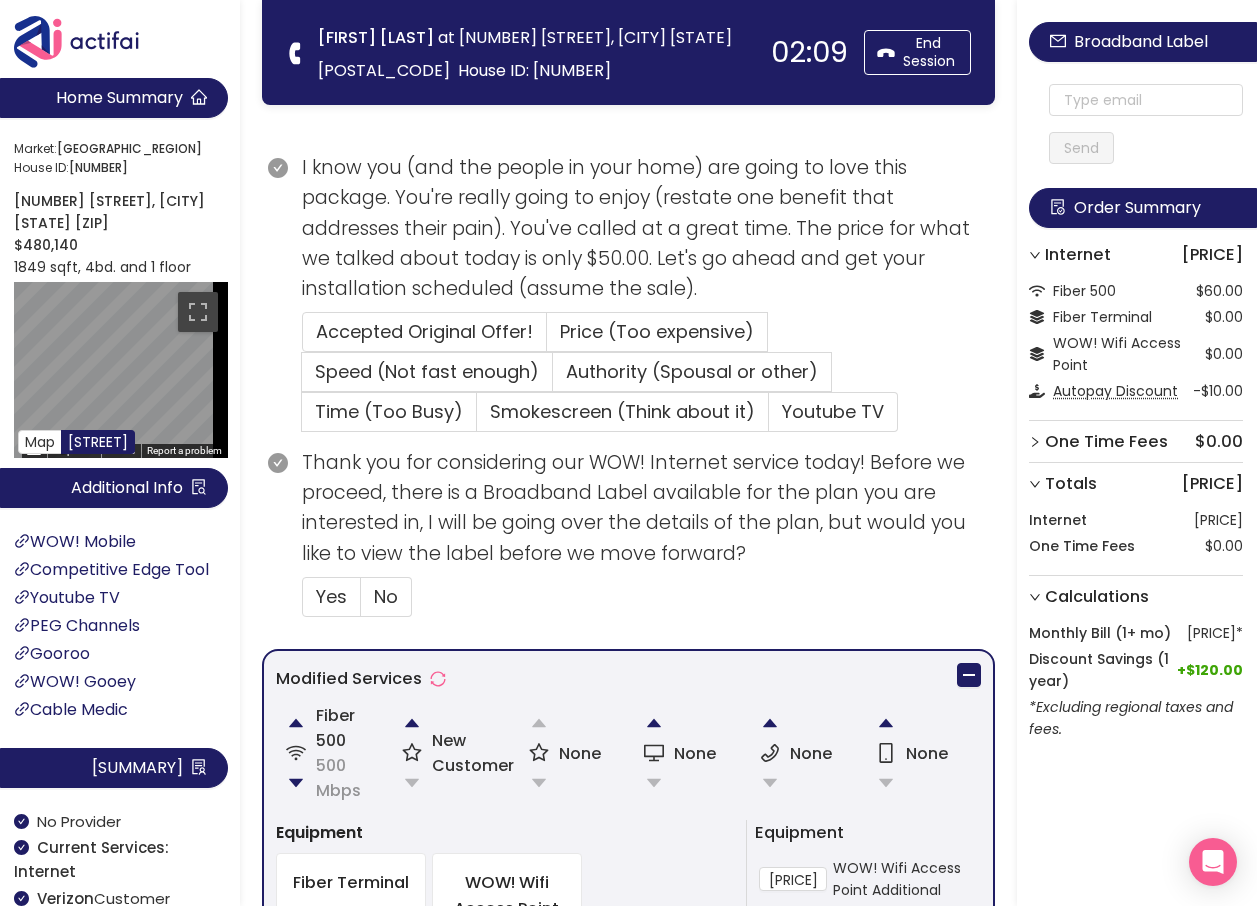 scroll, scrollTop: 300, scrollLeft: 0, axis: vertical 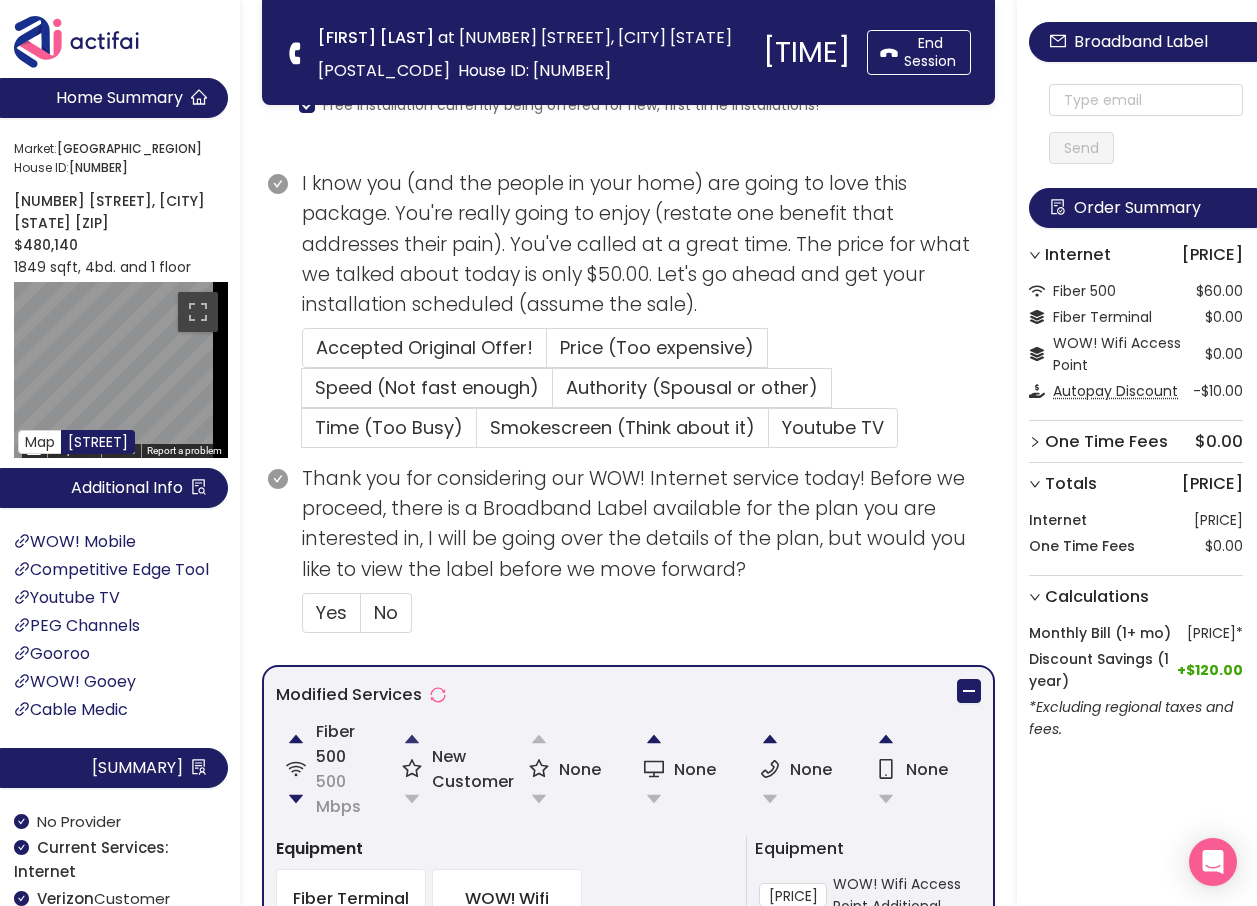 click 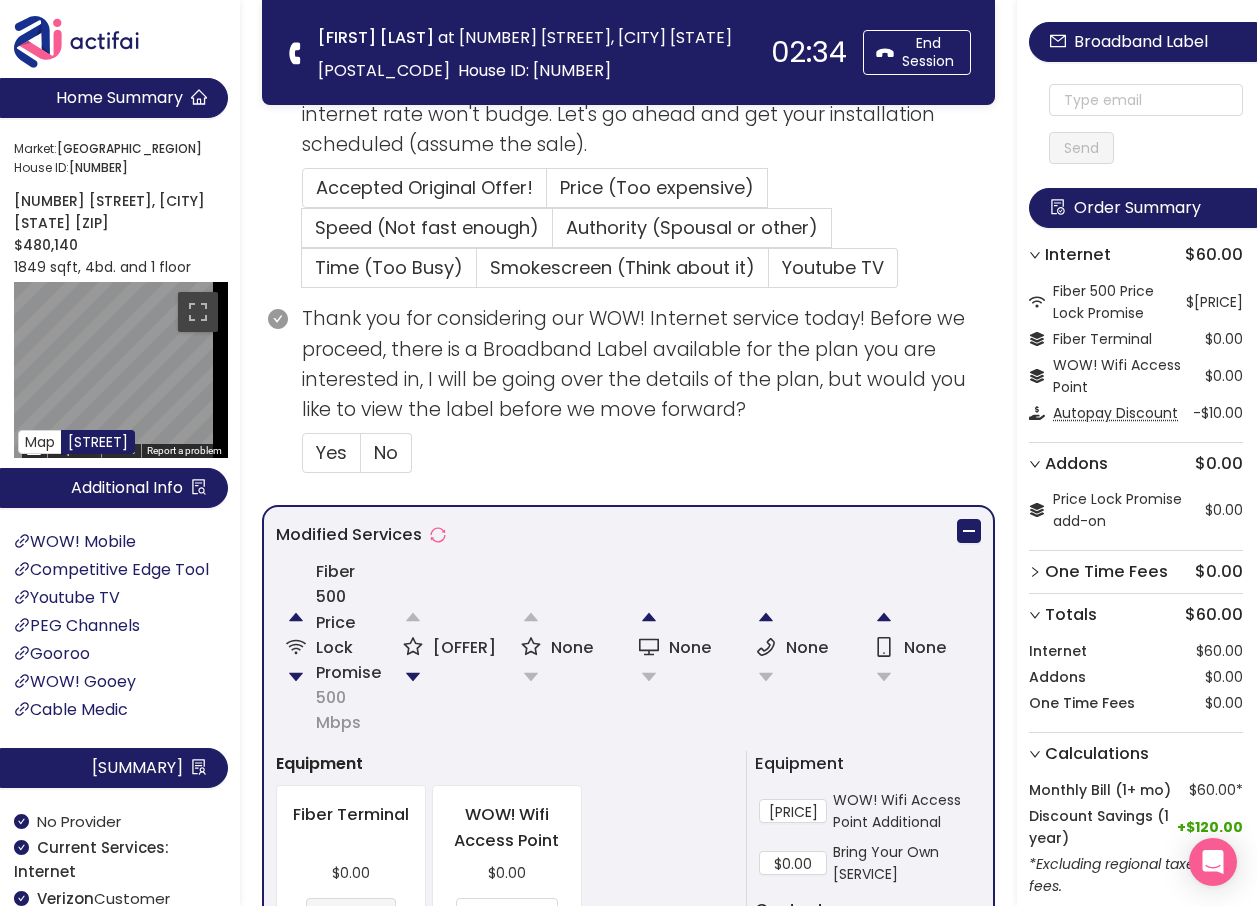 scroll, scrollTop: 600, scrollLeft: 0, axis: vertical 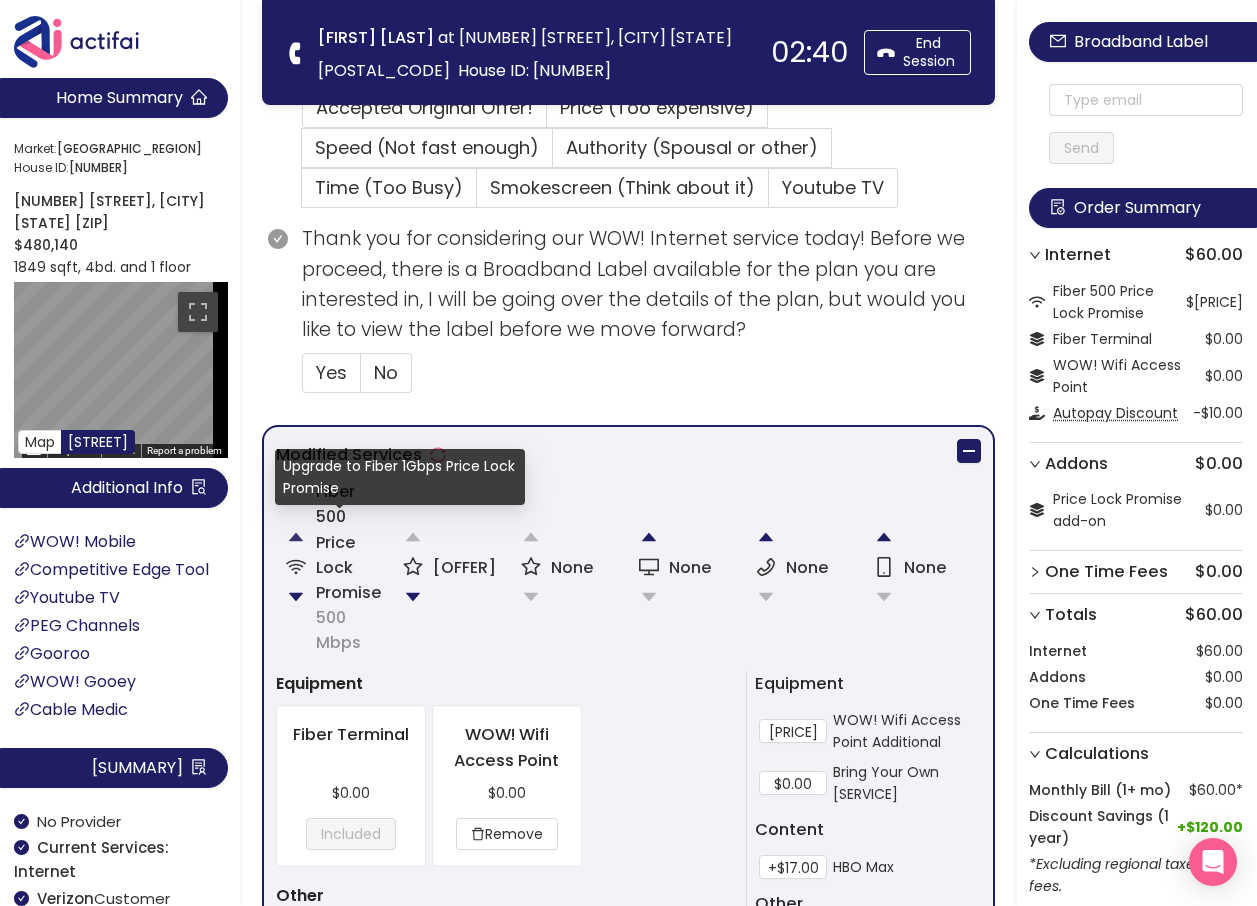 click 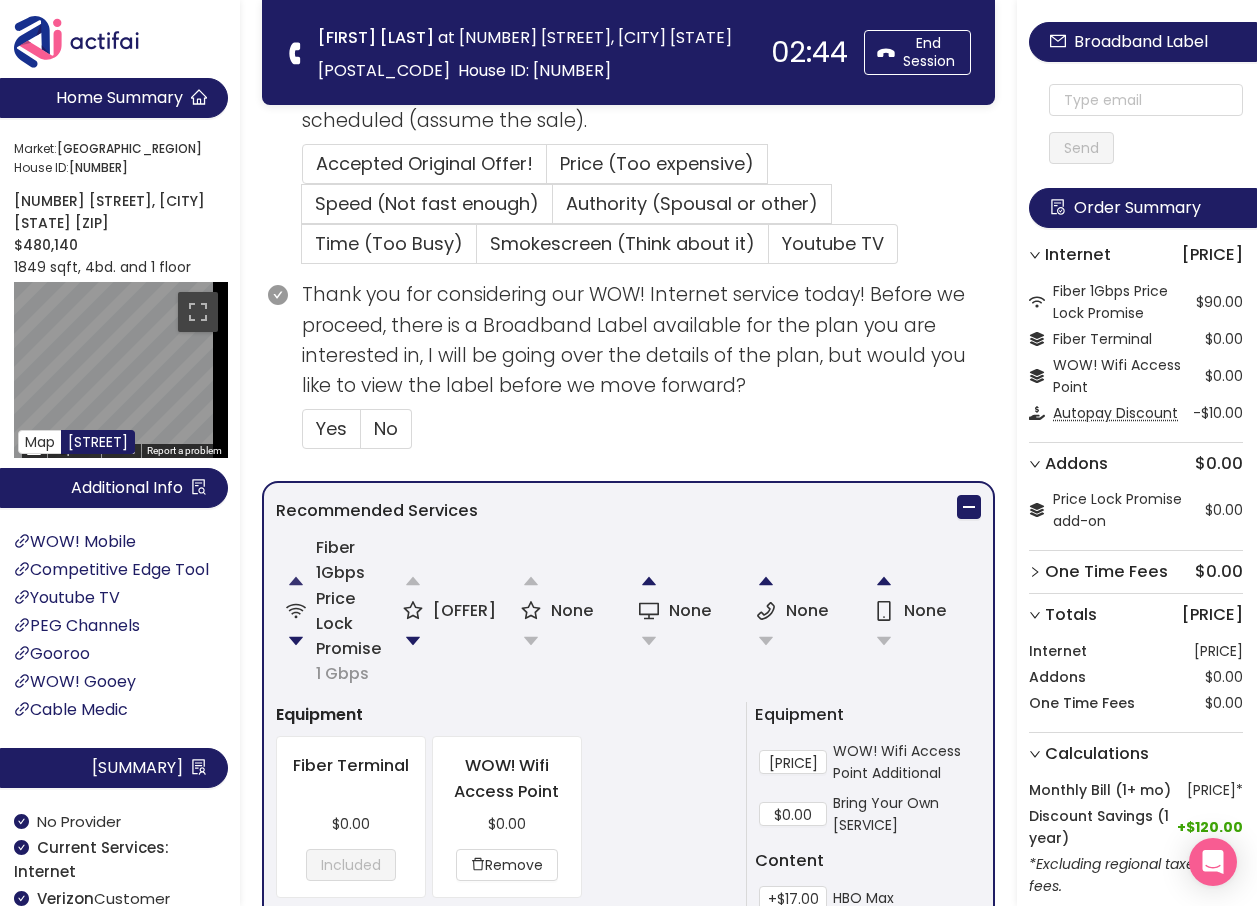 scroll, scrollTop: 600, scrollLeft: 0, axis: vertical 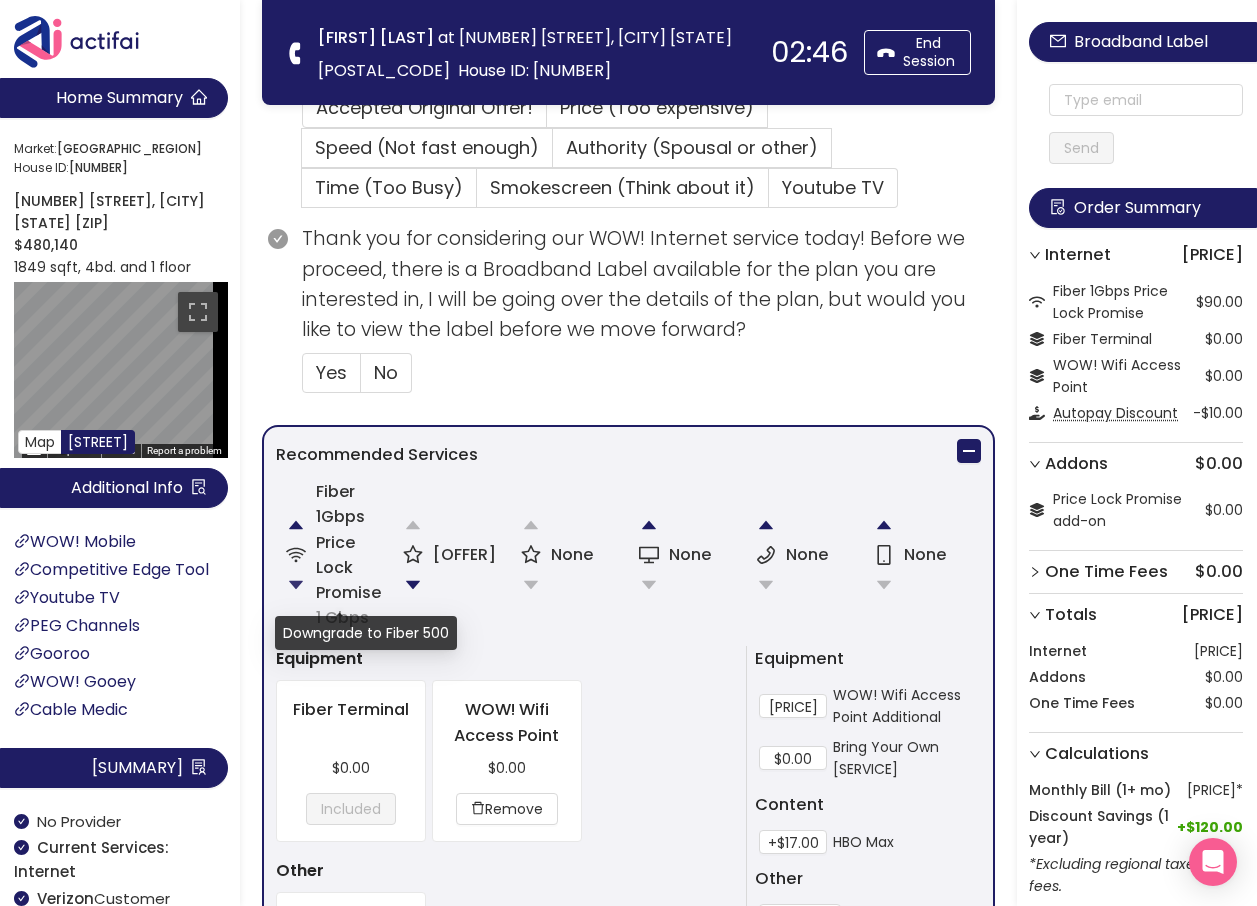 click 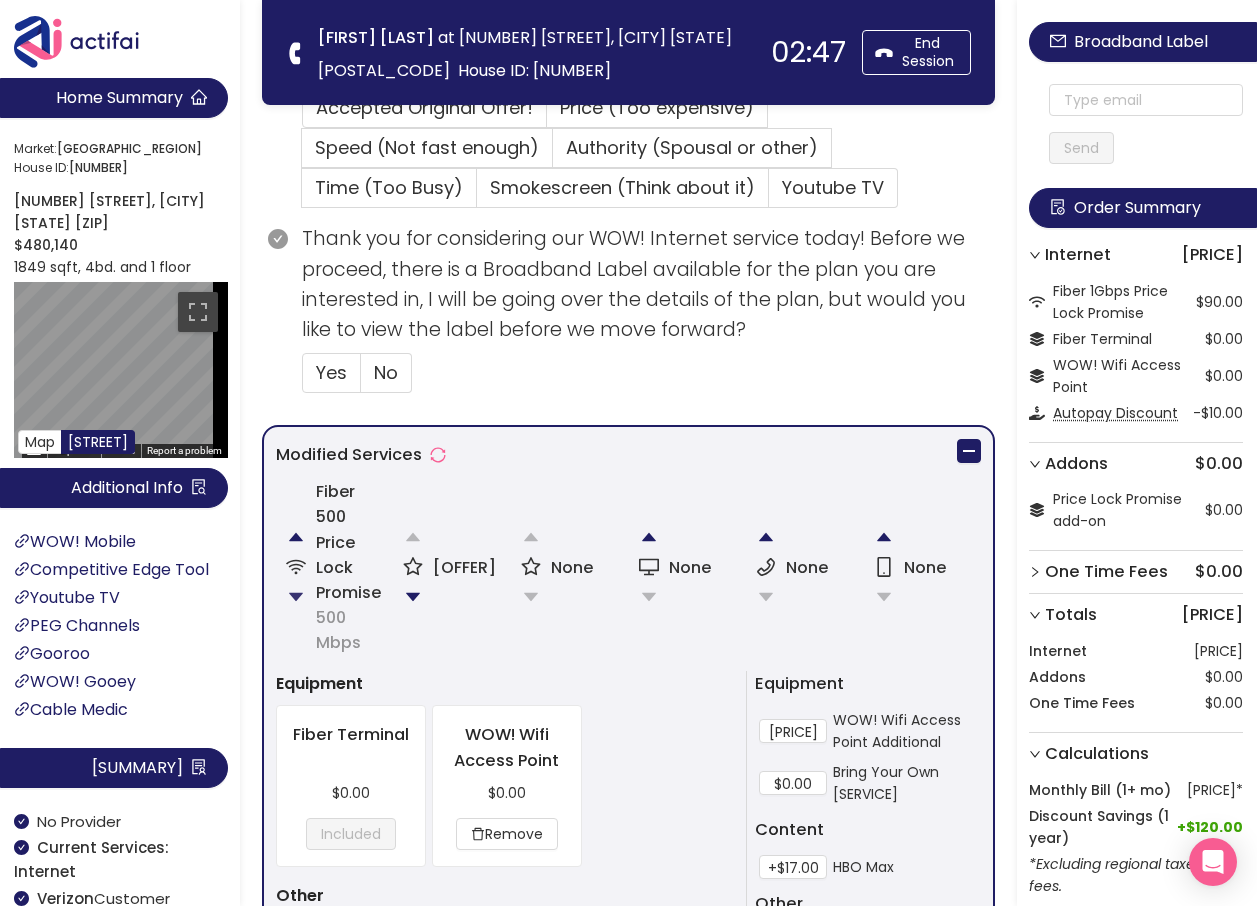 scroll, scrollTop: 100, scrollLeft: 0, axis: vertical 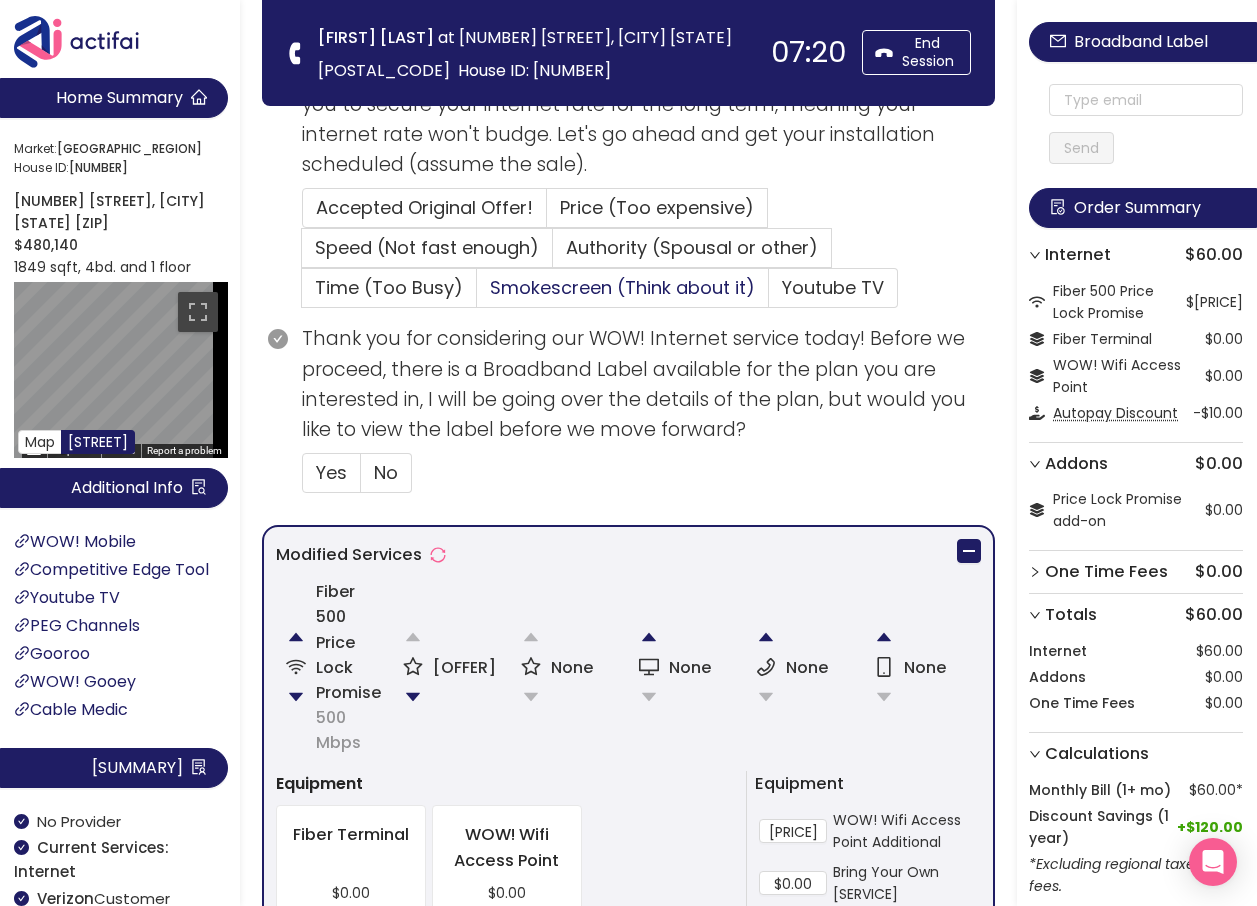 click on "Smokescreen (Think about it)" at bounding box center [622, 287] 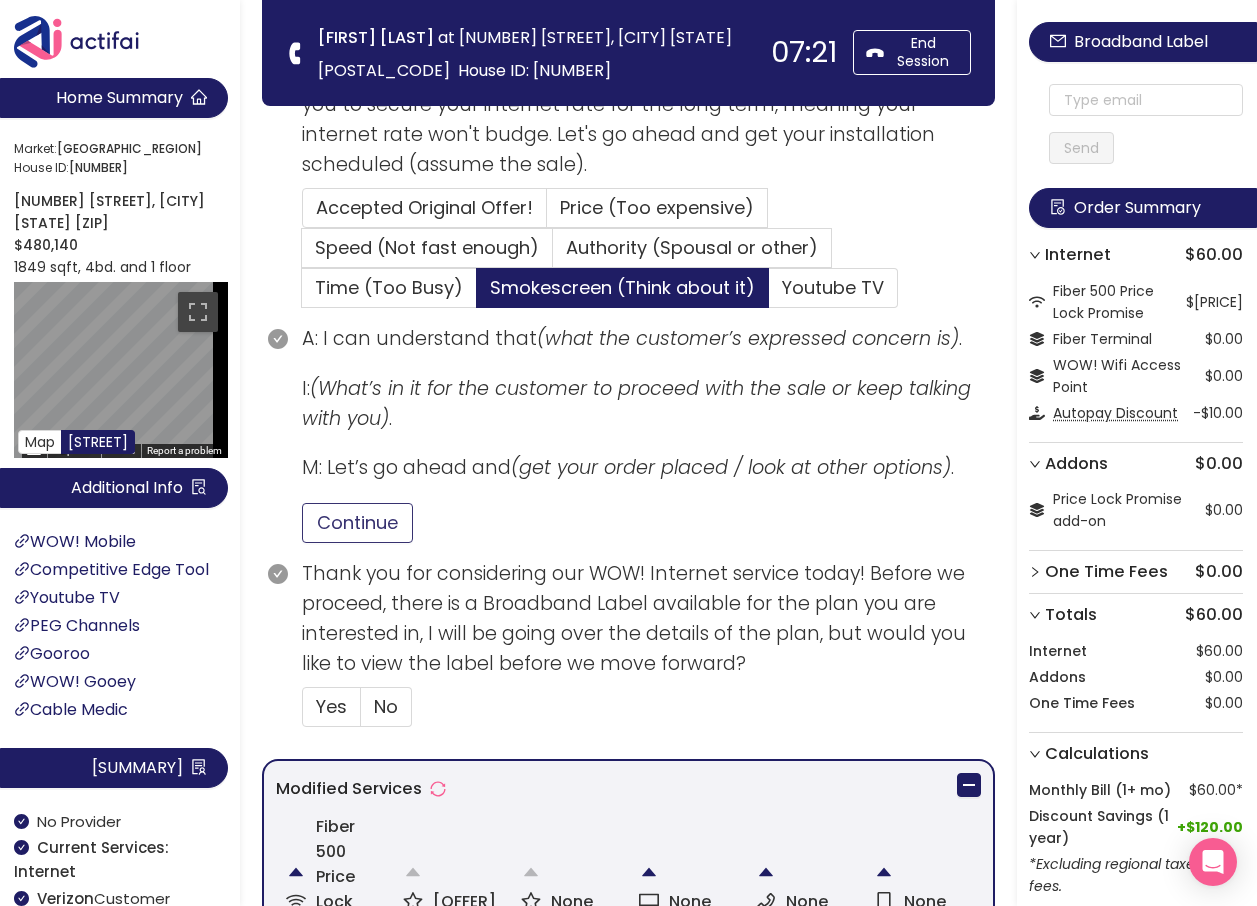 click on "Continue" at bounding box center (357, 523) 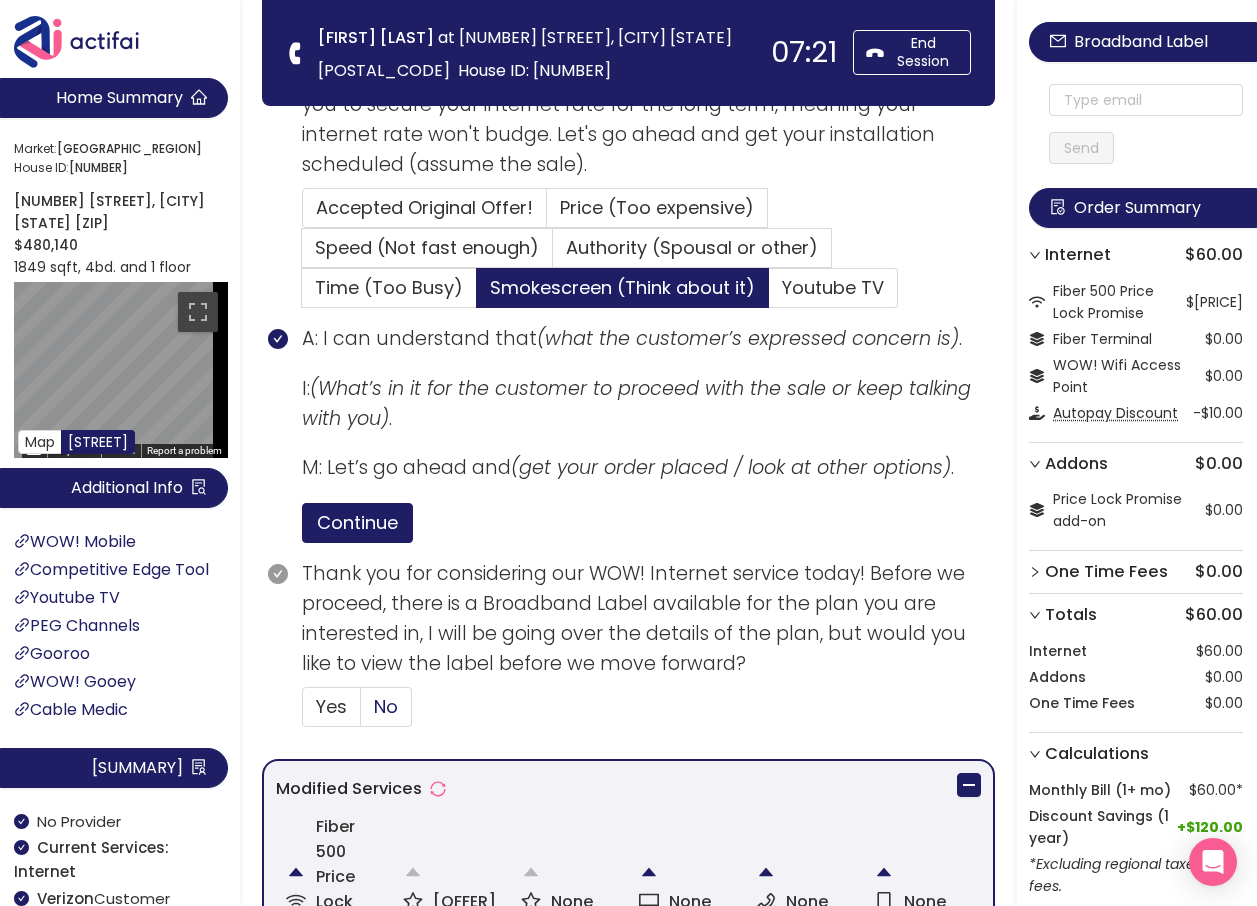 click on "No" at bounding box center (386, 706) 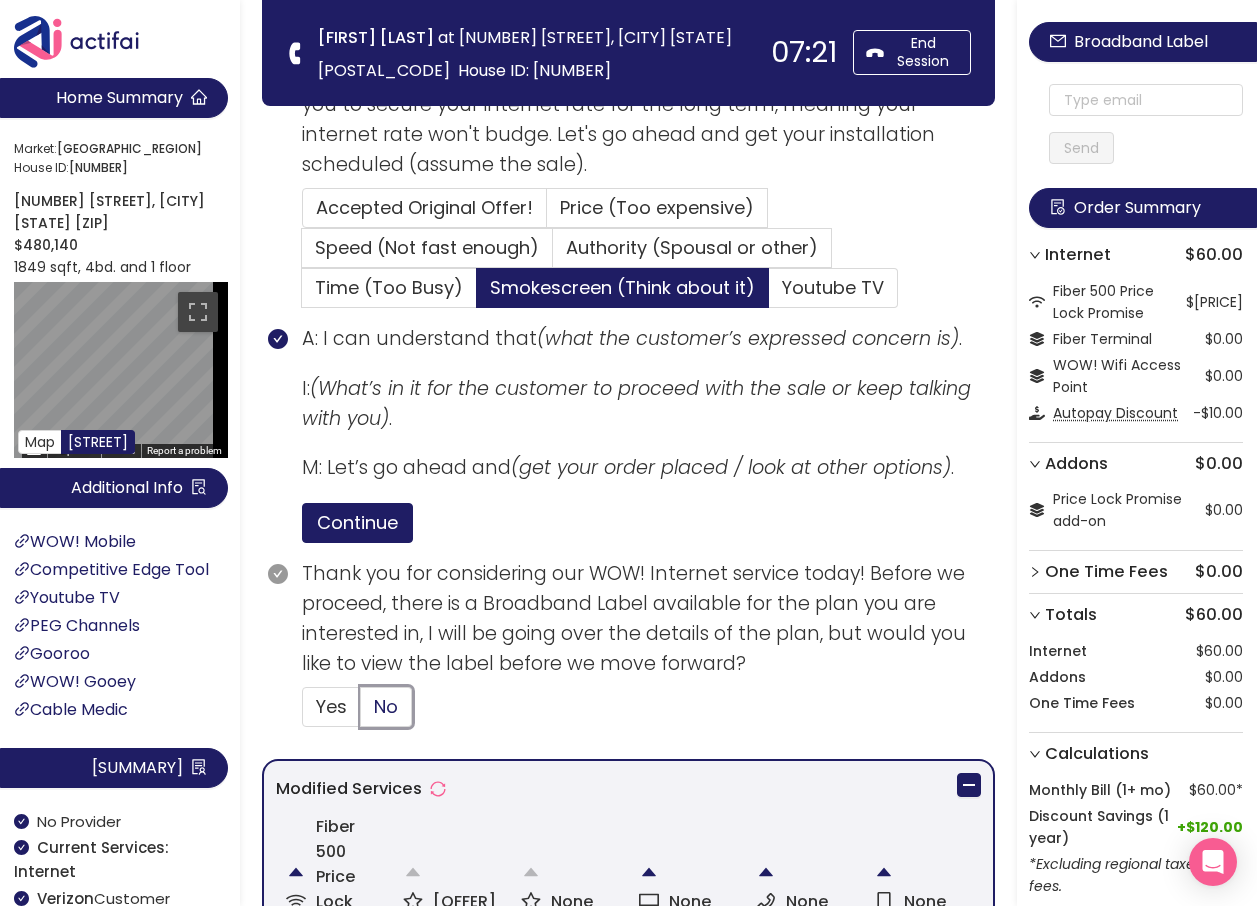 click on "No" at bounding box center [361, 713] 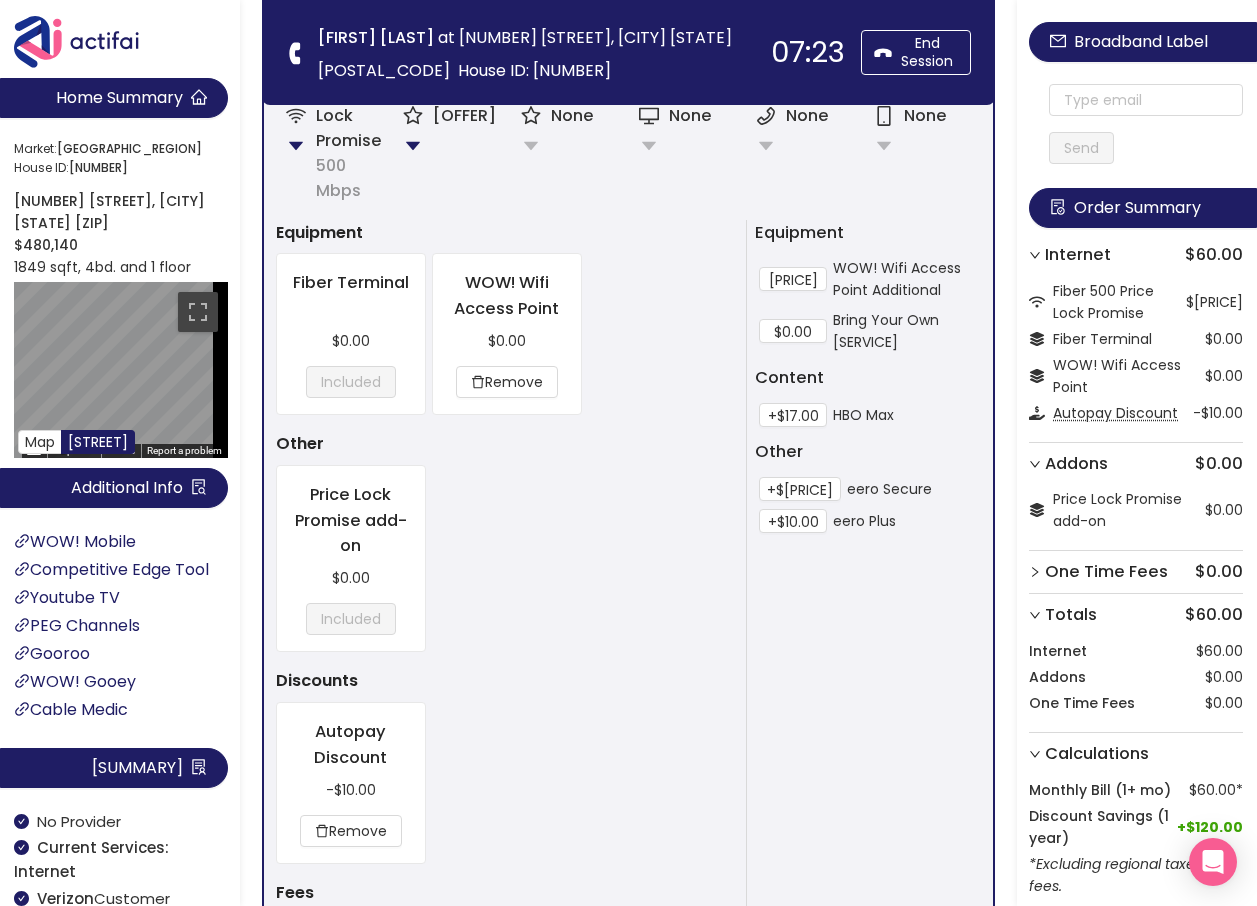 scroll, scrollTop: 1689, scrollLeft: 0, axis: vertical 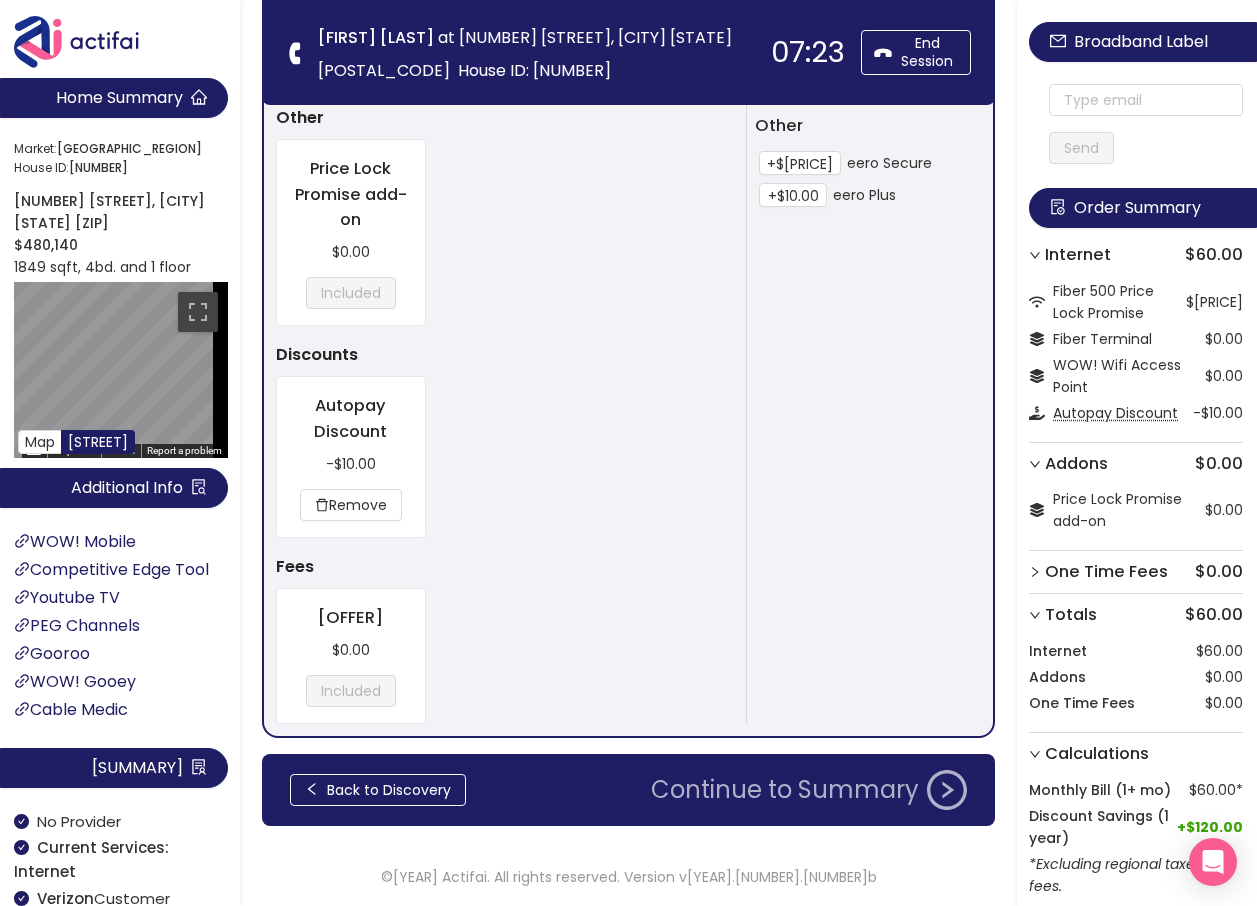 click on "Continue to Summary" 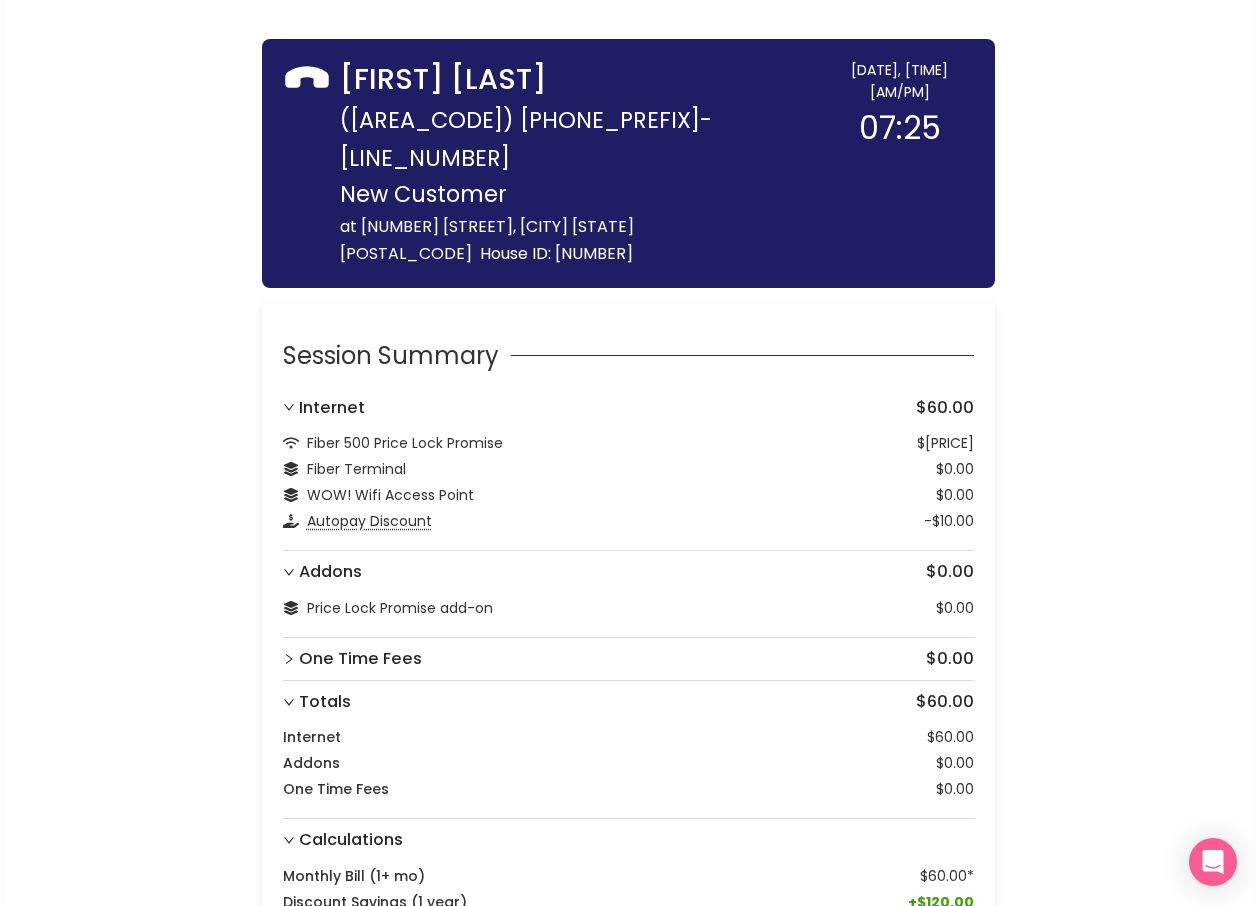 scroll, scrollTop: 124, scrollLeft: 0, axis: vertical 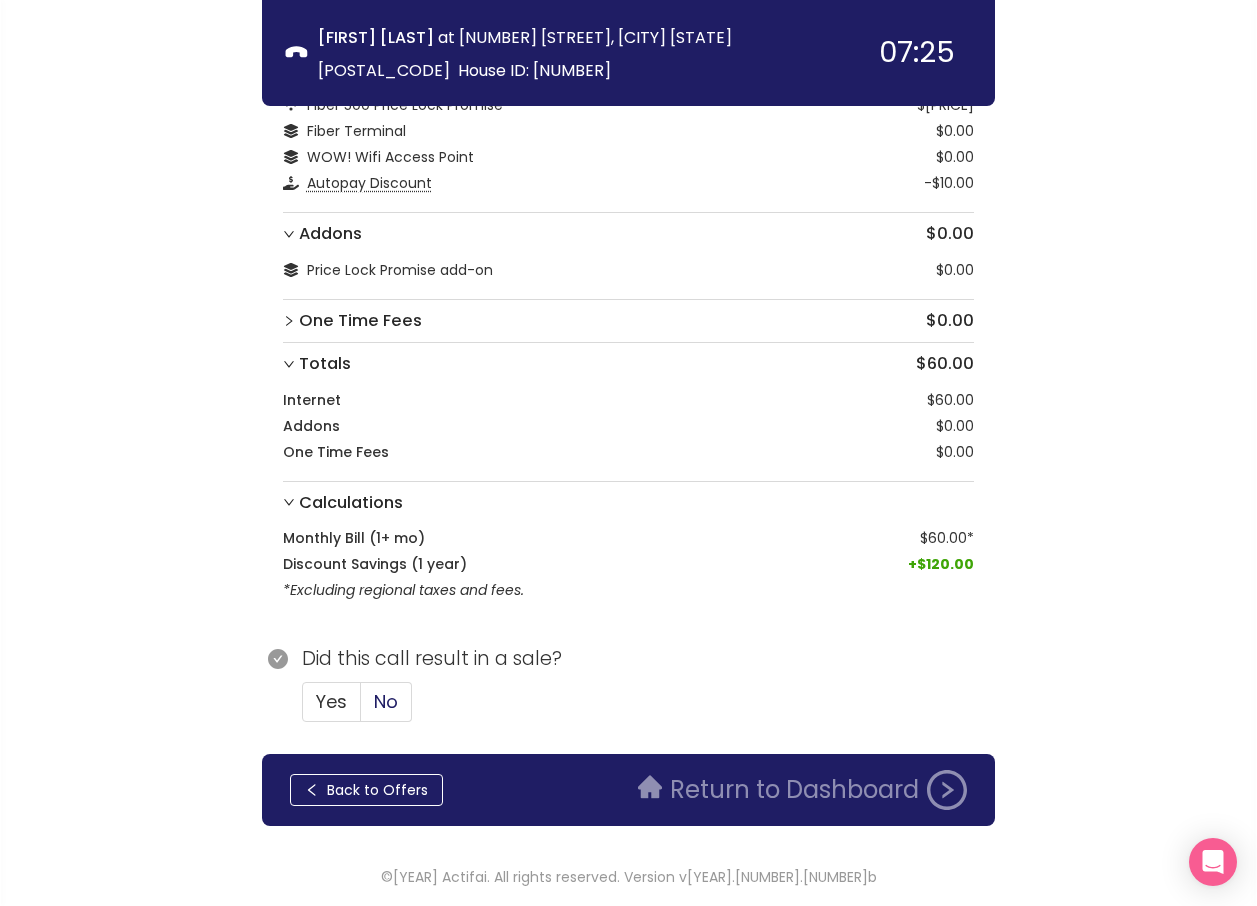 click on "No" at bounding box center [386, 701] 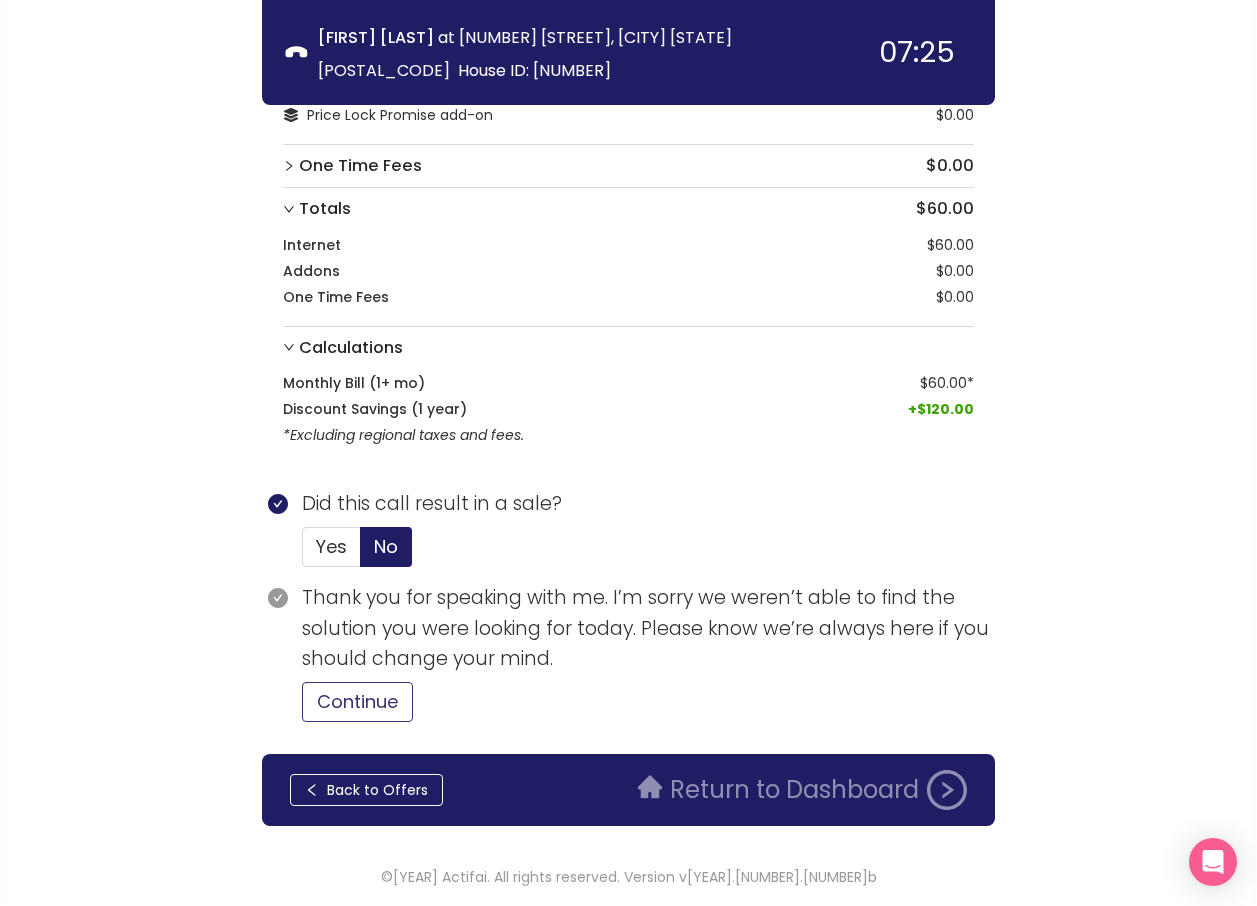 click on "Continue" at bounding box center (357, 702) 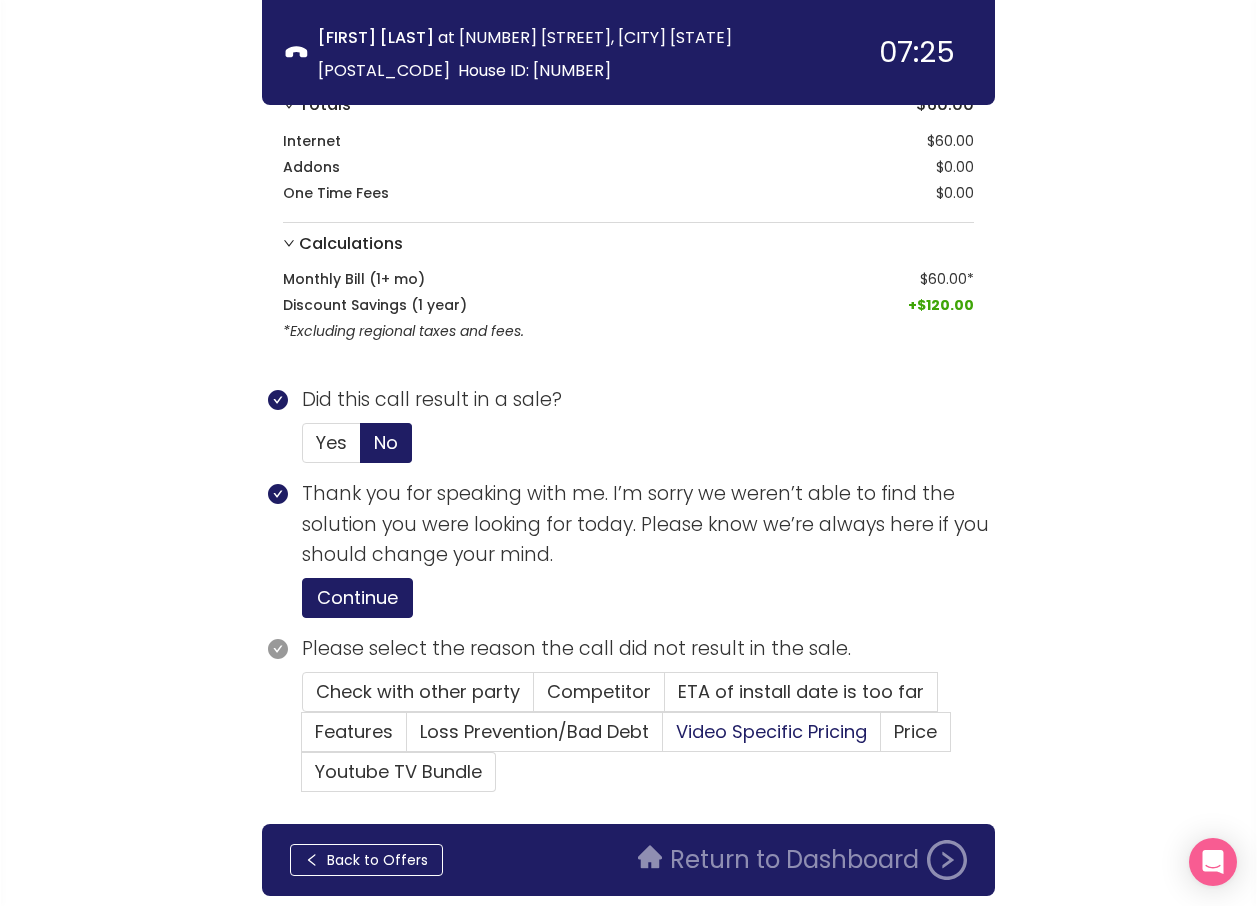 scroll, scrollTop: 453, scrollLeft: 0, axis: vertical 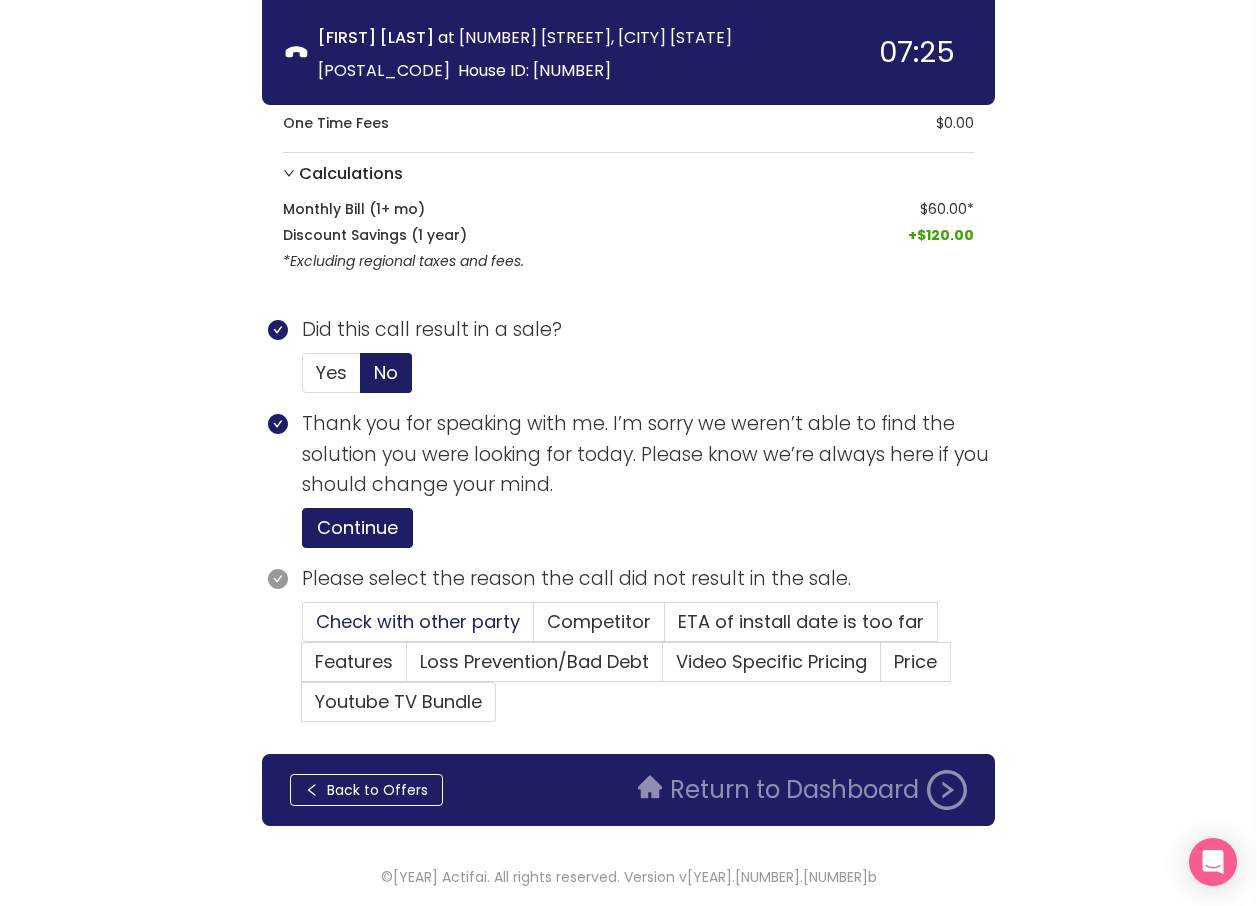 click on "Check with other party" at bounding box center (418, 621) 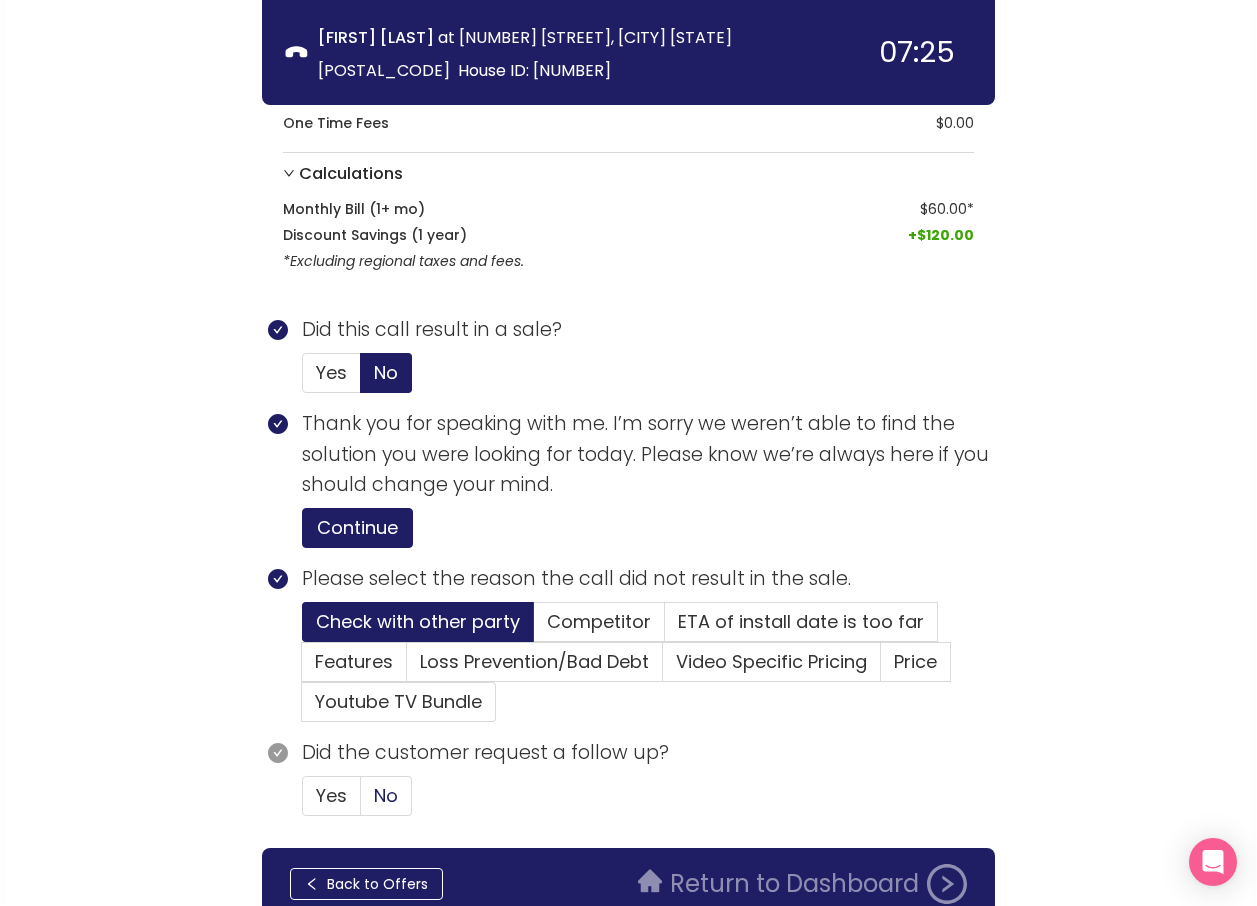 drag, startPoint x: 376, startPoint y: 804, endPoint x: 389, endPoint y: 801, distance: 13.341664 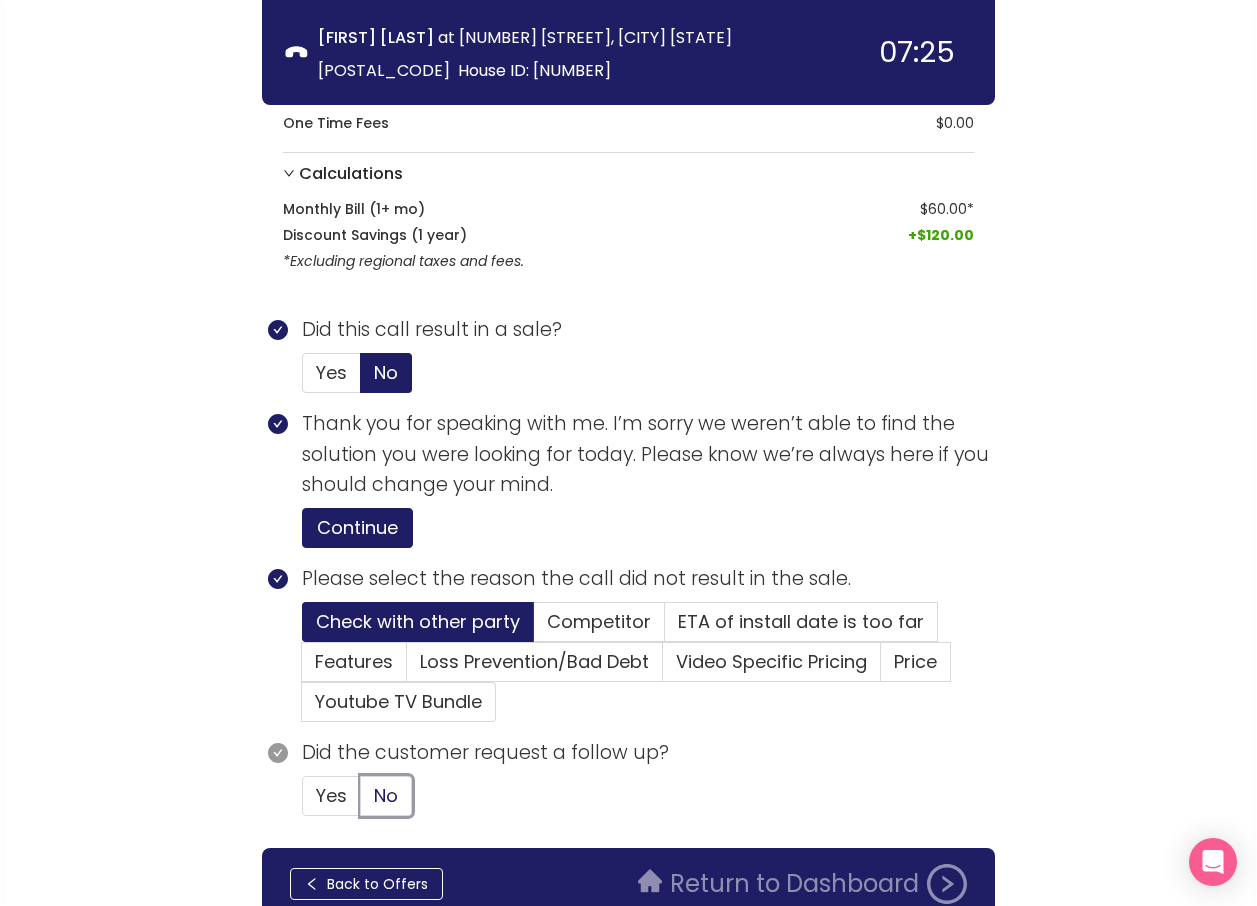 click on "No" at bounding box center [361, 802] 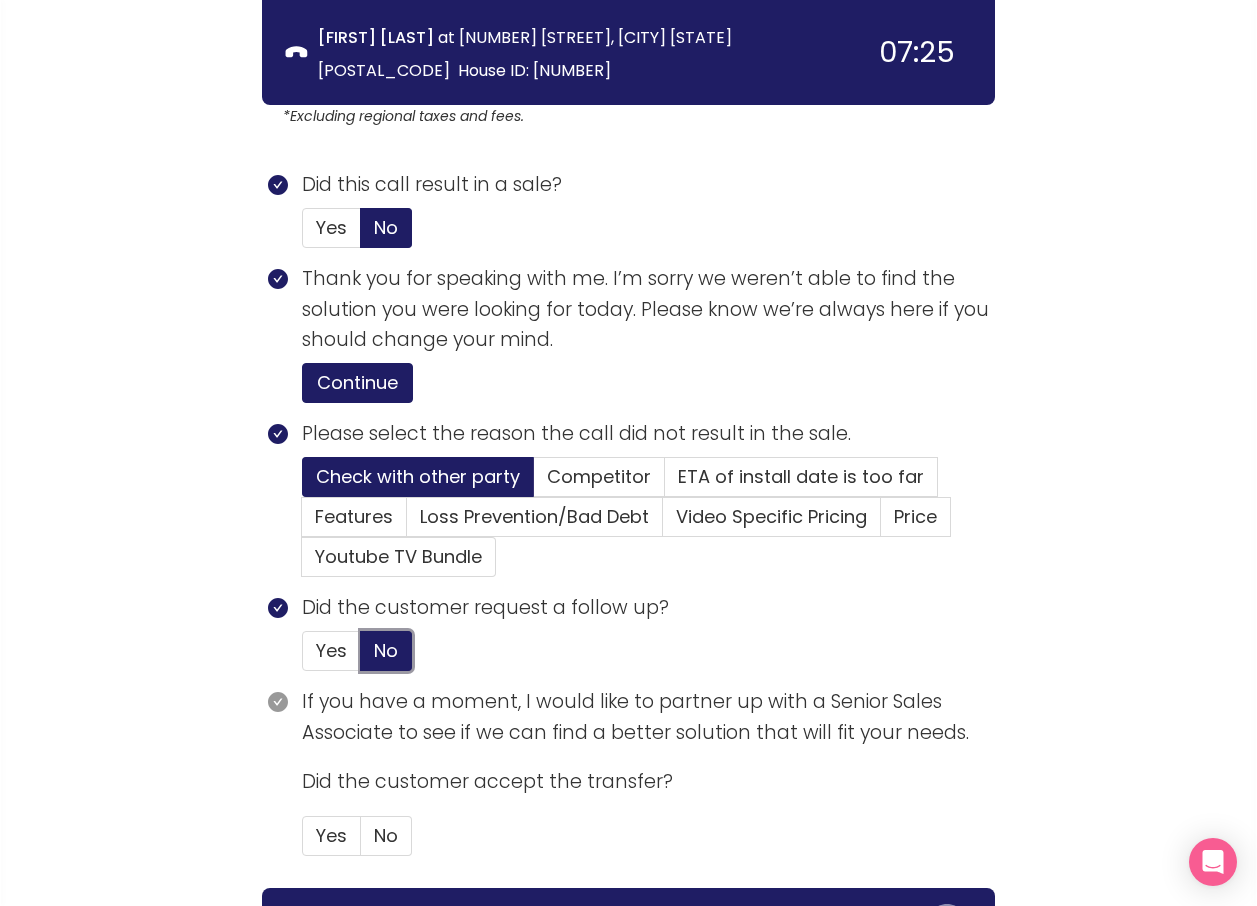scroll, scrollTop: 732, scrollLeft: 0, axis: vertical 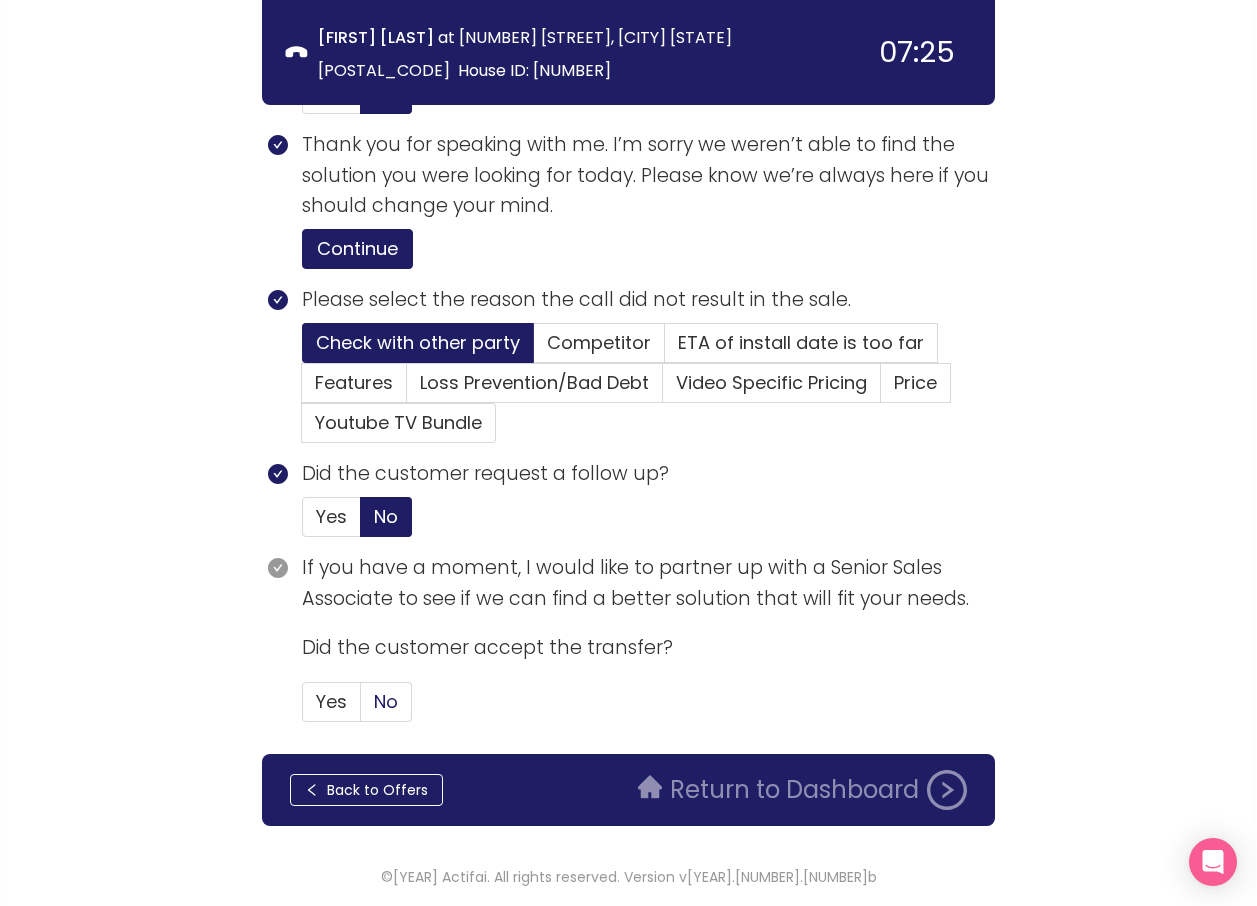 click on "No" 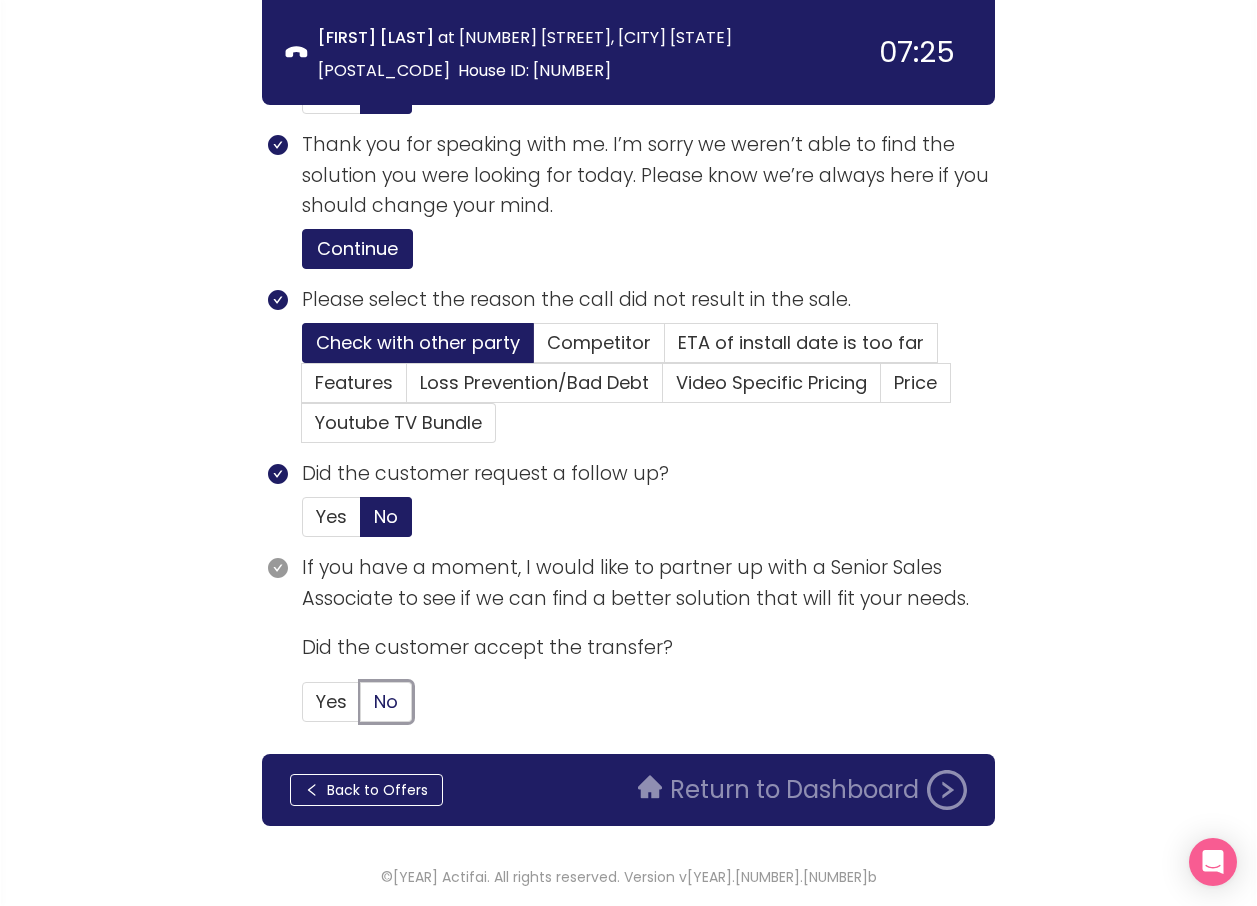 click on "No" at bounding box center [361, 708] 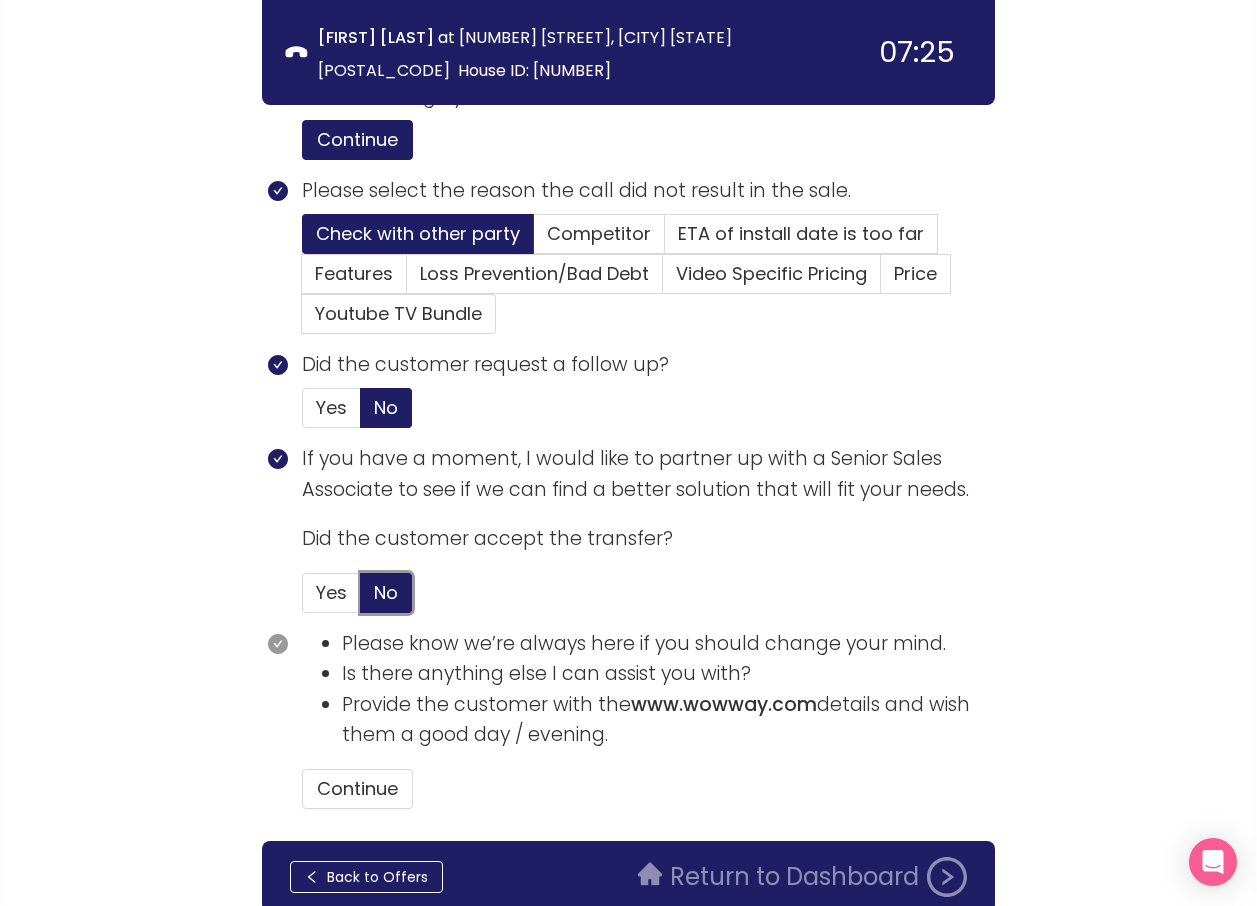 scroll, scrollTop: 928, scrollLeft: 0, axis: vertical 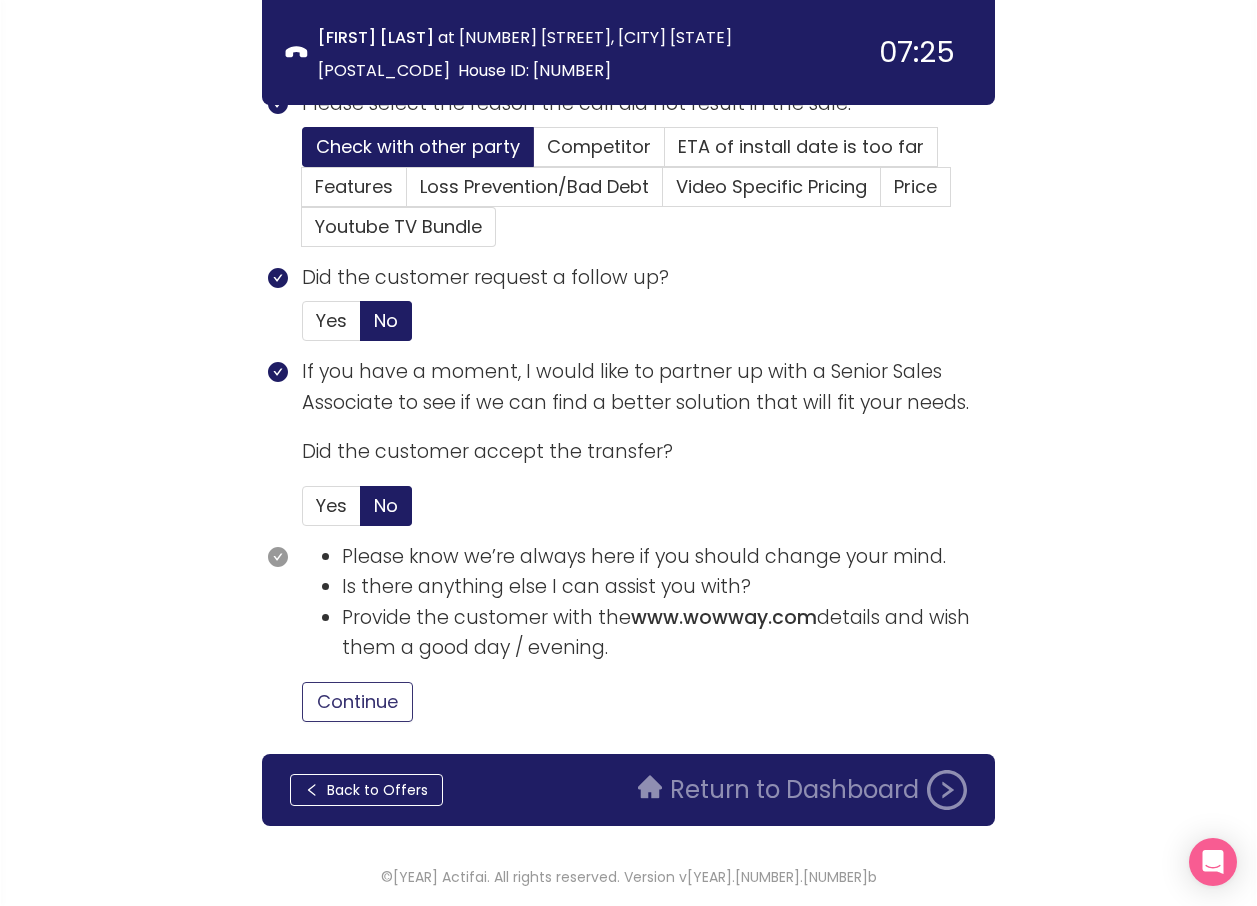 click on "Continue" at bounding box center (357, 702) 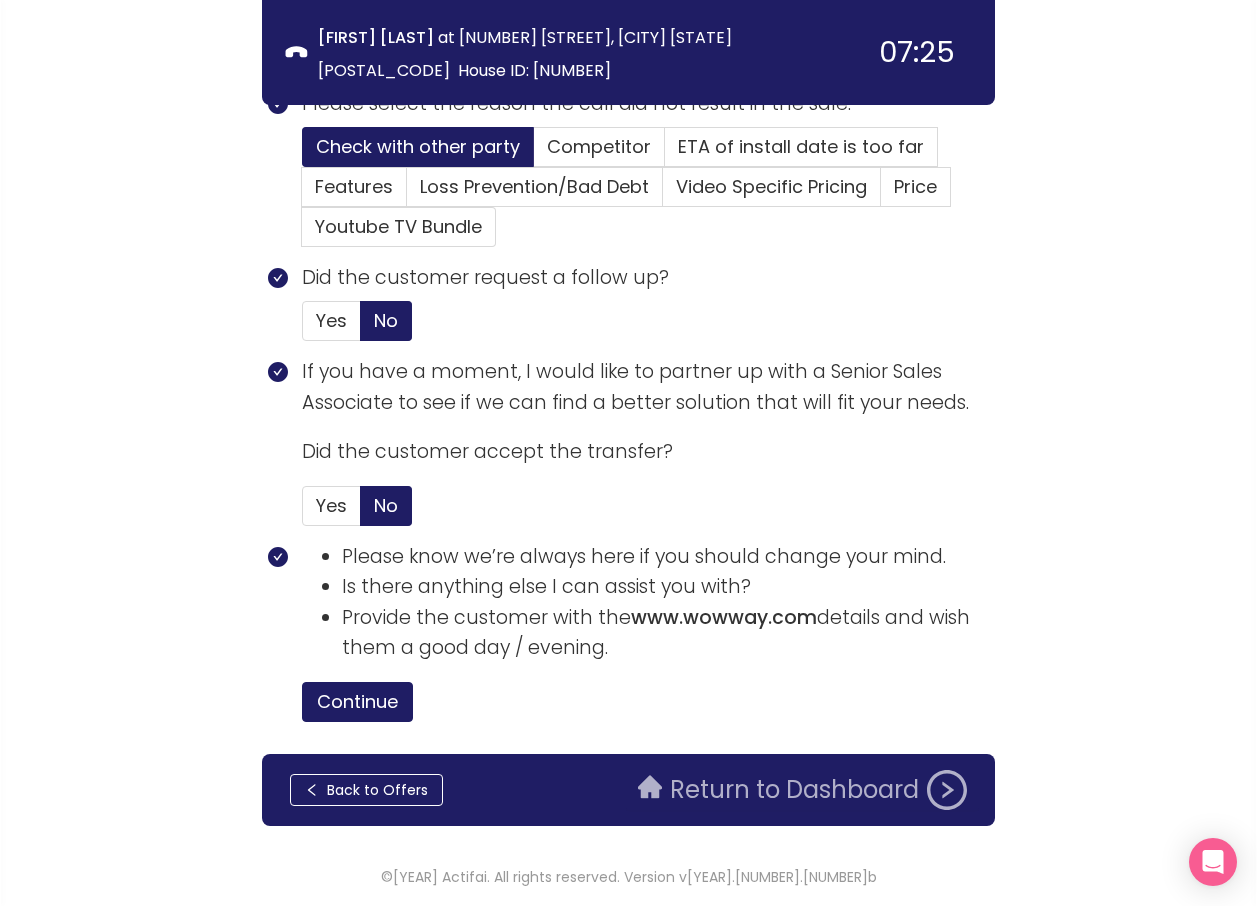click on "Return to Dashboard" 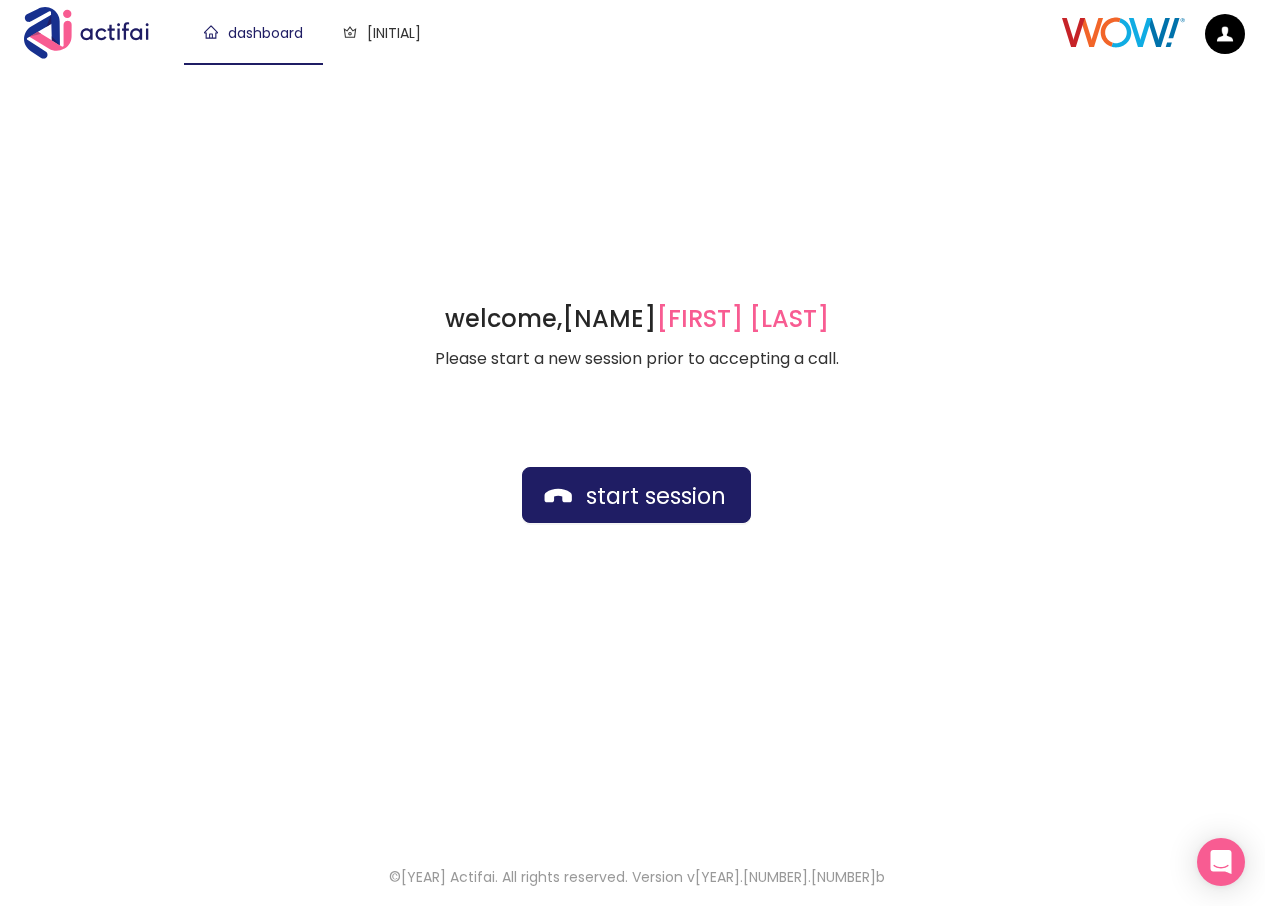 scroll, scrollTop: 0, scrollLeft: 0, axis: both 